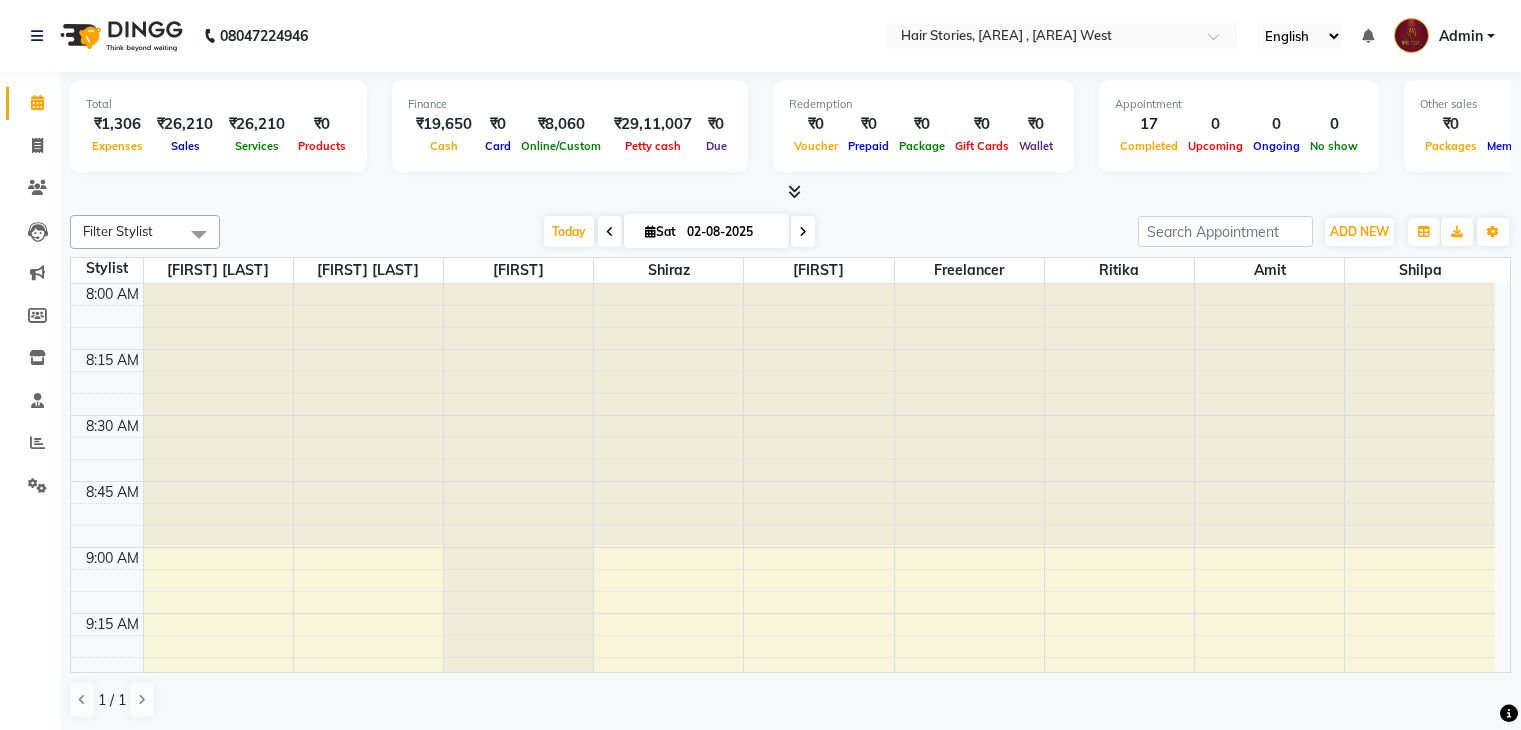 scroll, scrollTop: 0, scrollLeft: 0, axis: both 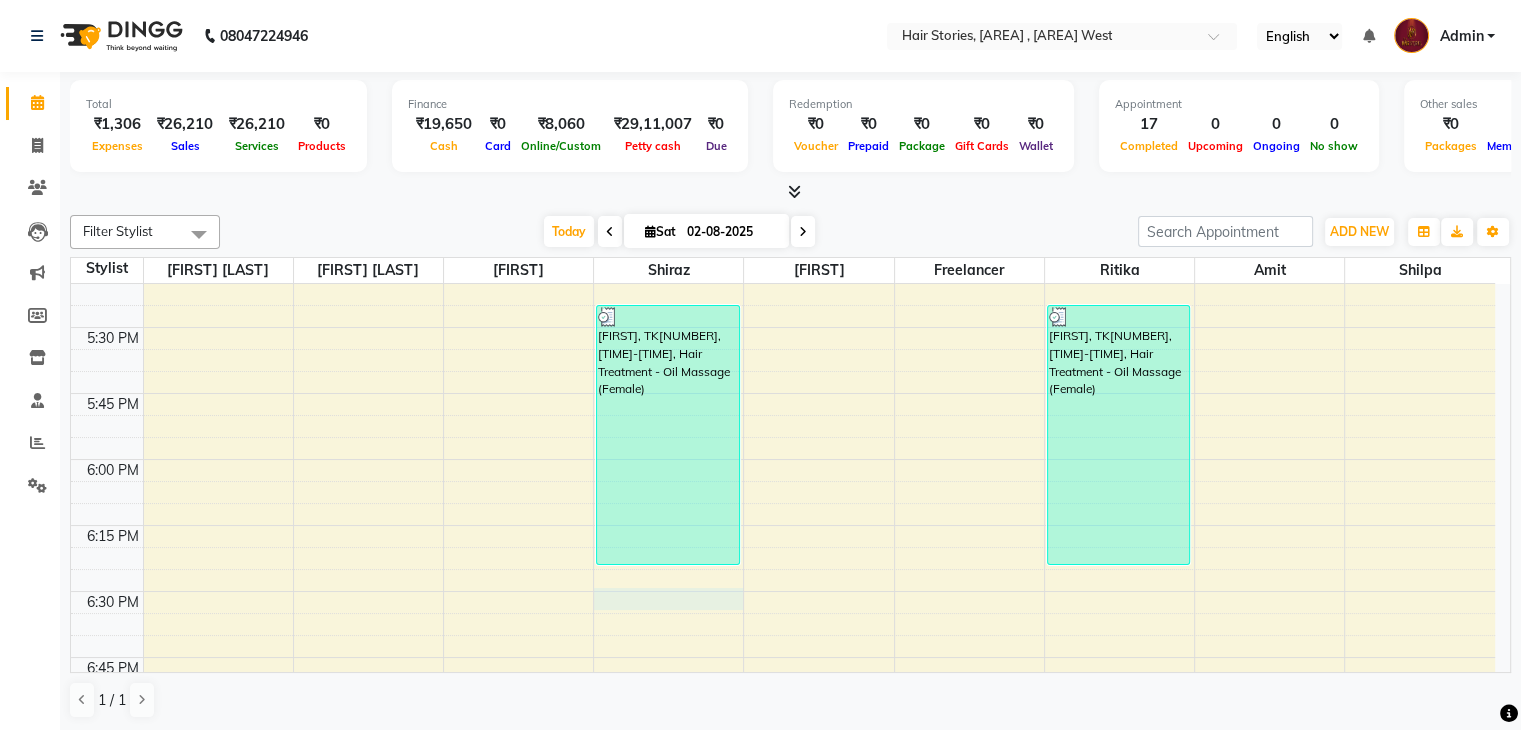 click on "8:00 AM 8:15 AM 8:30 AM 8:45 AM 9:00 AM 9:15 AM 9:30 AM 9:45 AM 10:00 AM 10:15 AM 10:30 AM 10:45 AM 11:00 AM 11:15 AM 11:30 AM 11:45 AM 12:00 PM 12:15 PM 12:30 PM 12:45 PM 1:00 PM 1:15 PM 1:30 PM 1:45 PM 2:00 PM 2:15 PM 2:30 PM 2:45 PM 3:00 PM 3:15 PM 3:30 PM 3:45 PM 4:00 PM 4:15 PM 4:30 PM 4:45 PM 5:00 PM 5:15 PM 5:30 PM 5:45 PM 6:00 PM 6:15 PM 6:30 PM 6:45 PM 7:00 PM 7:15 PM 7:30 PM 7:45 PM 8:00 PM 8:15 PM 8:30 PM 8:45 PM 9:00 PM 9:15 PM 9:30 PM 9:45 PM 10:00 PM 10:15 PM 10:30 PM 10:45 PM     [FIRST], TK[NUMBER], [TIME]-[TIME], Hair Cut - Creative Director (Male)     [FIRST] [LAST], TK[NUMBER], [TIME]-[TIME], Technical Hair Colour - Root Touch Up (Female)     [FIRST], TK[NUMBER], [TIME]-[TIME], Hair Cut - Creative Director (Male)     [FIRST] [LAST], TK[NUMBER], [TIME]-[TIME], Hair Cut - Creative Director (Female)     [FIRST] [LAST], TK[NUMBER], [TIME]-[TIME], Technical Hair Colour - Root Touch Up (Female)     [FIRST] ([FIRST]), TK[NUMBER], [TIME]-[TIME], Hair Treatment - Oil Massage (Female)" at bounding box center (783, -201) 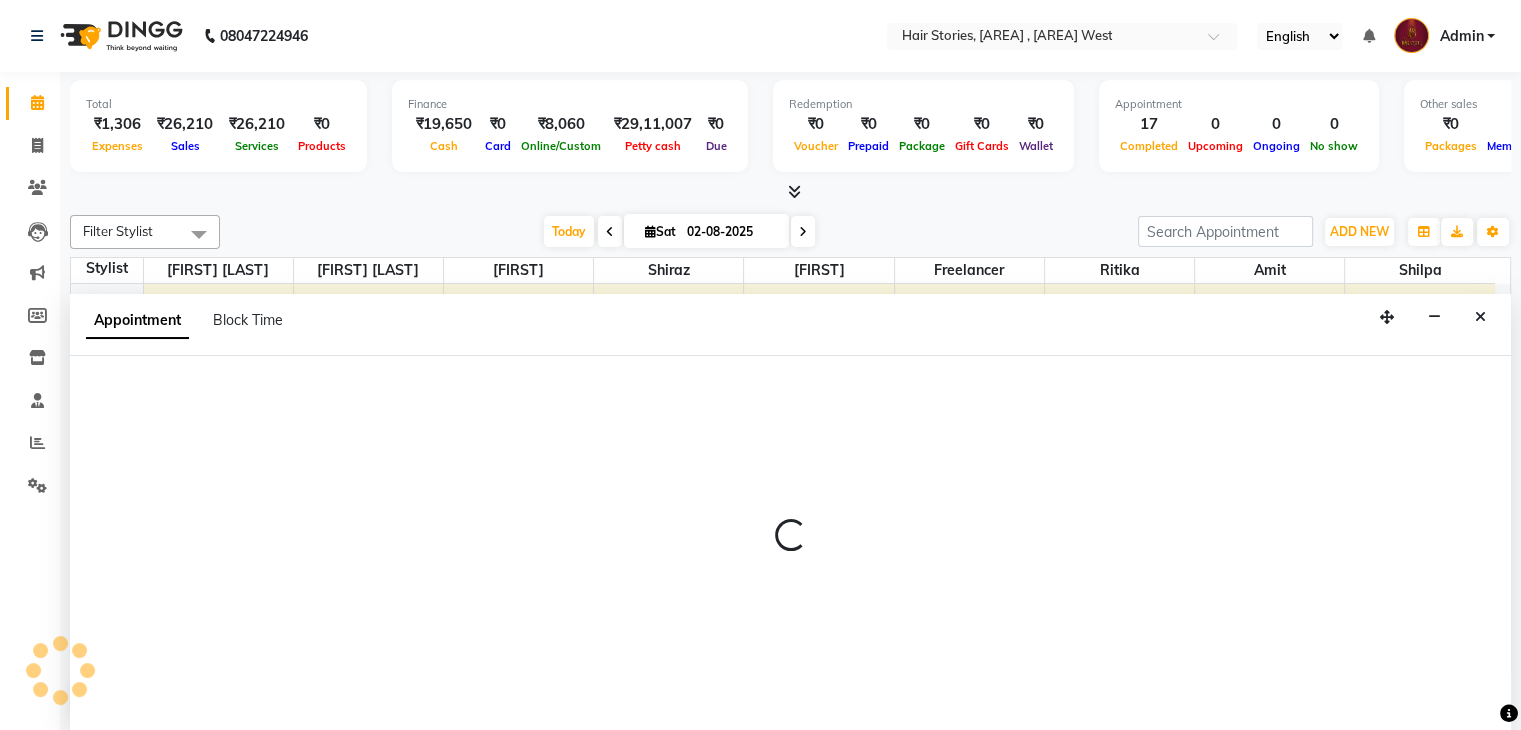 scroll, scrollTop: 1, scrollLeft: 0, axis: vertical 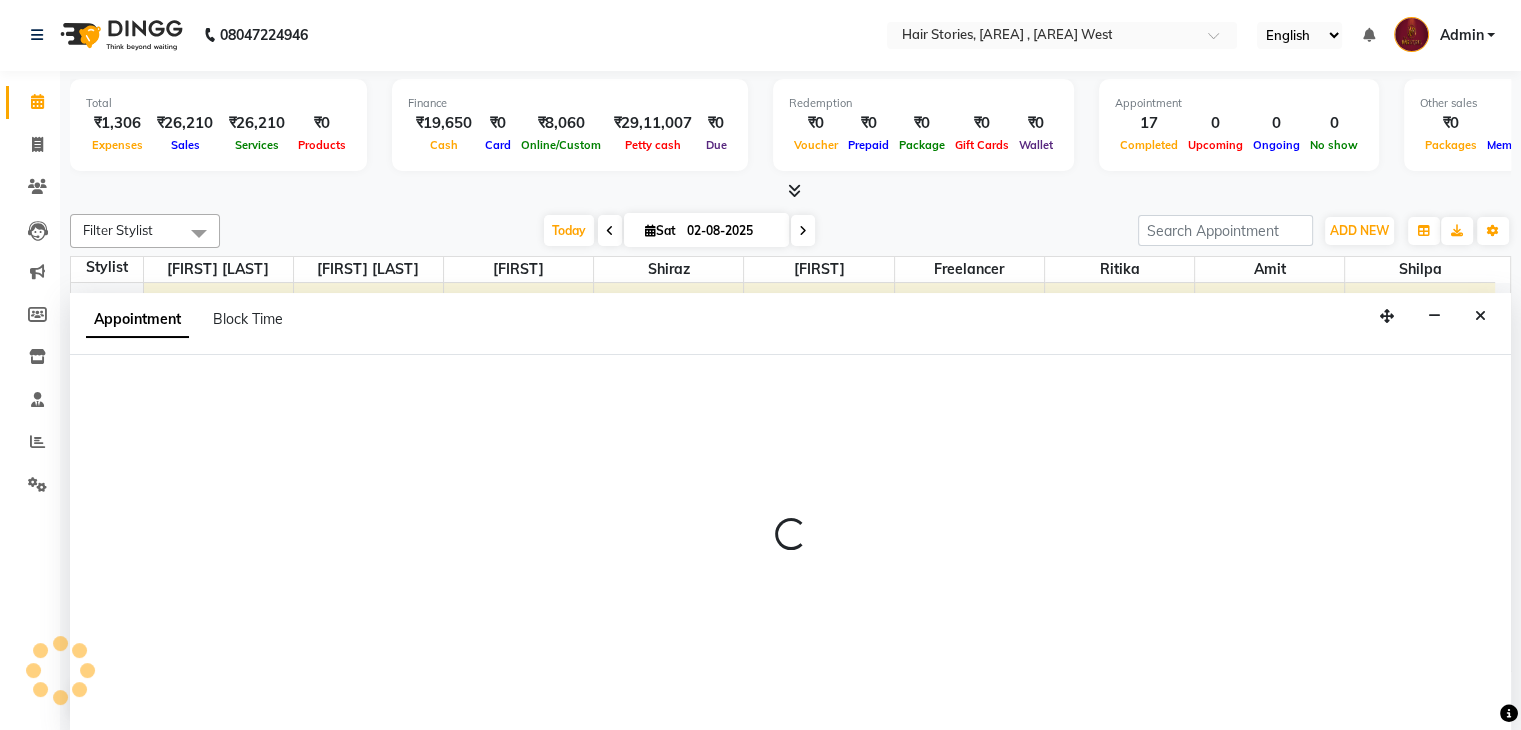 select on "[NUMBER]" 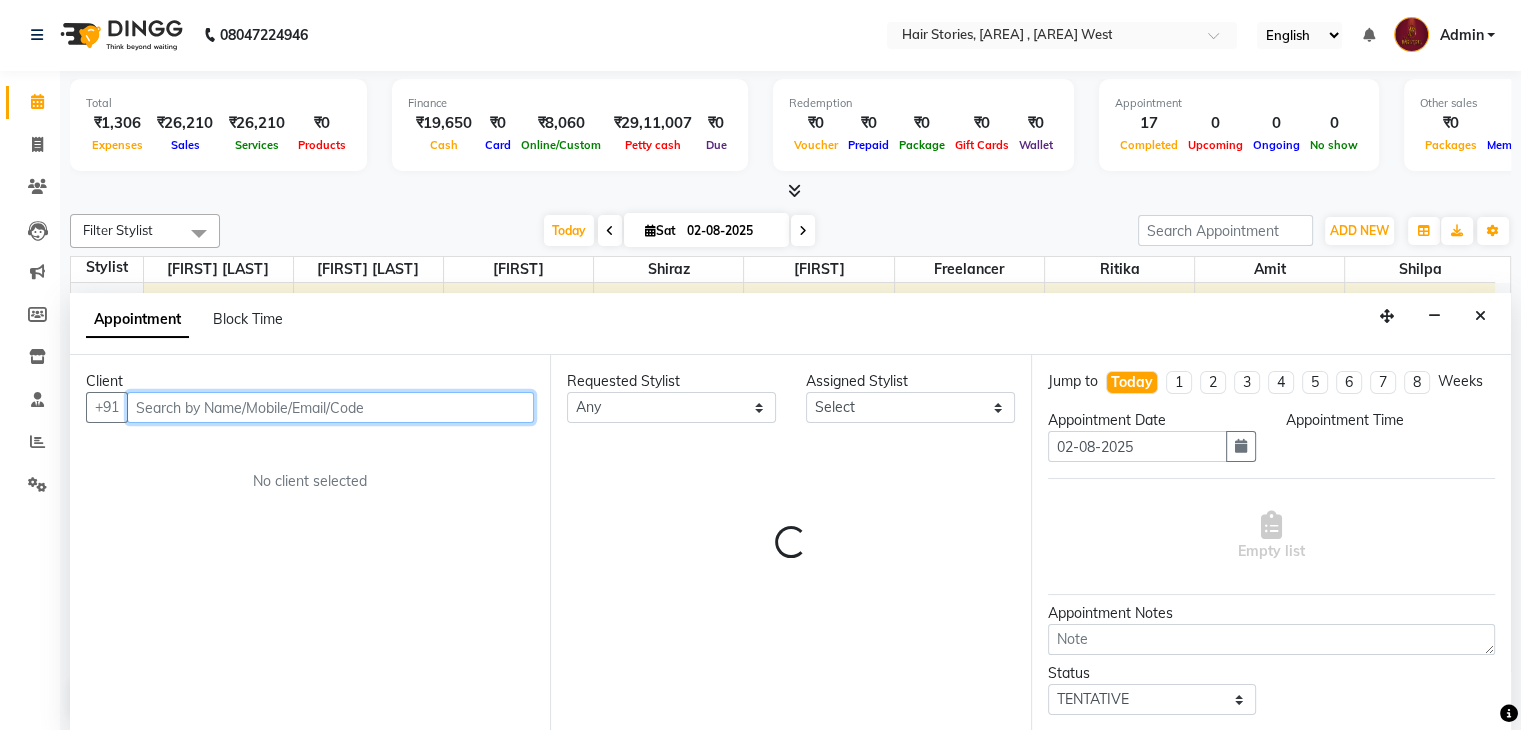 select on "1110" 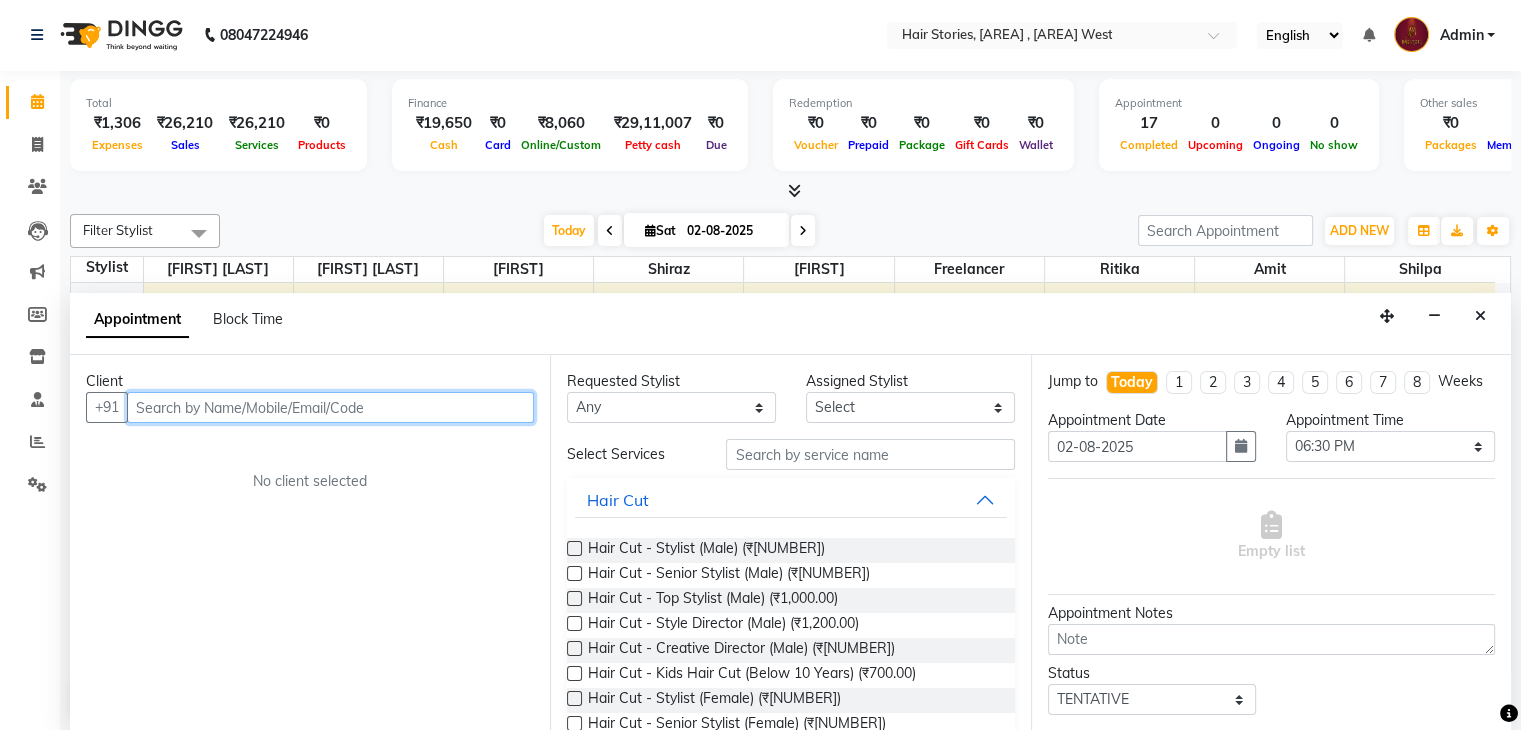 click at bounding box center [330, 407] 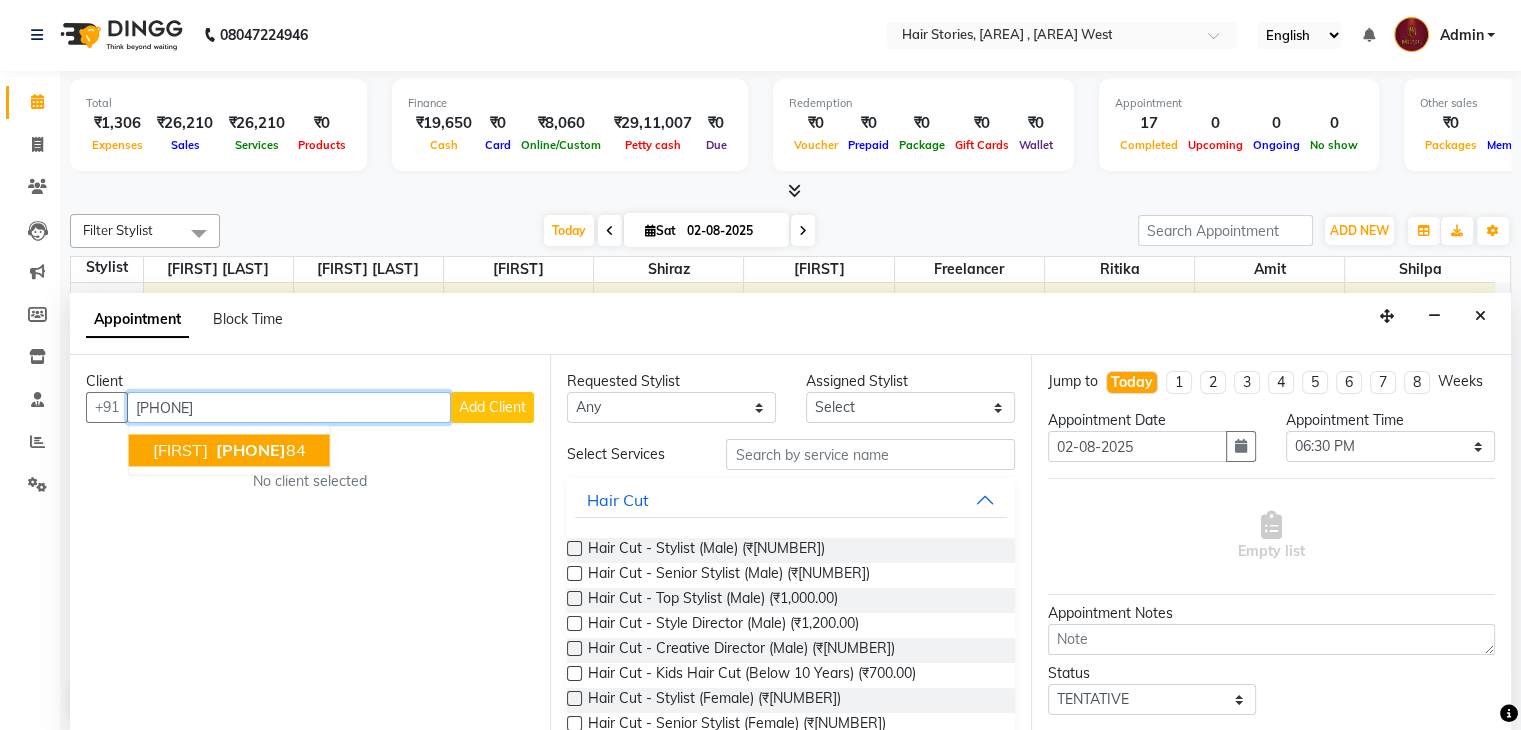 click on "[PHONE]" at bounding box center [251, 451] 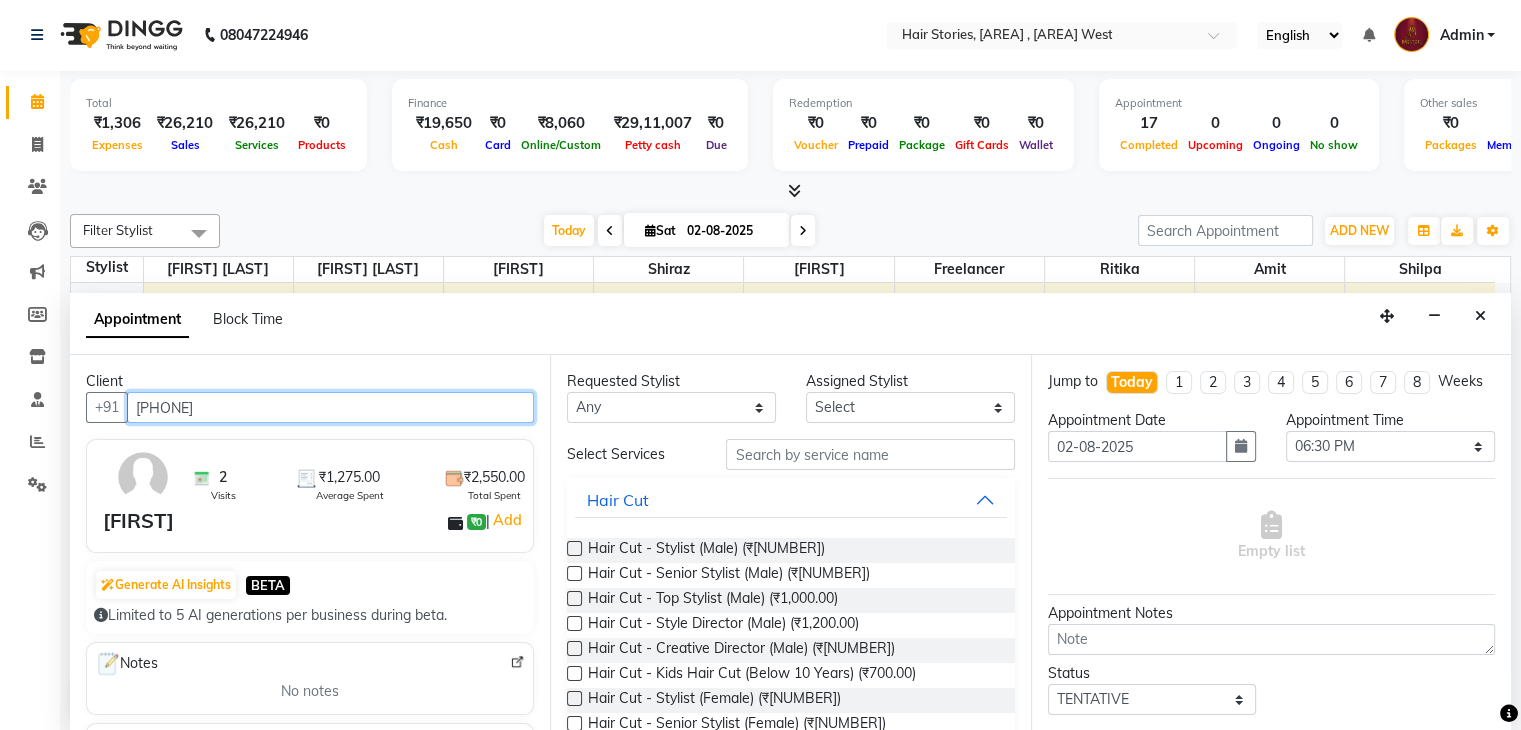 type on "[PHONE]" 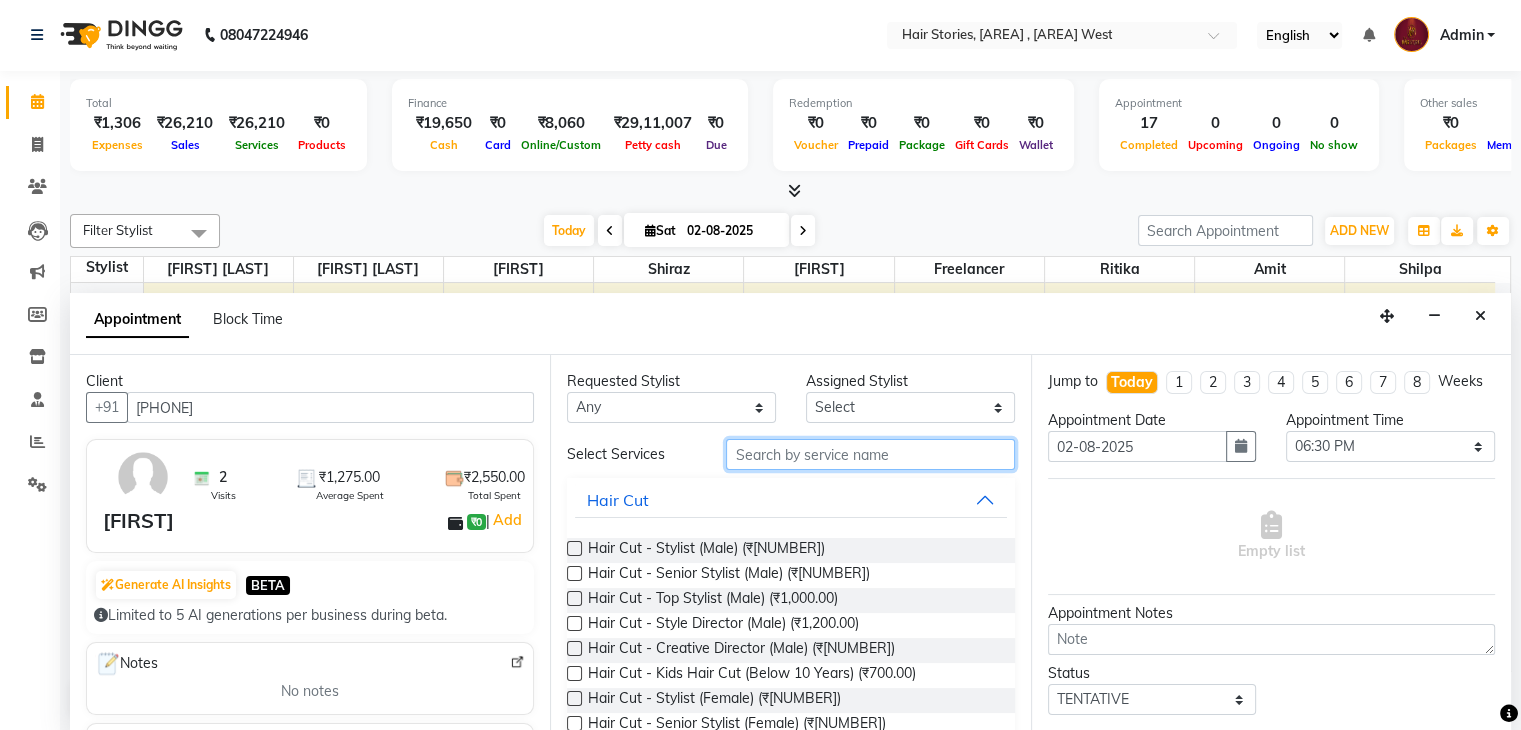 click at bounding box center (870, 454) 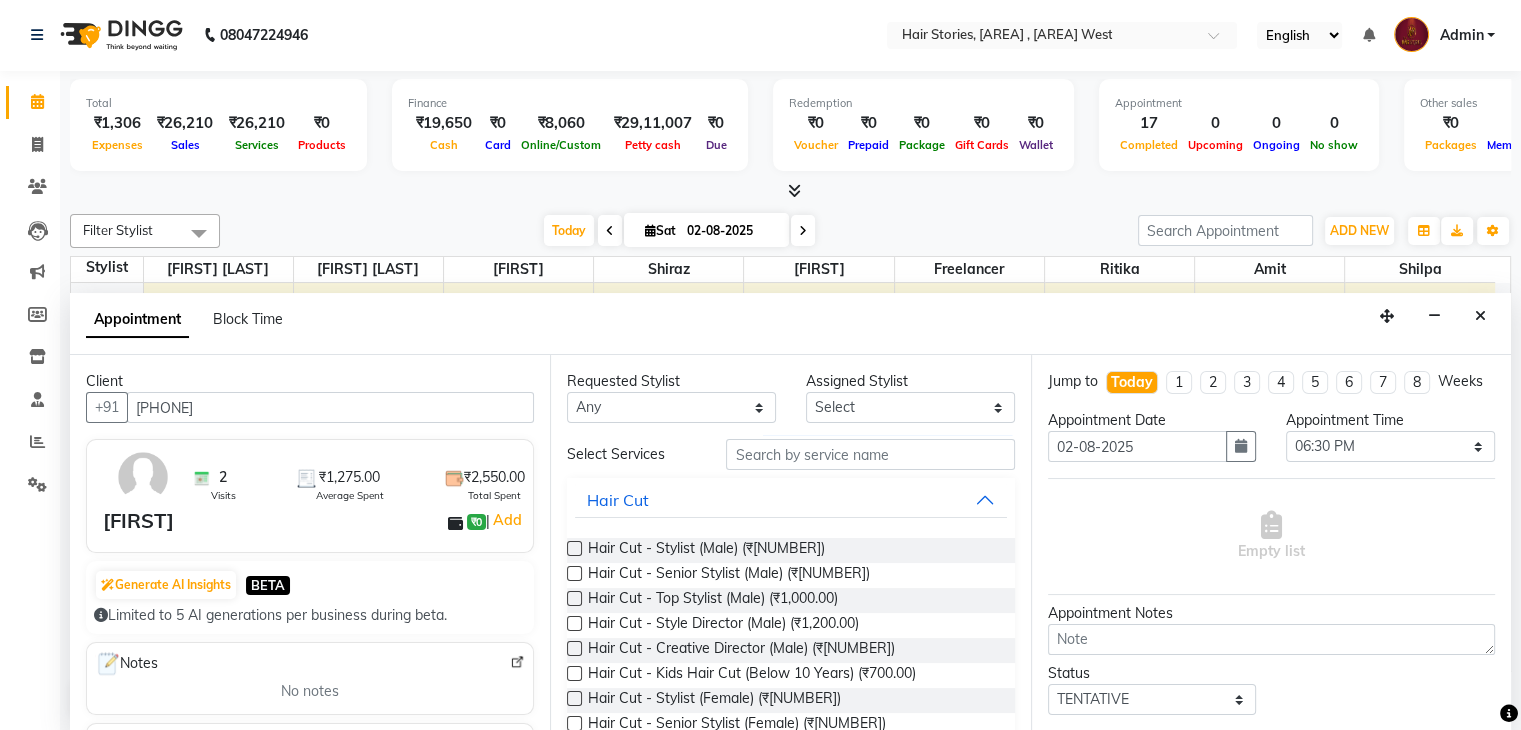 click at bounding box center (574, 548) 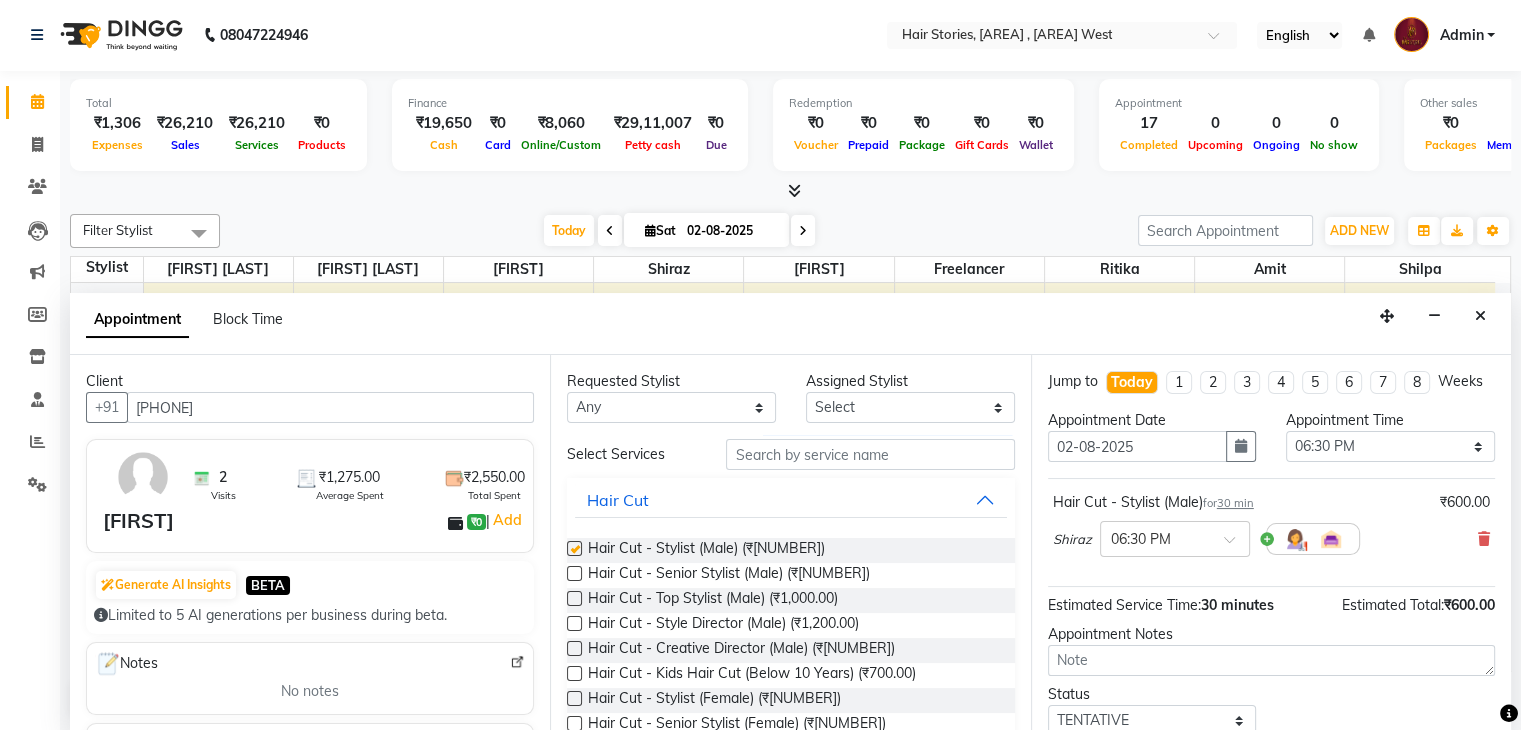checkbox on "false" 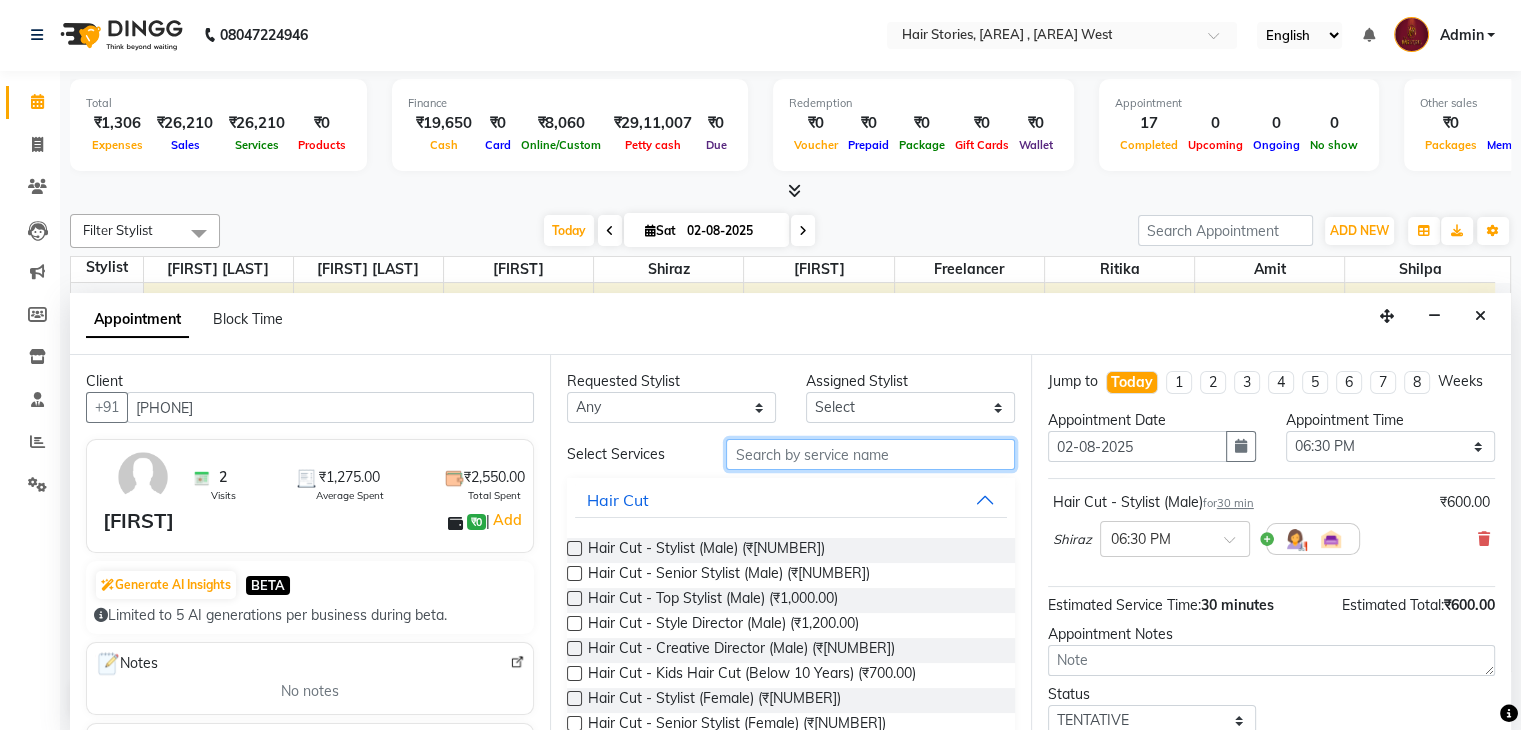 click at bounding box center (870, 454) 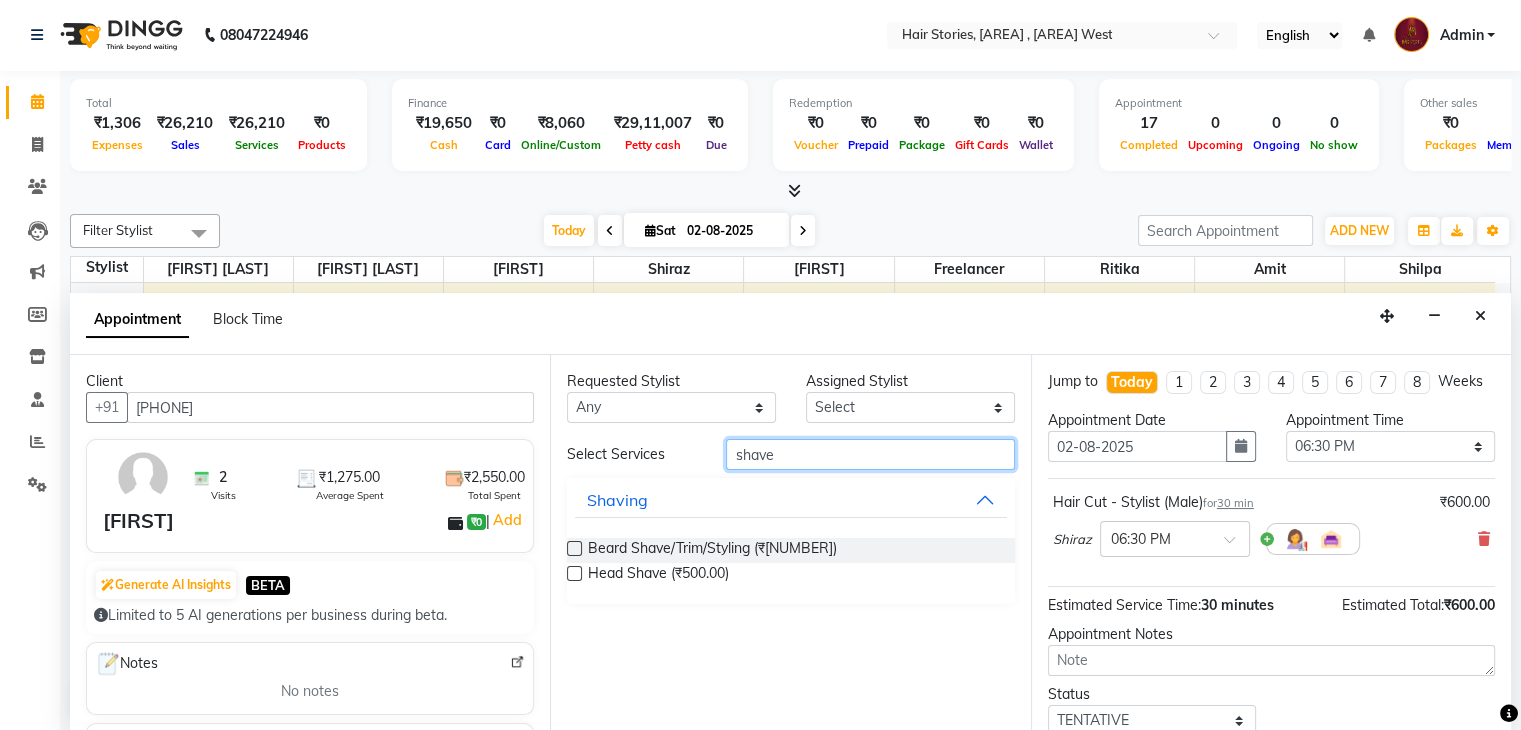 type on "shave" 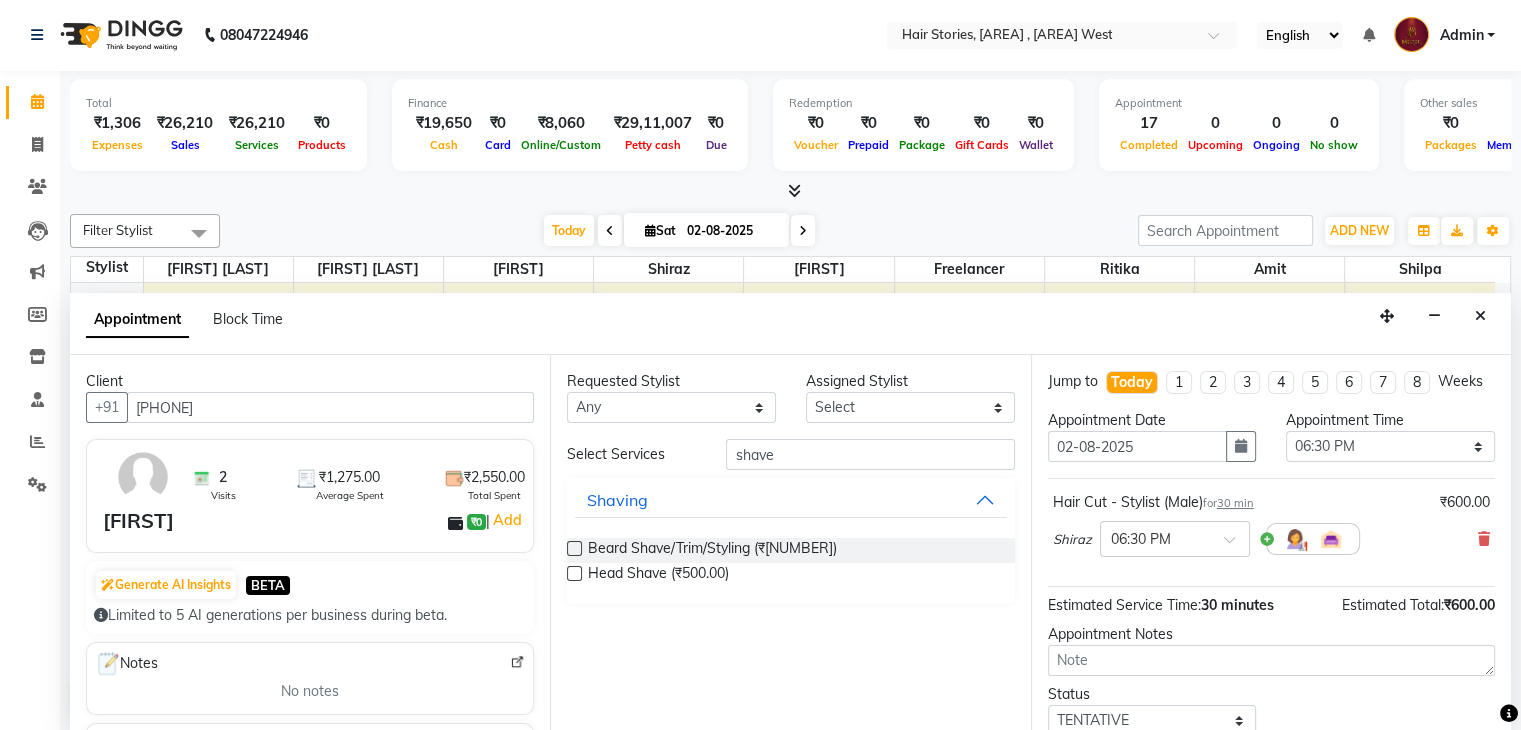 click at bounding box center (574, 548) 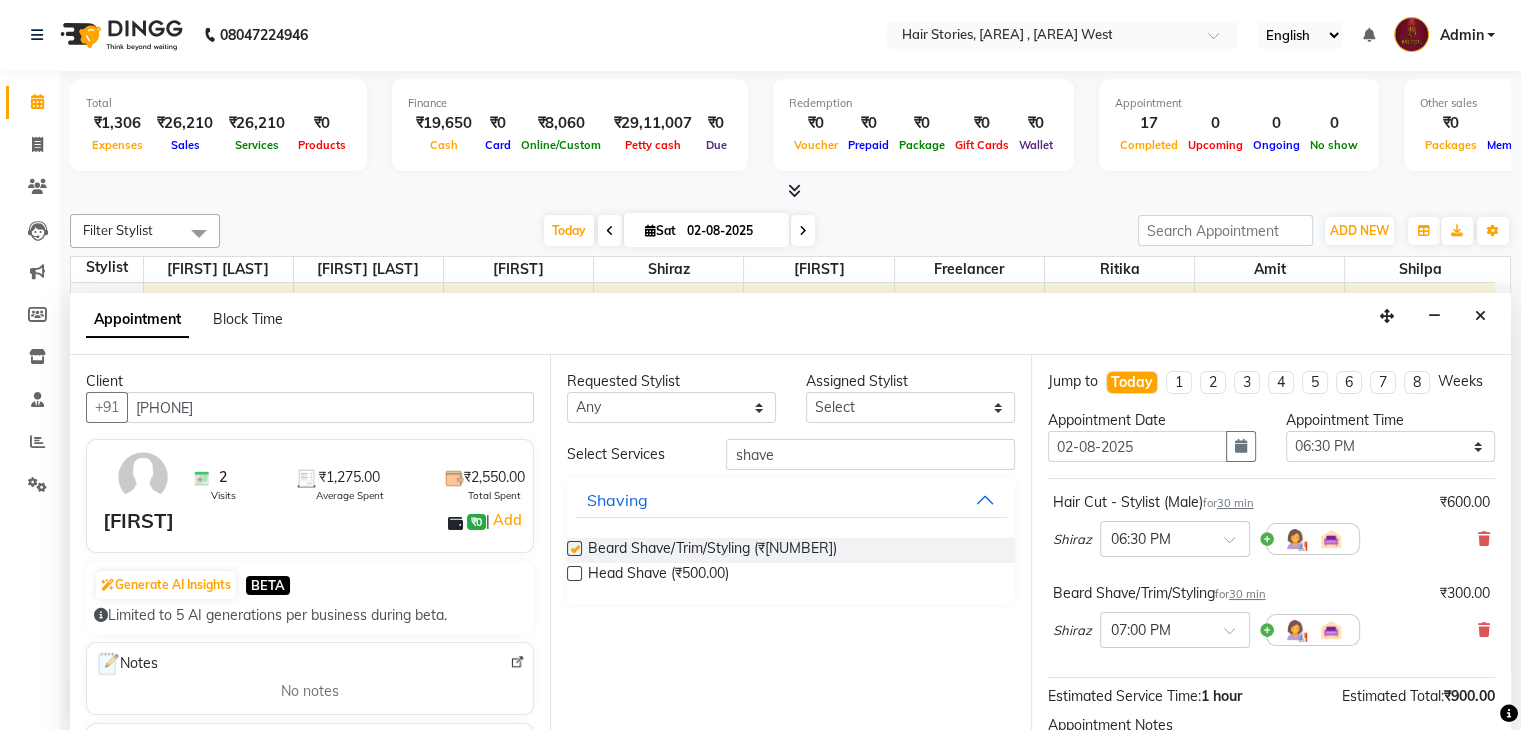 checkbox on "false" 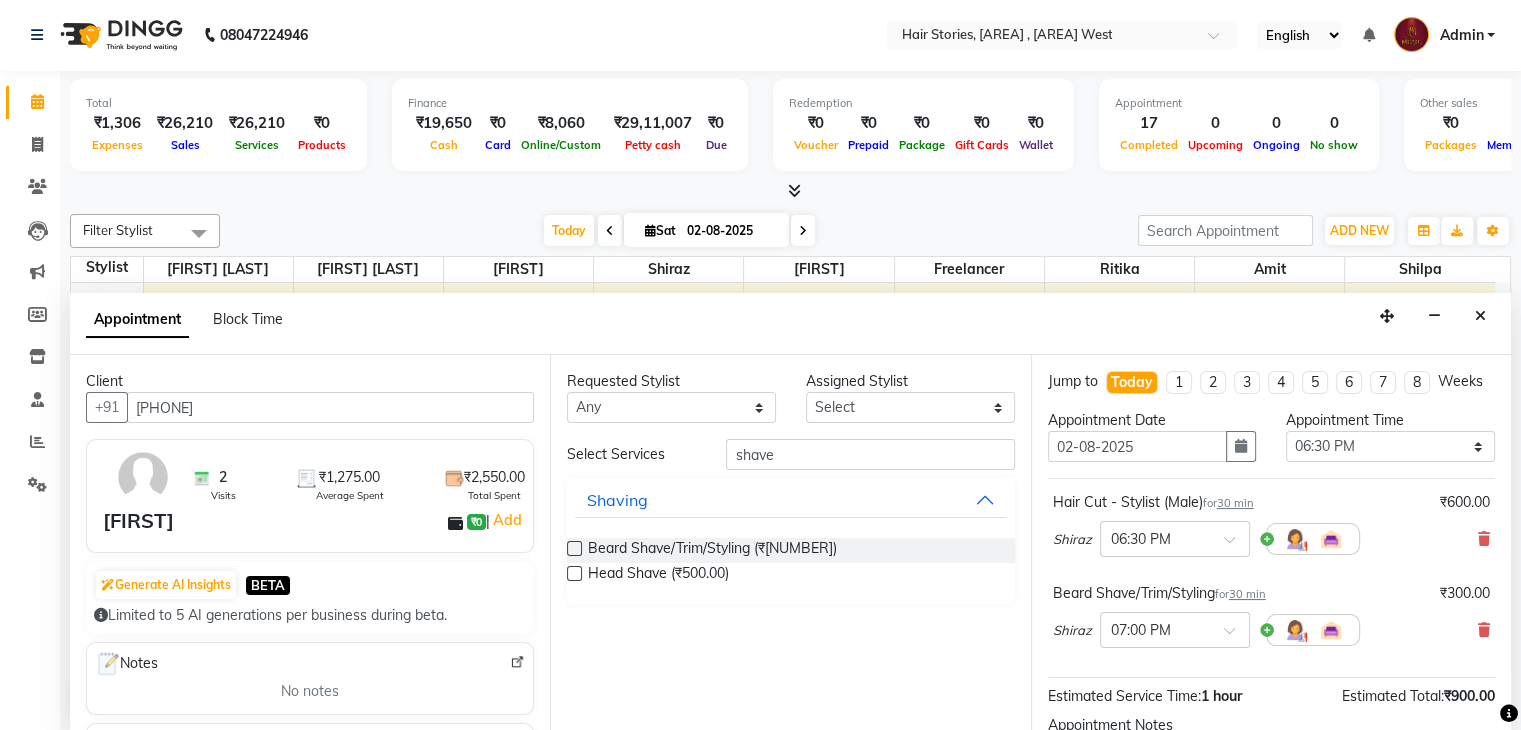 scroll, scrollTop: 240, scrollLeft: 0, axis: vertical 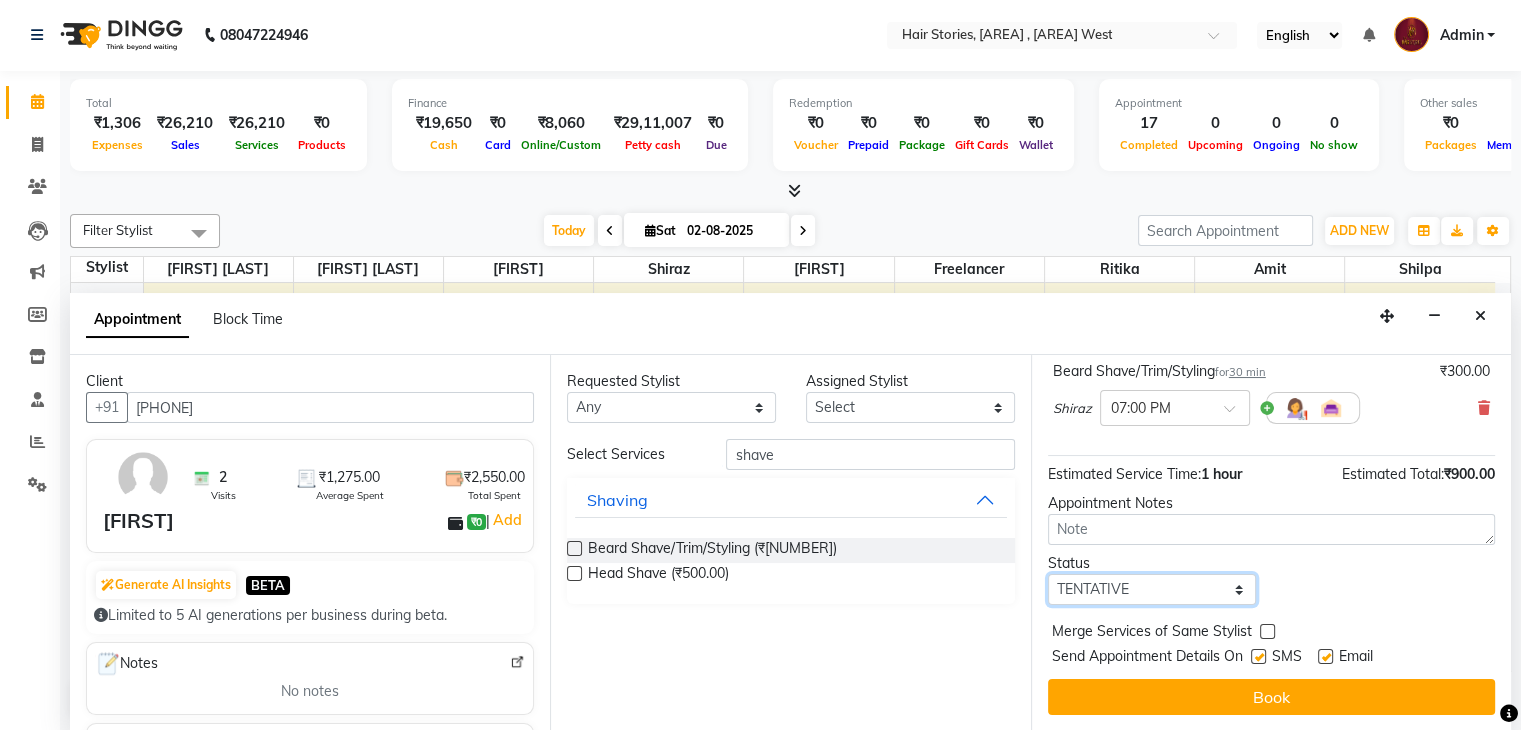 click on "Select TENTATIVE CONFIRM CHECK-IN UPCOMING" at bounding box center [1152, 589] 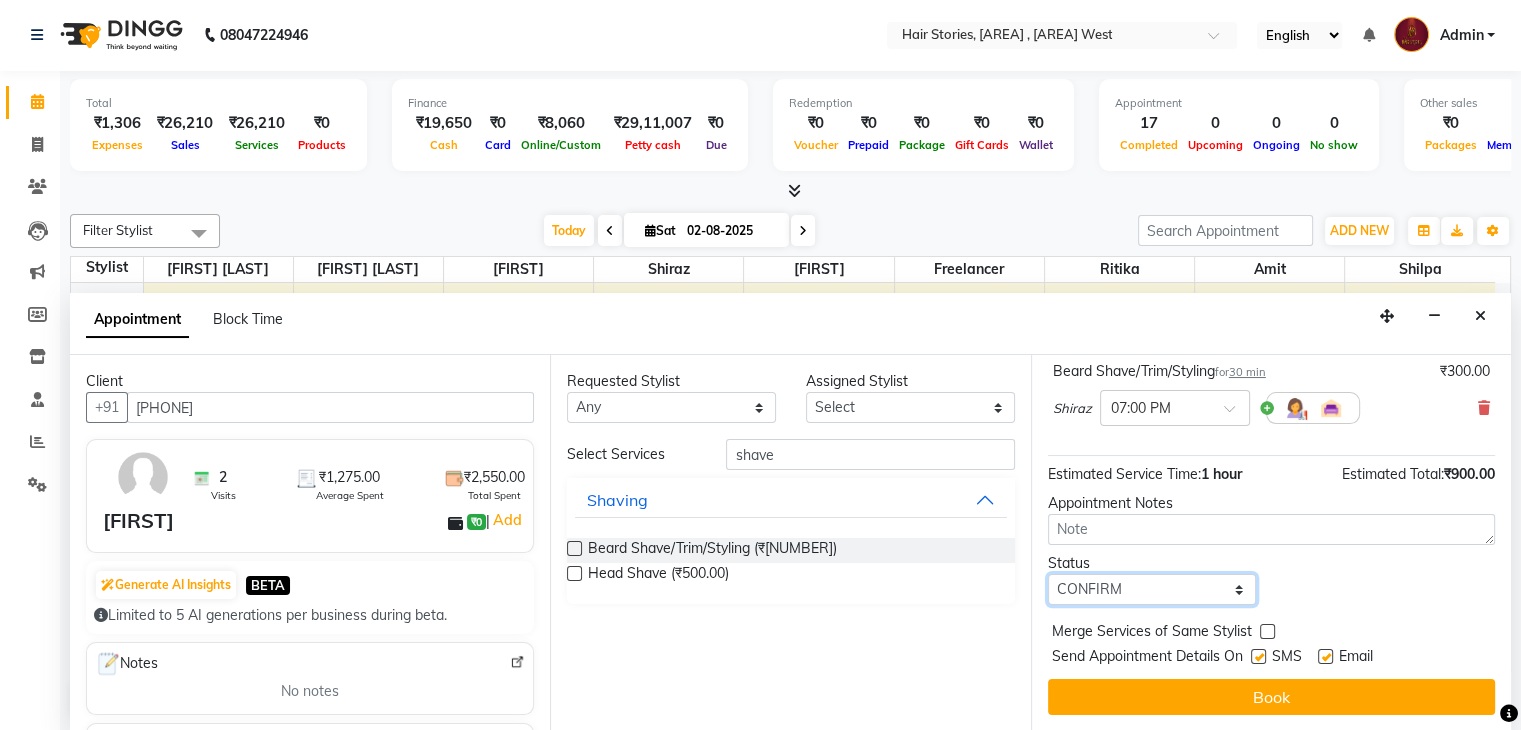 click on "Select TENTATIVE CONFIRM CHECK-IN UPCOMING" at bounding box center (1152, 589) 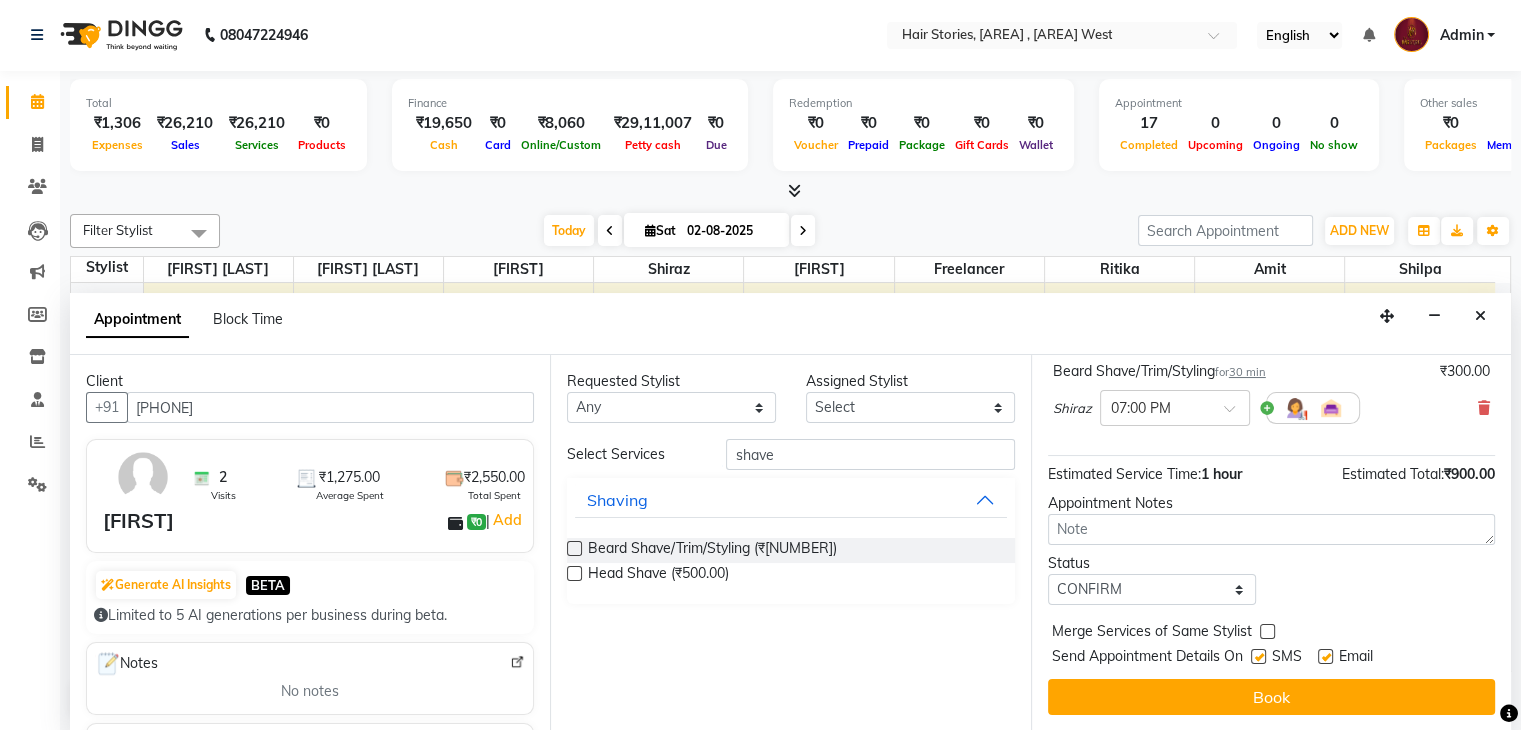 click on "Send Appointment Details On SMS Email" at bounding box center (1273, 658) 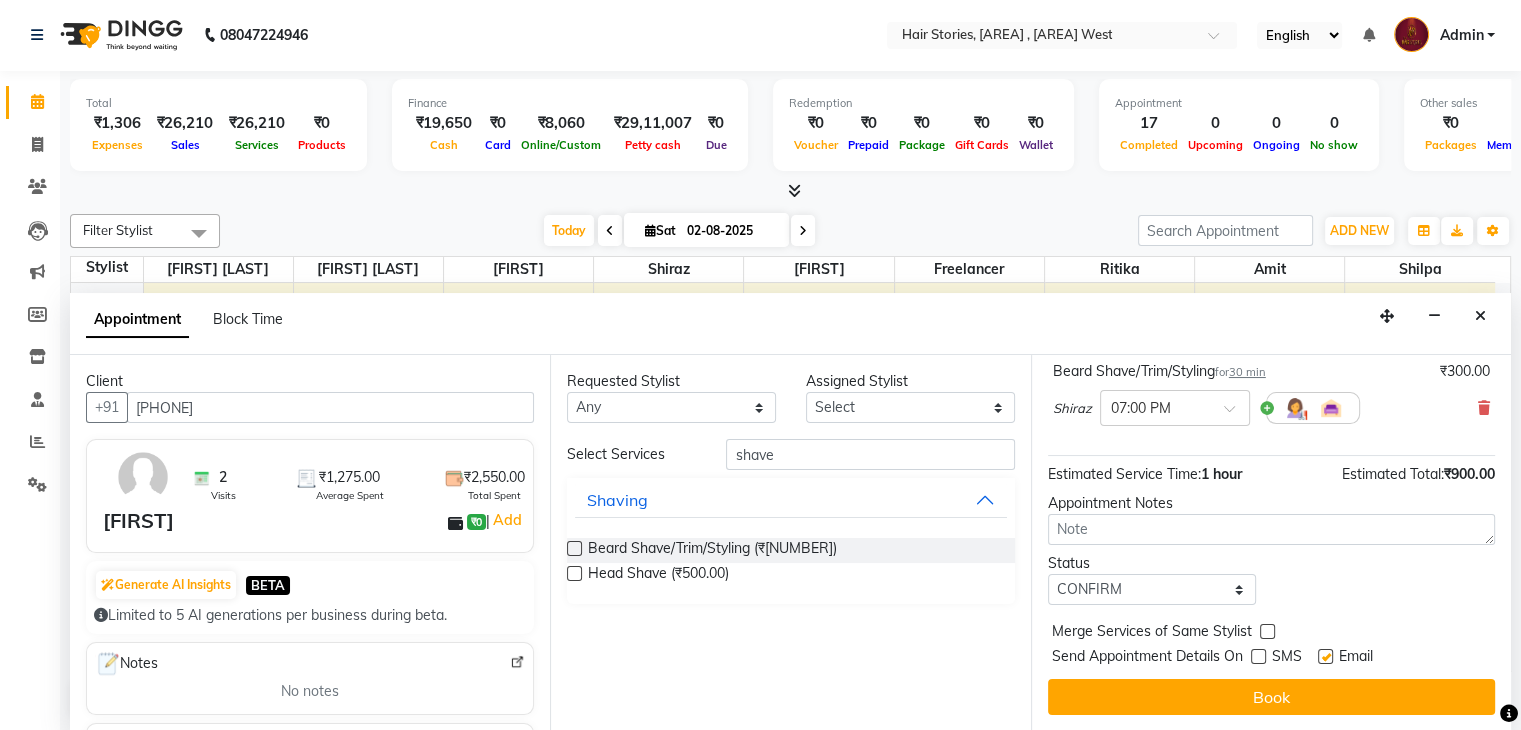 click at bounding box center (1325, 656) 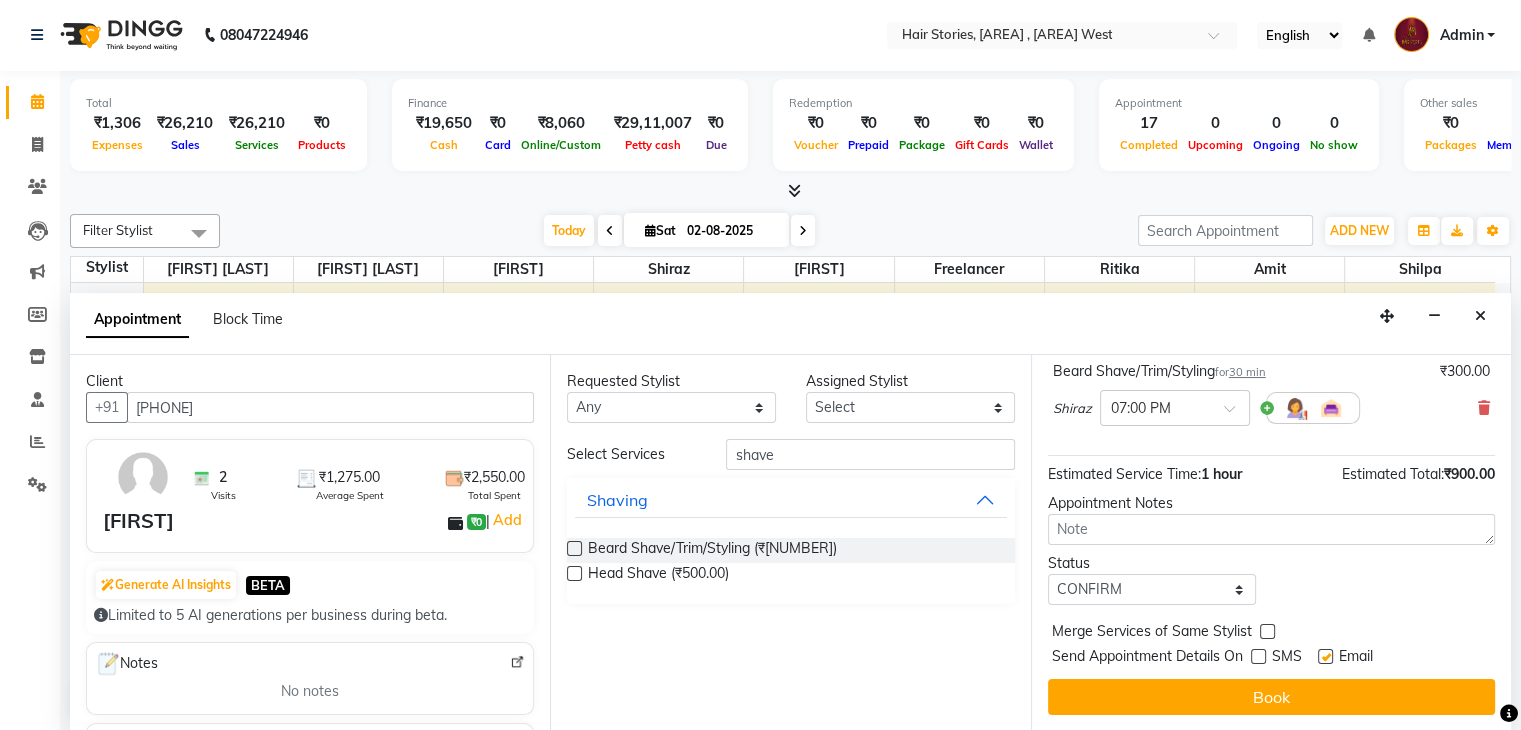 click at bounding box center (1324, 658) 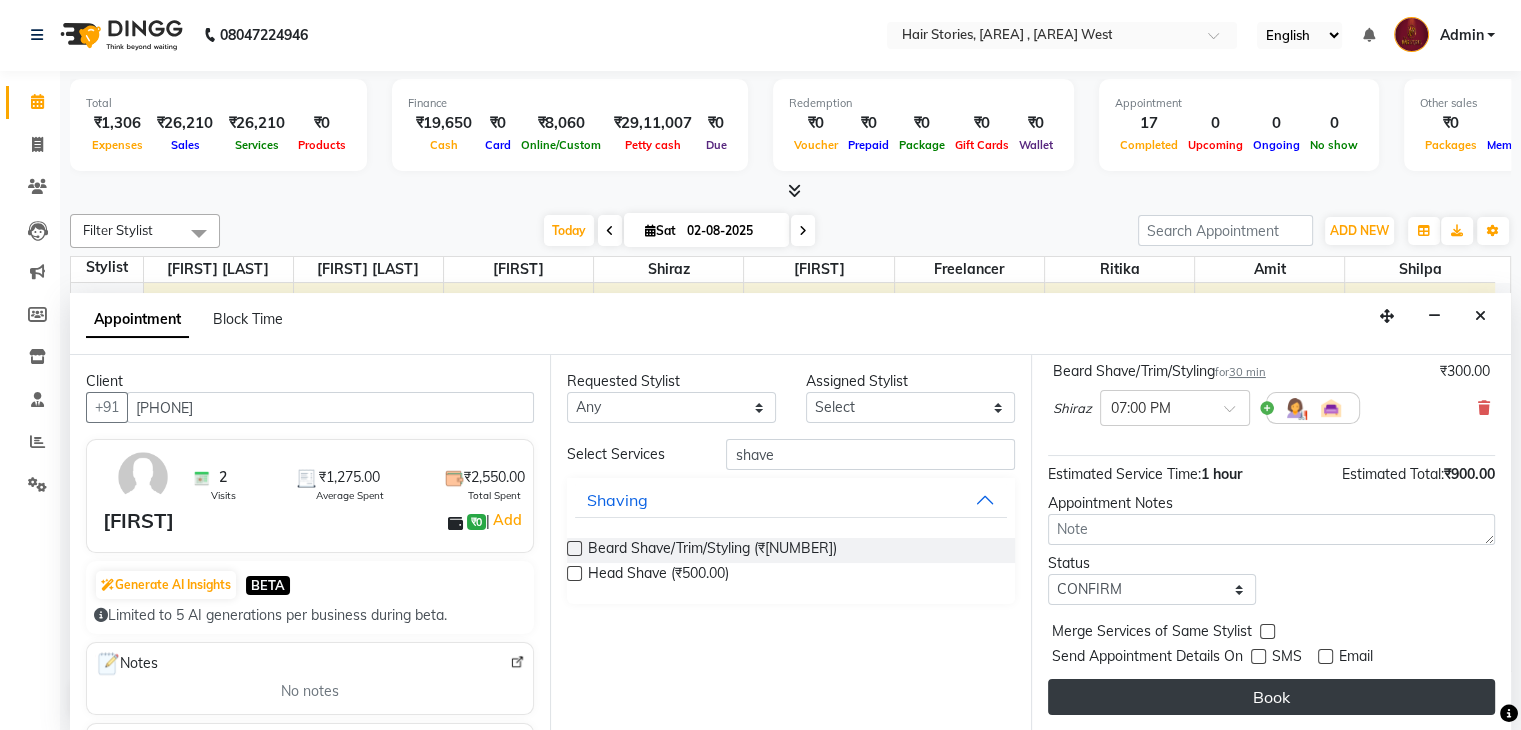 click on "Book" at bounding box center (1271, 697) 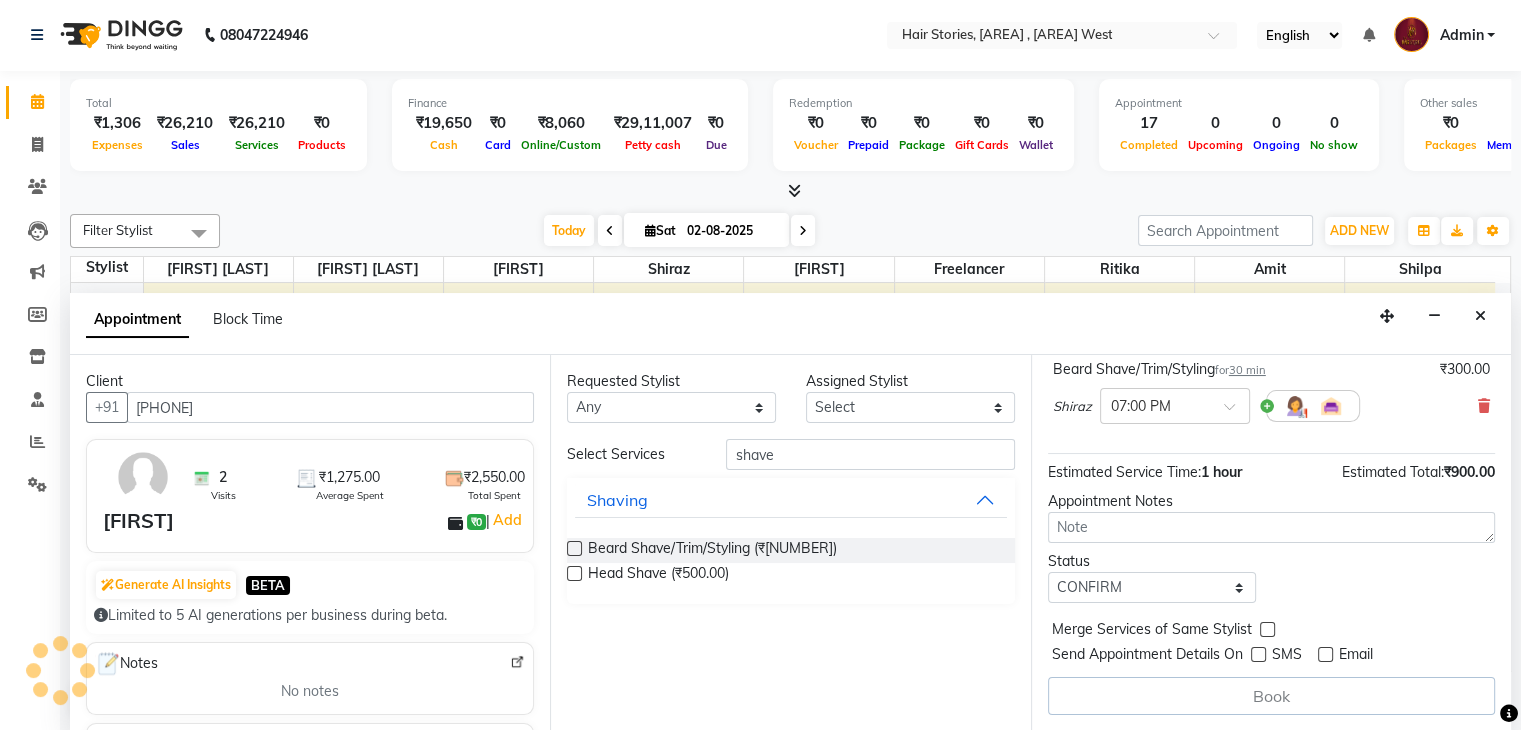 scroll, scrollTop: 0, scrollLeft: 0, axis: both 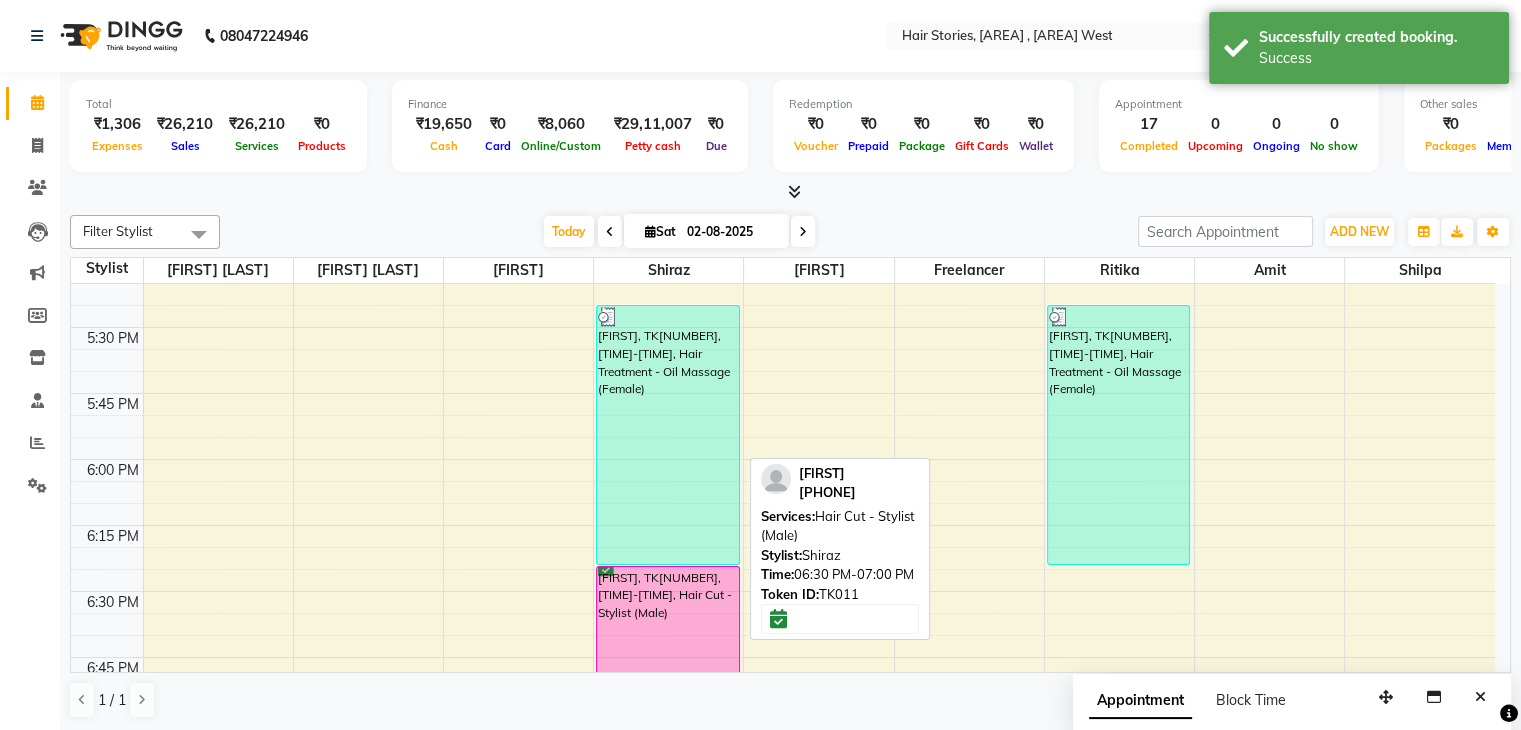 click on "[FIRST], TK[NUMBER], [TIME]-[TIME], Hair Cut - Stylist (Male)" at bounding box center (668, 631) 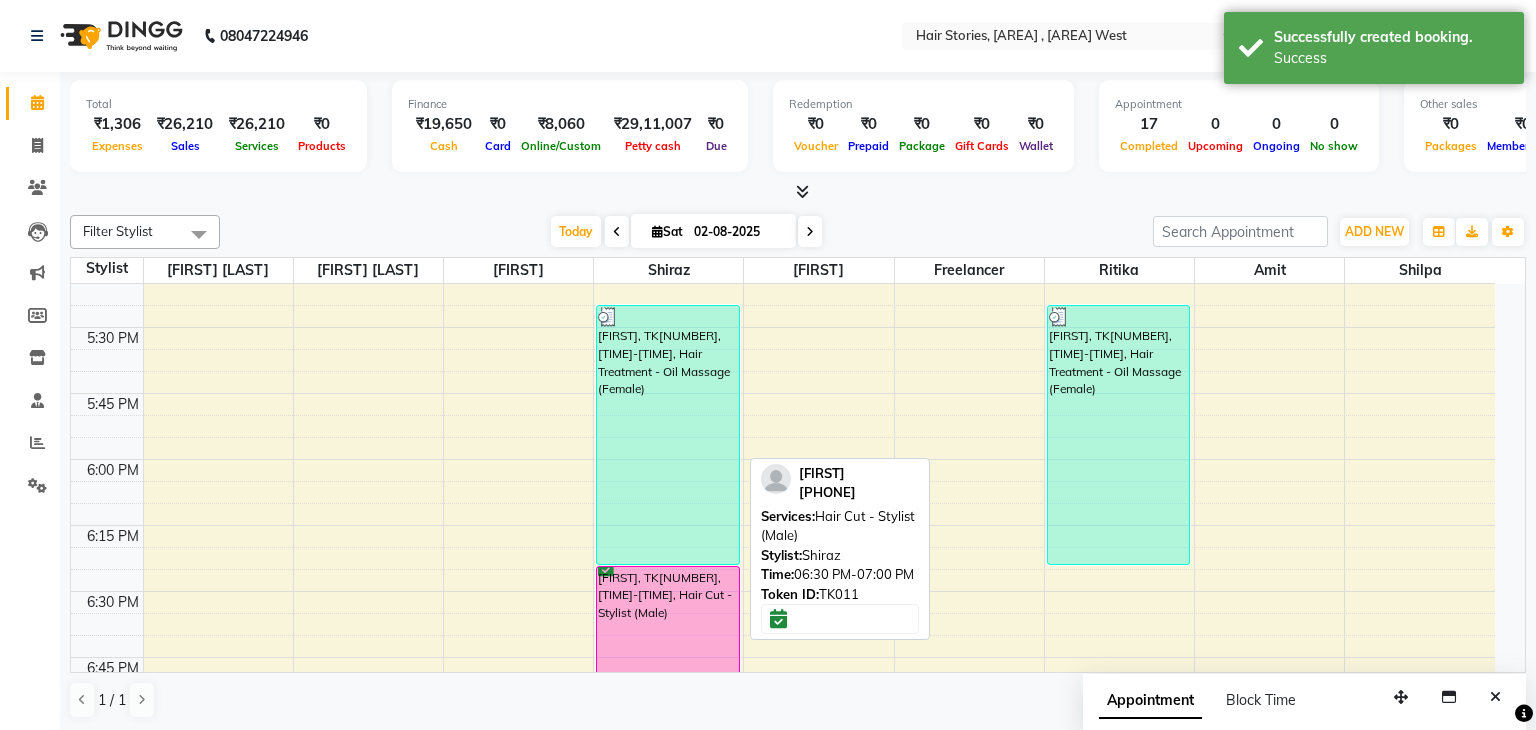 select on "6" 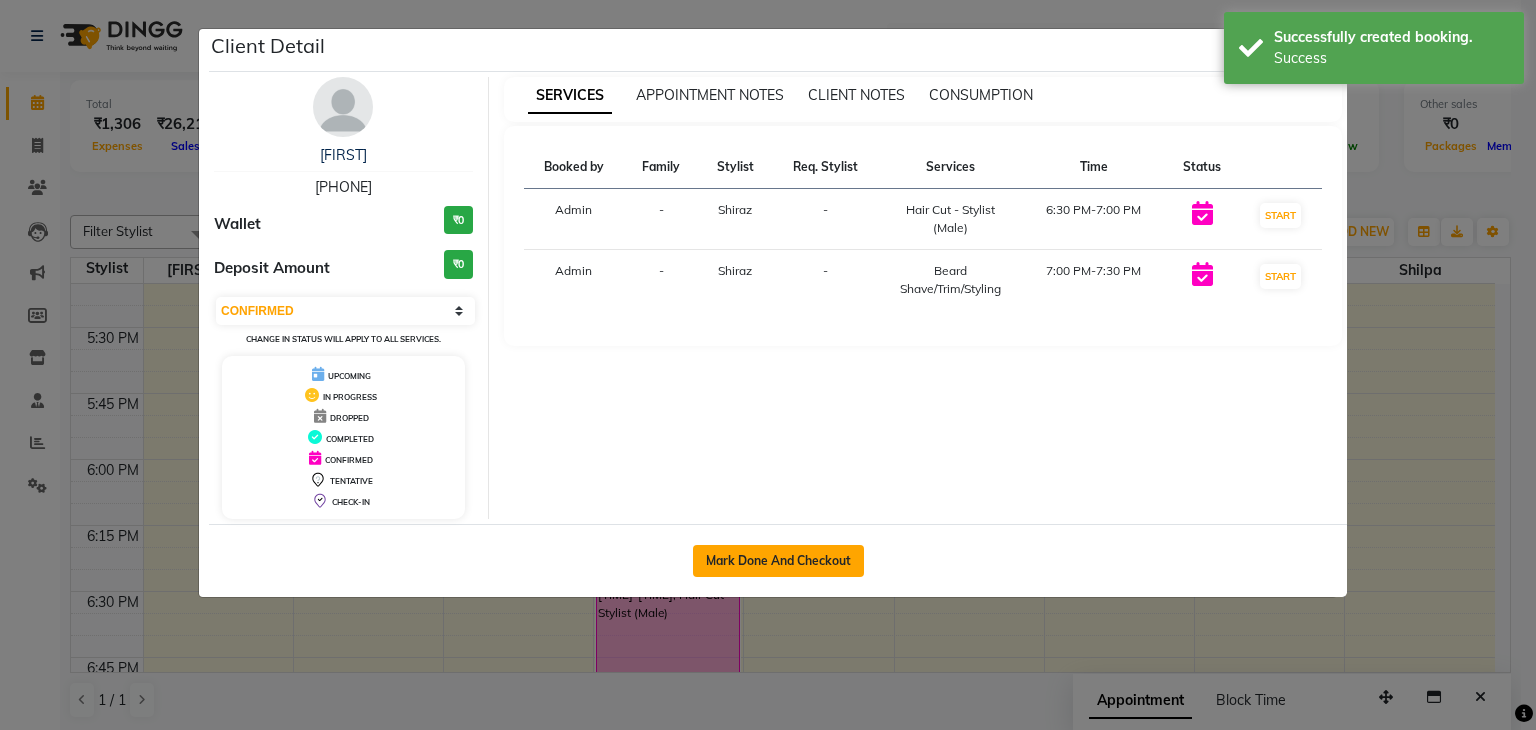 click on "Mark Done And Checkout" 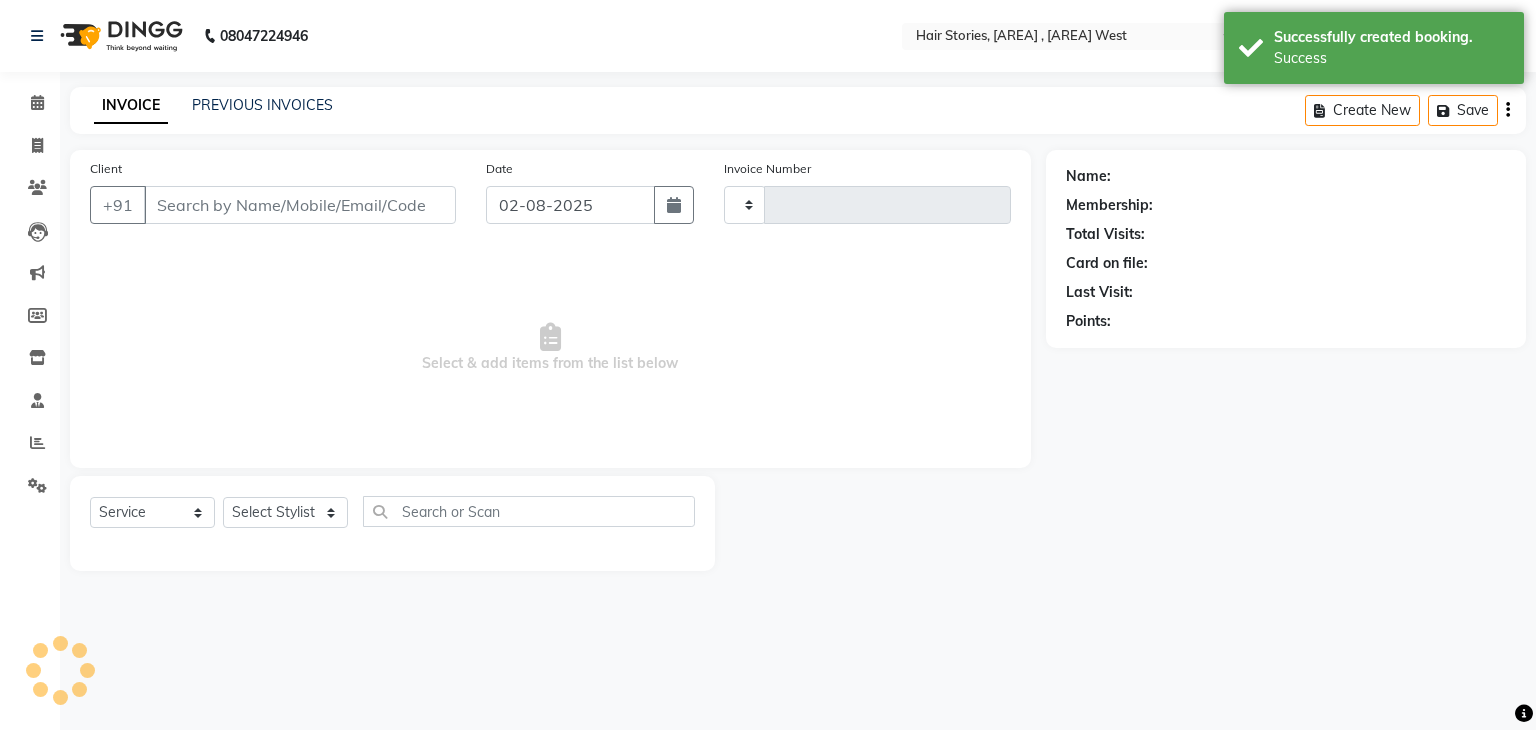 type on "0846" 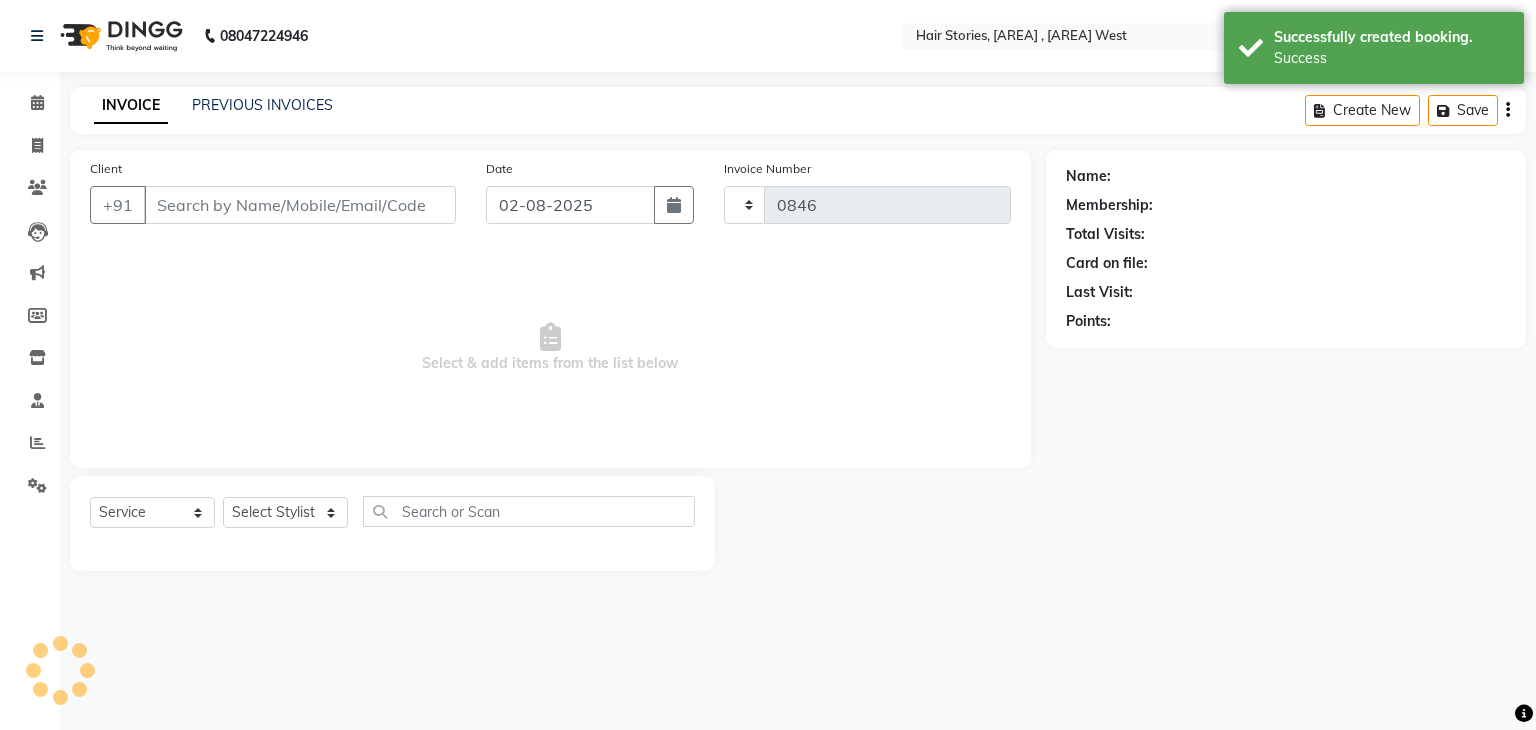 select on "550" 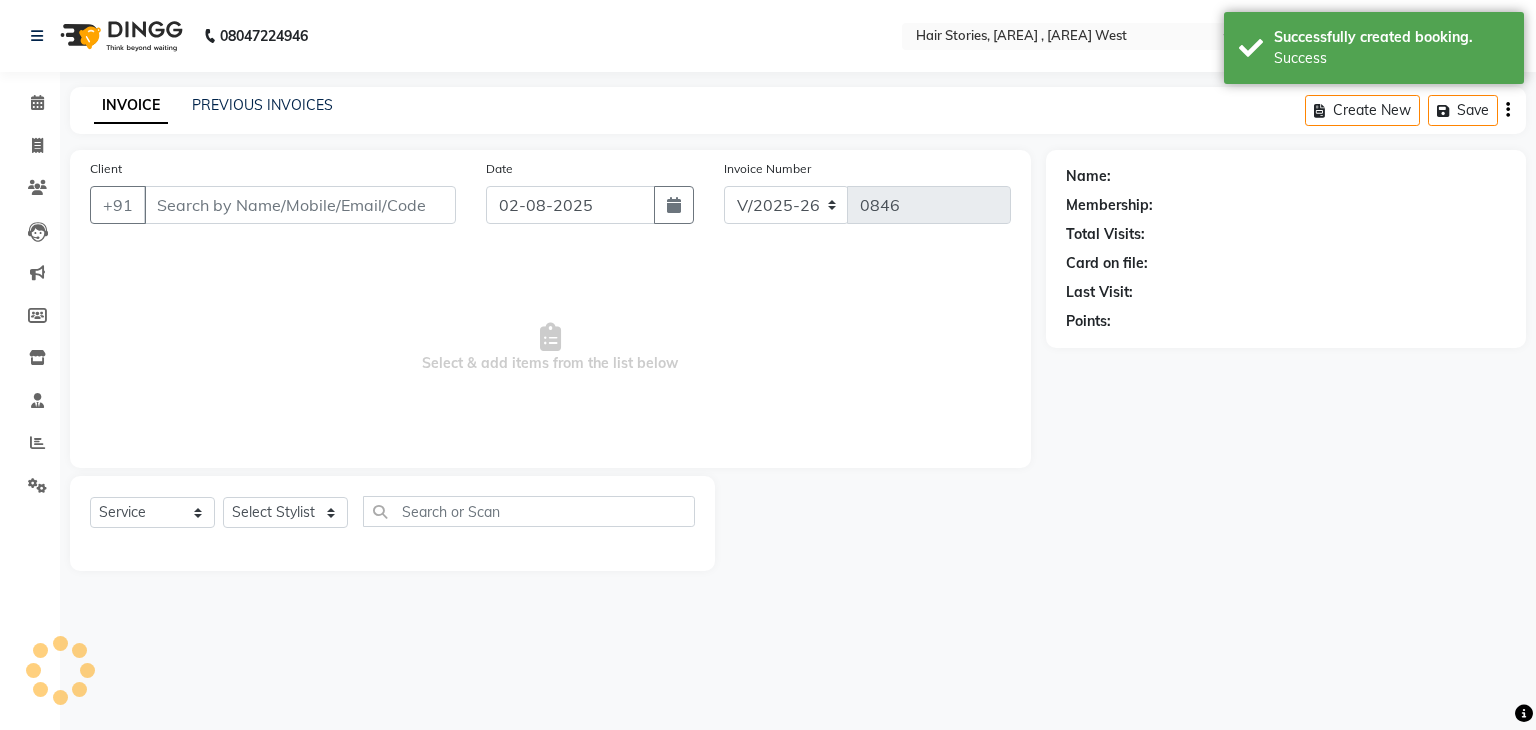 type on "[PHONE]" 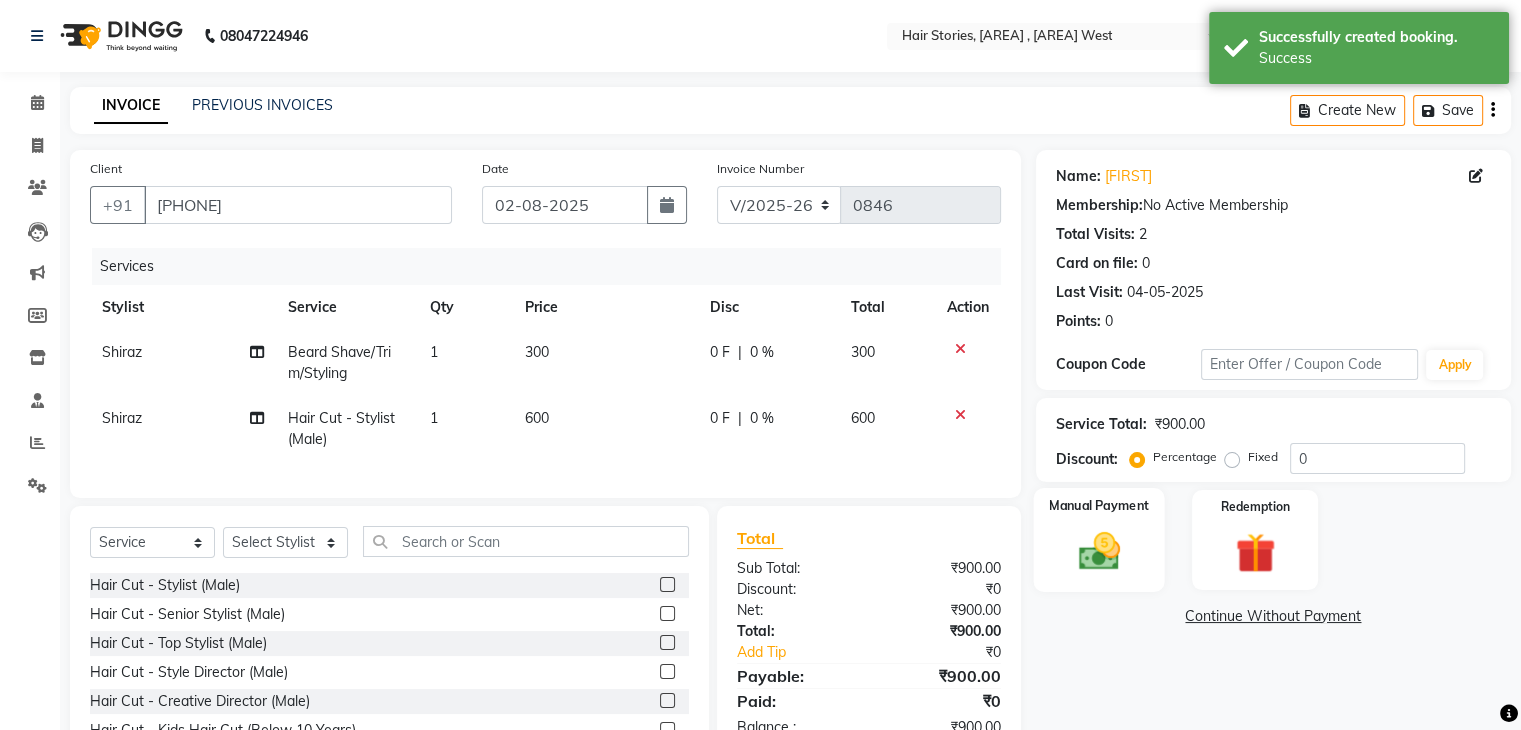 click 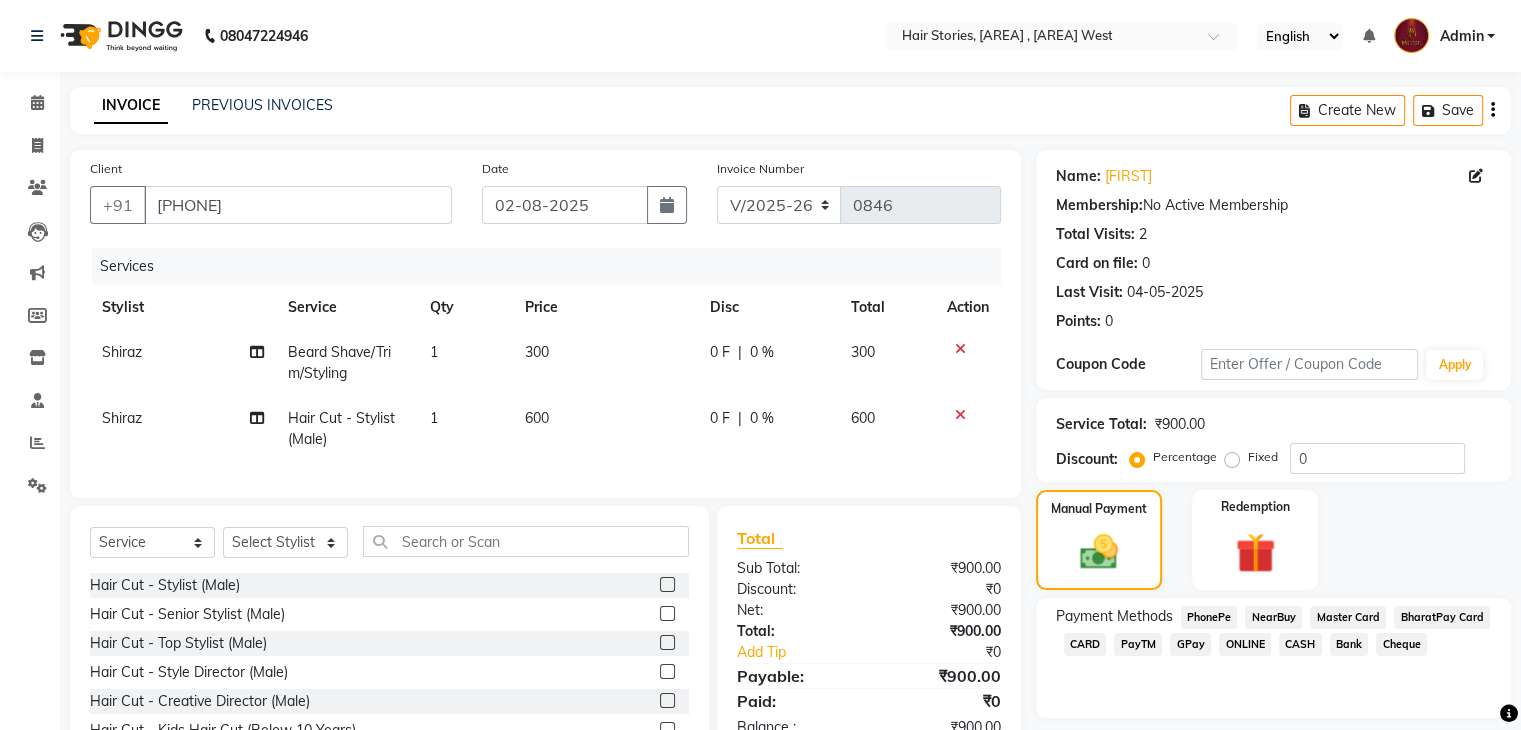 click on "PhonePe" 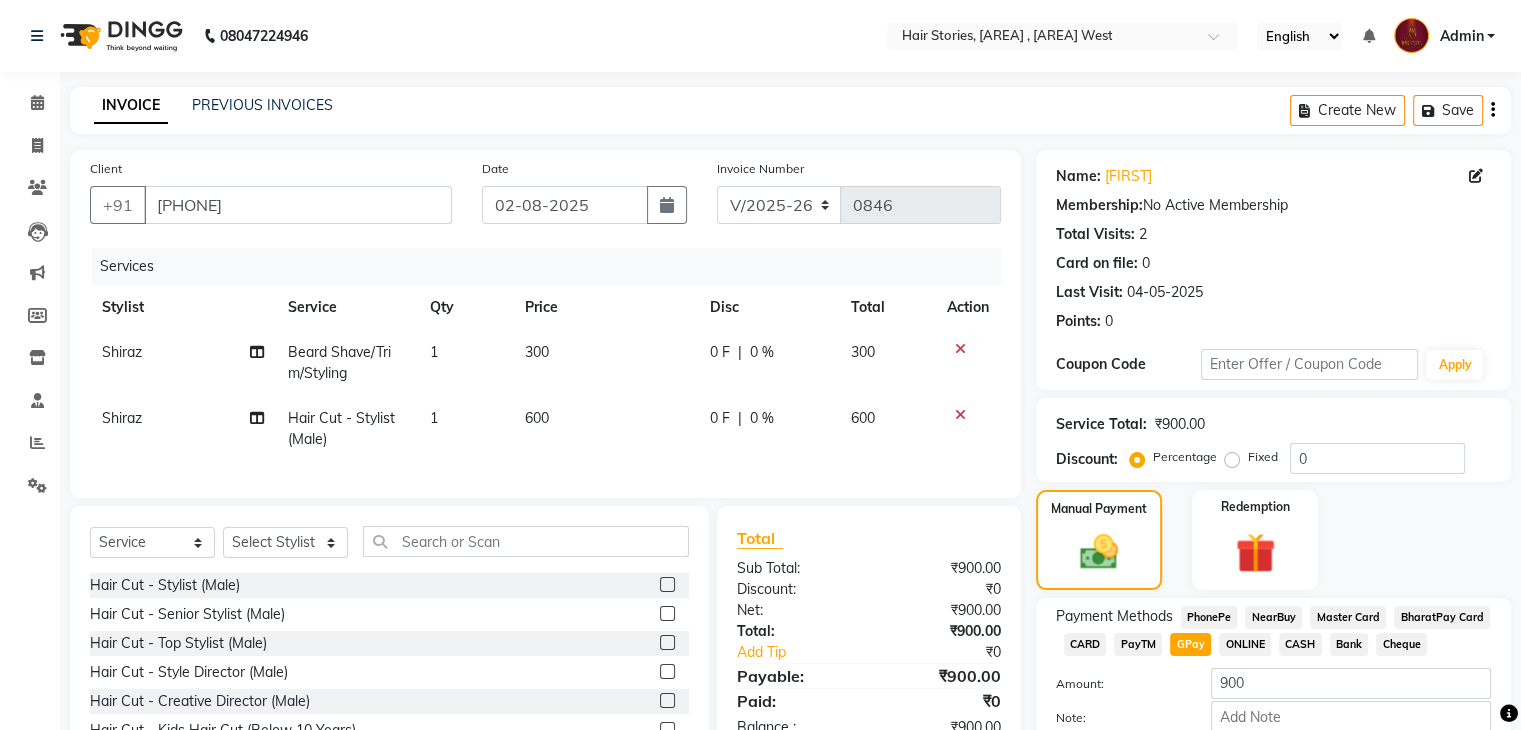scroll, scrollTop: 117, scrollLeft: 0, axis: vertical 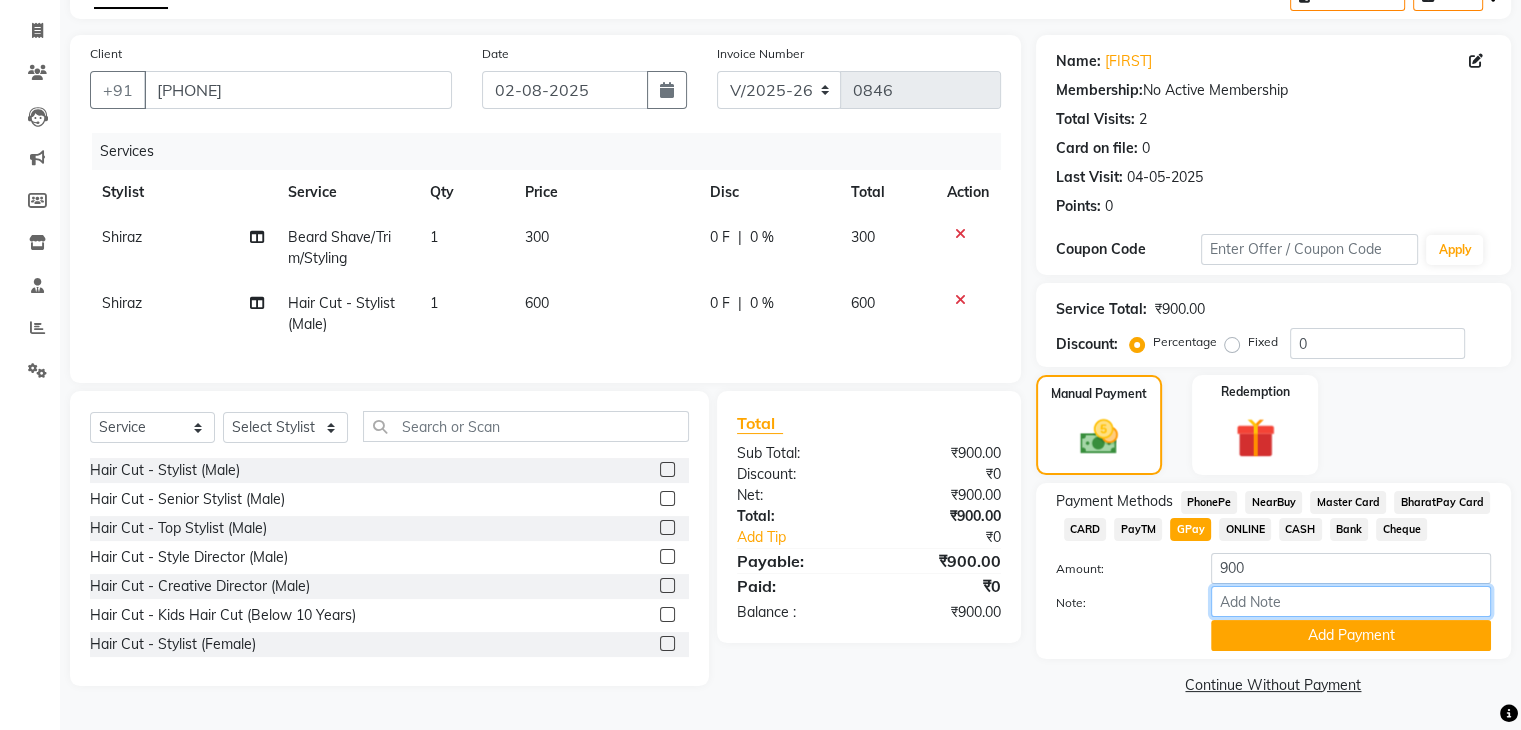 click on "Note:" at bounding box center [1351, 601] 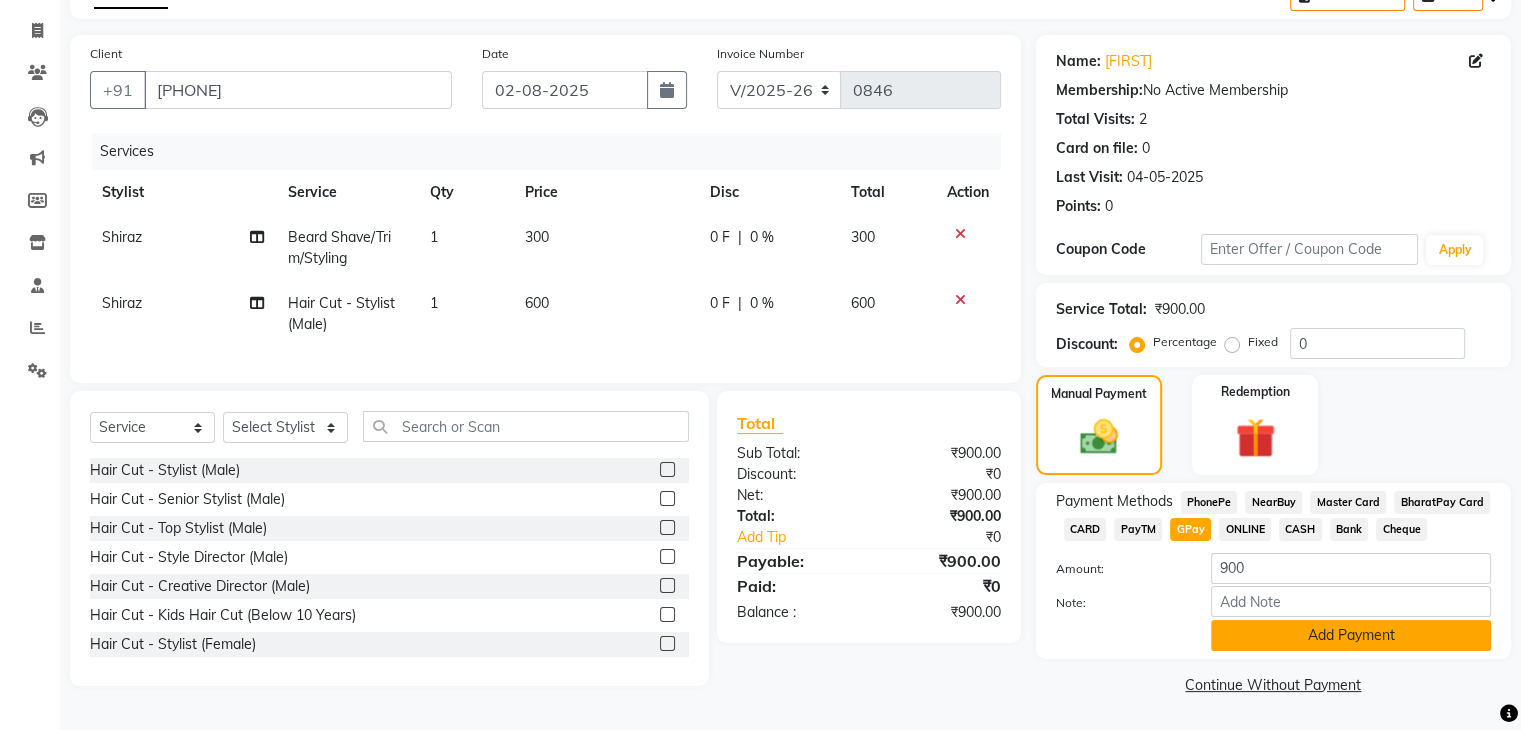 click on "Add Payment" 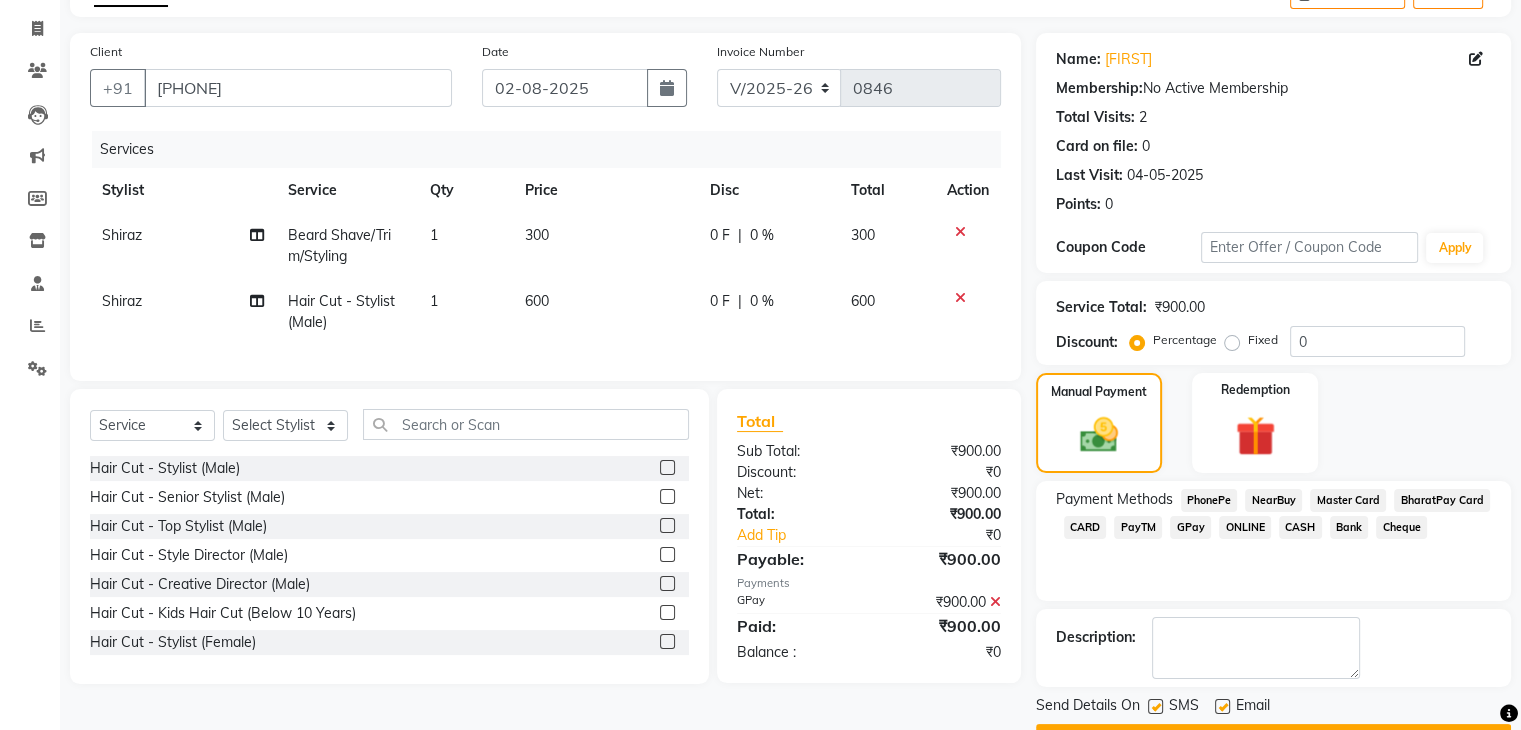 scroll, scrollTop: 171, scrollLeft: 0, axis: vertical 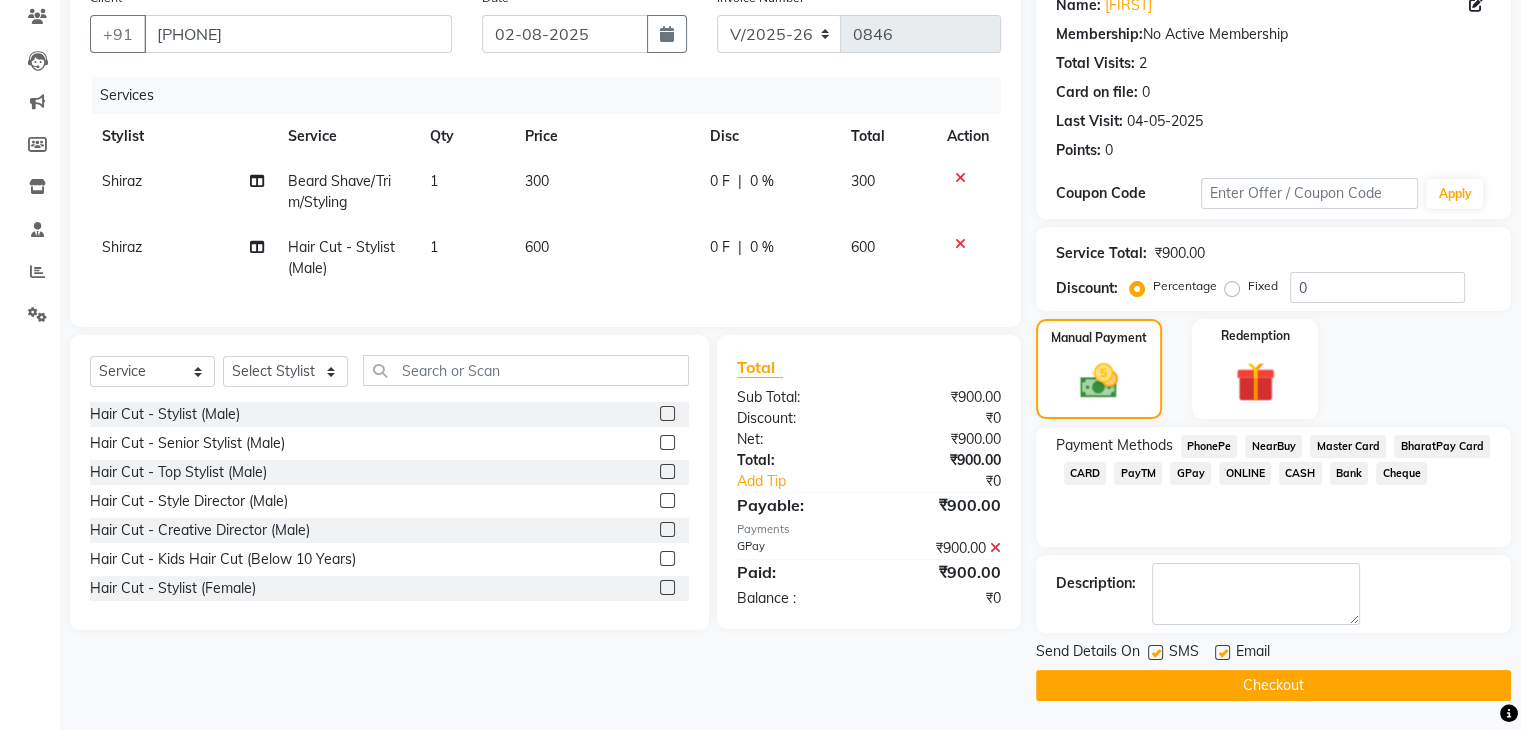 click 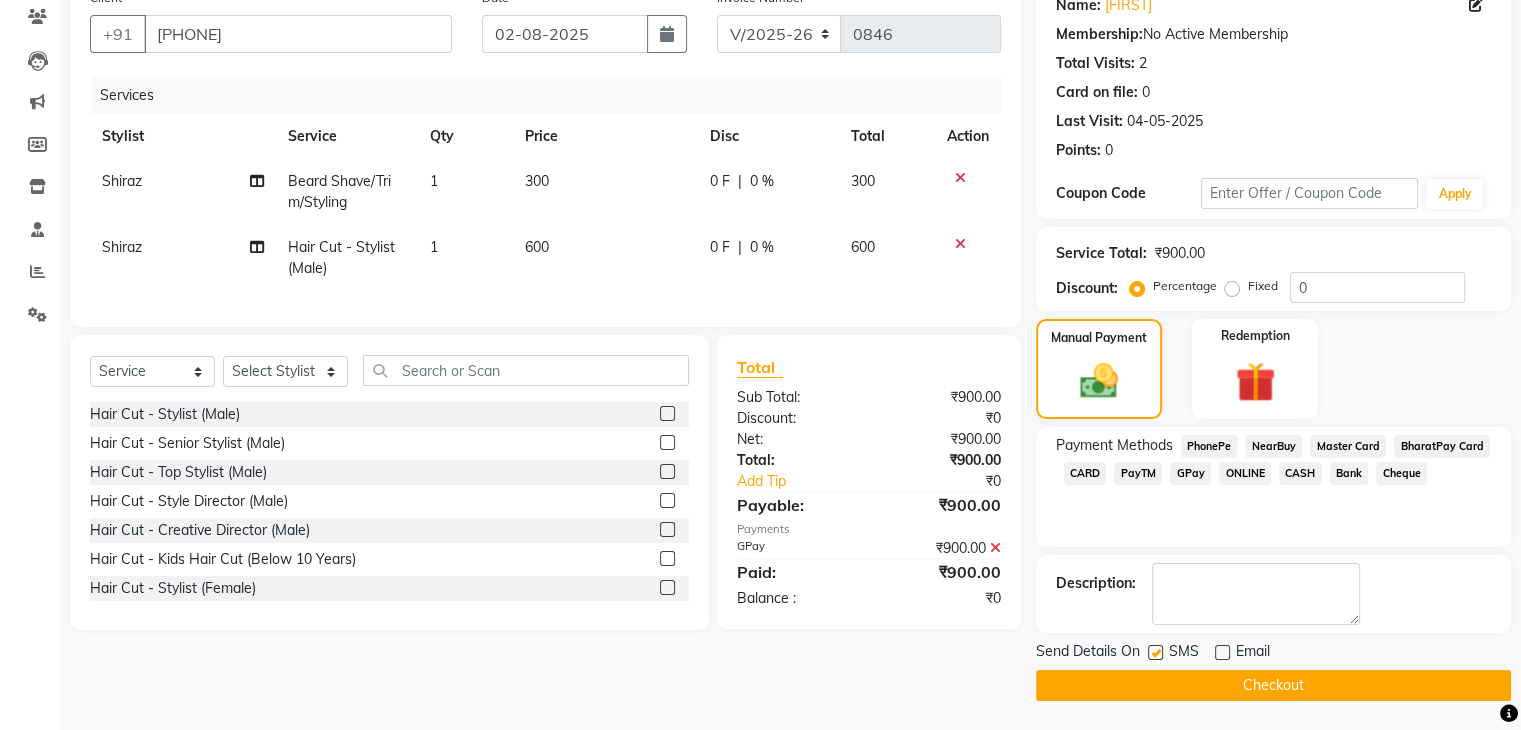 click 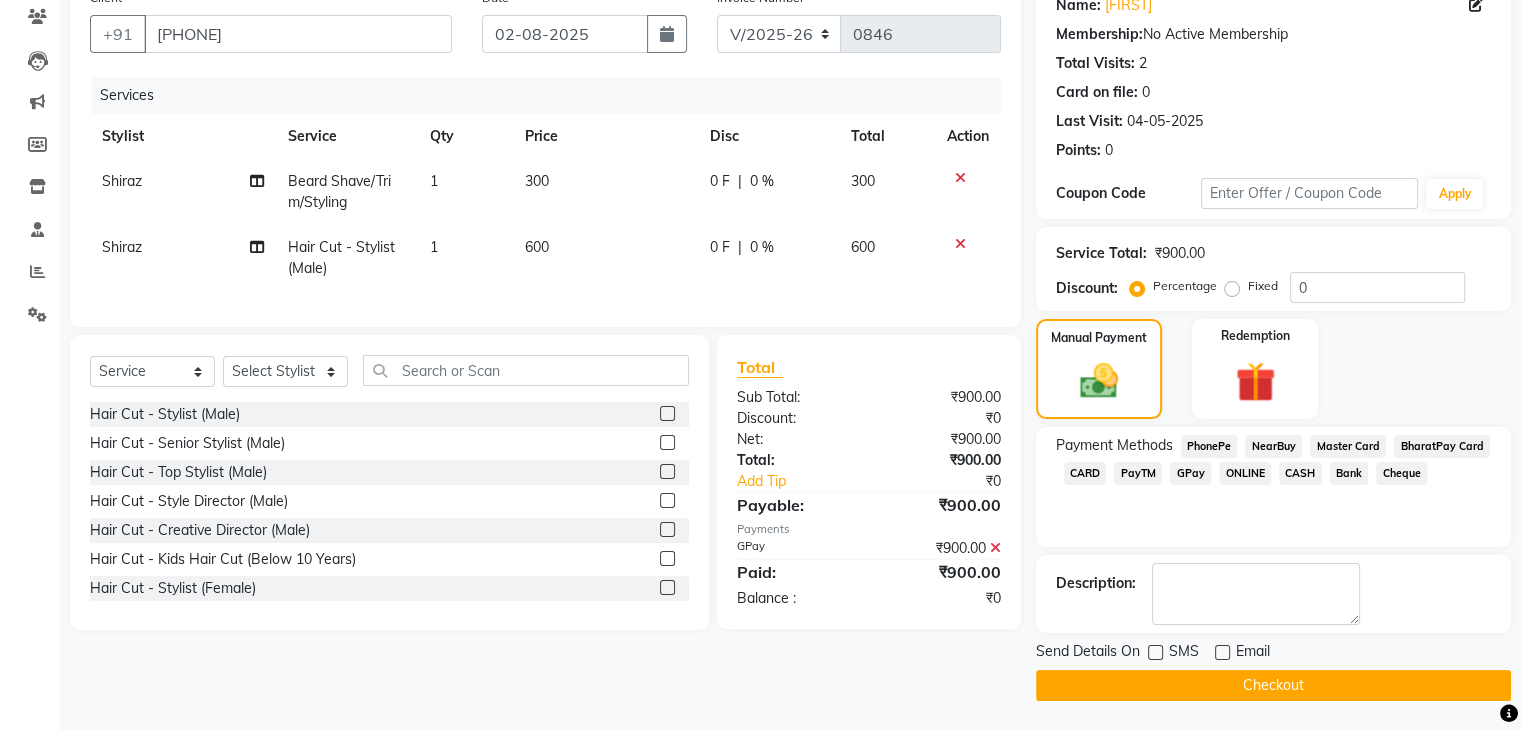 click on "Checkout" 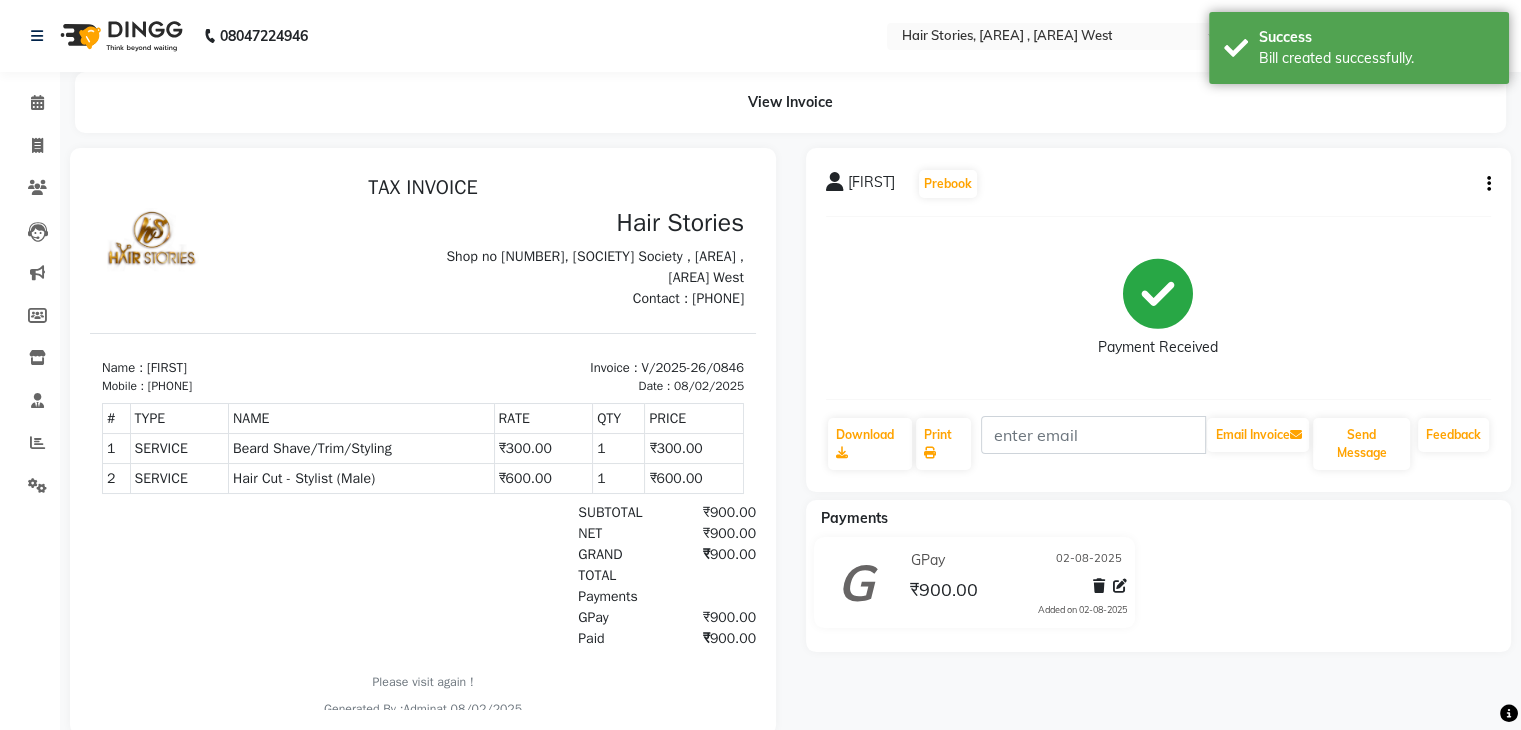 scroll, scrollTop: 0, scrollLeft: 0, axis: both 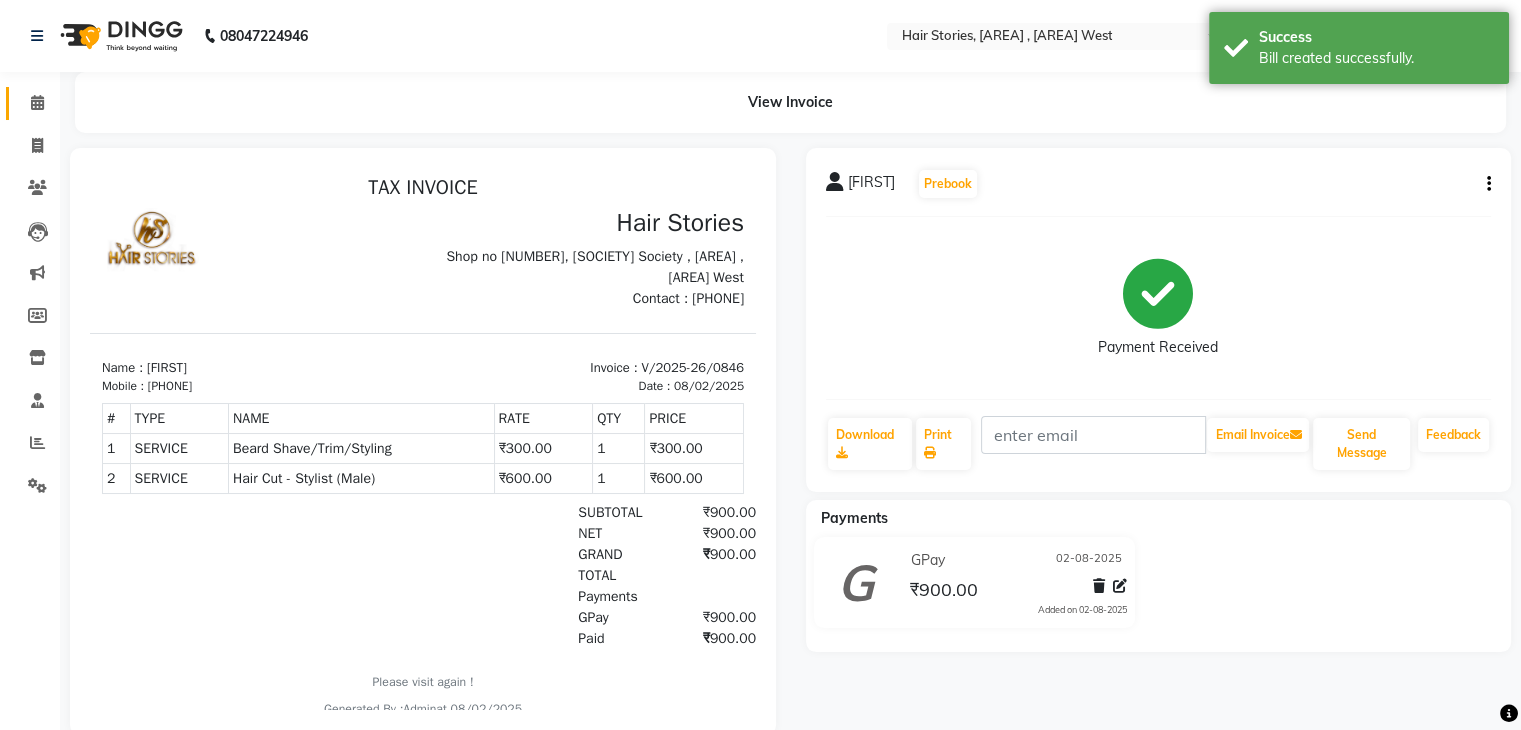 click 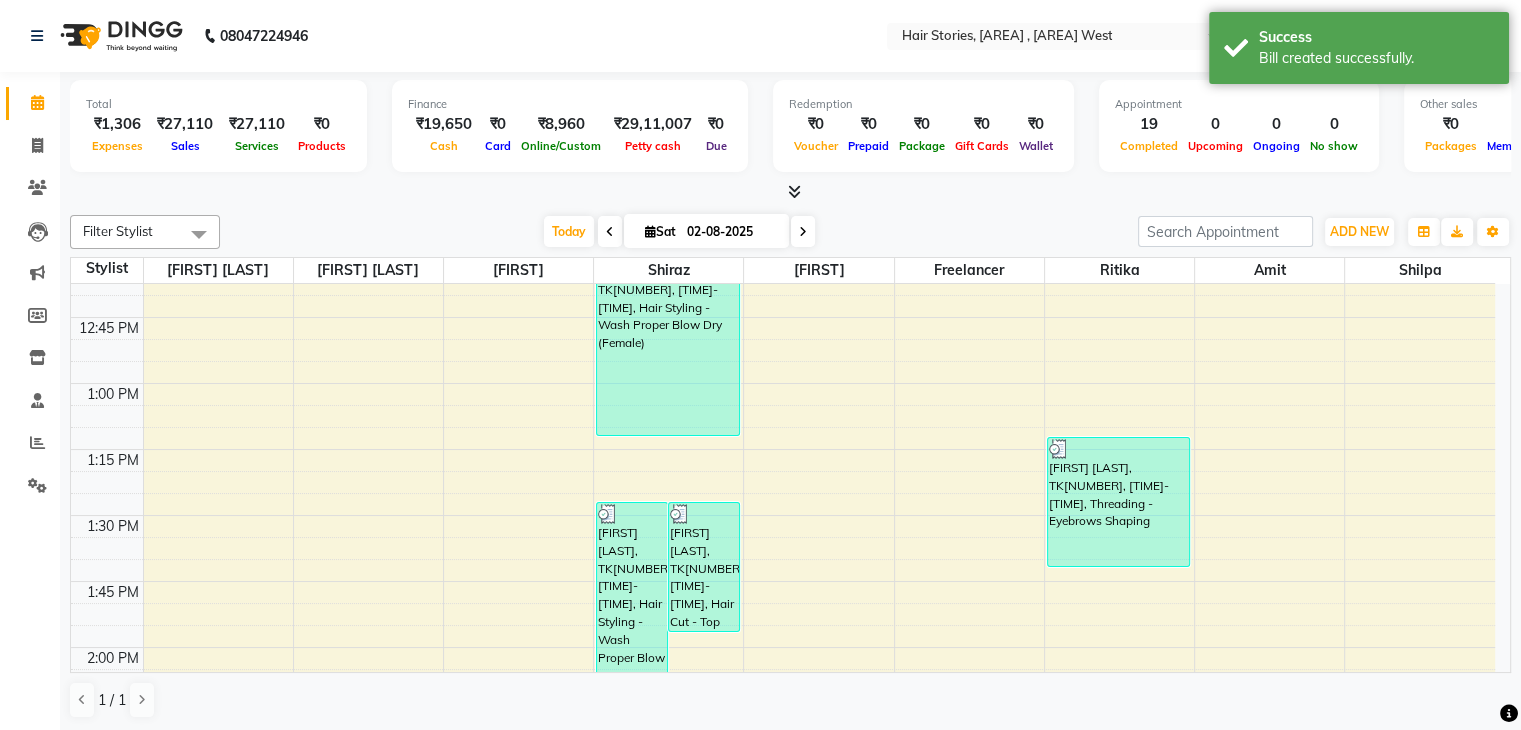 scroll, scrollTop: 1202, scrollLeft: 0, axis: vertical 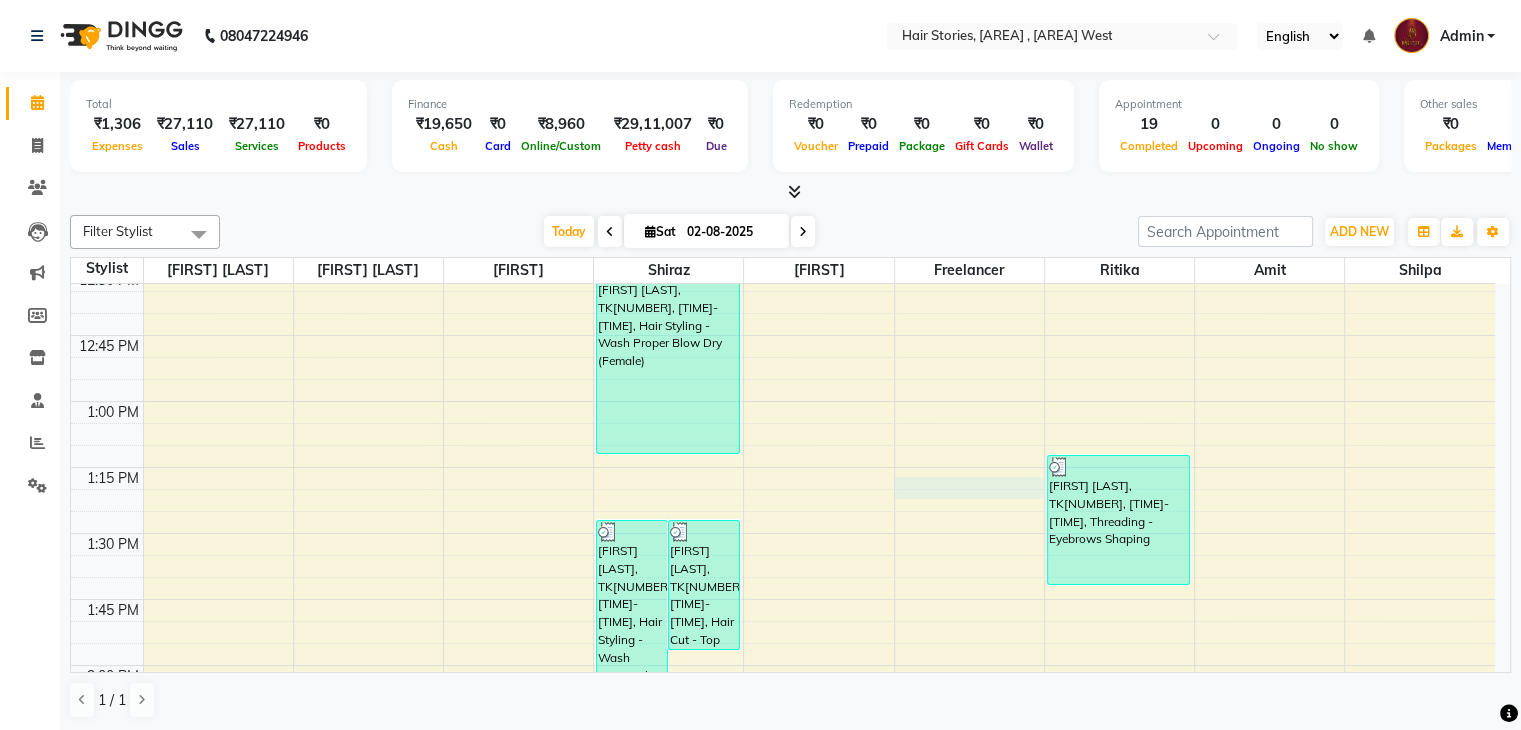 click on "8:00 AM 8:15 AM 8:30 AM 8:45 AM 9:00 AM 9:15 AM 9:30 AM 9:45 AM 10:00 AM 10:15 AM 10:30 AM 10:45 AM 11:00 AM 11:15 AM 11:30 AM 11:45 AM 12:00 PM 12:15 PM 12:30 PM 12:45 PM 1:00 PM 1:15 PM 1:30 PM 1:45 PM 2:00 PM 2:15 PM 2:30 PM 2:45 PM 3:00 PM 3:15 PM 3:30 PM 3:45 PM 4:00 PM 4:15 PM 4:30 PM 4:45 PM 5:00 PM 5:15 PM 5:30 PM 5:45 PM 6:00 PM 6:15 PM 6:30 PM 6:45 PM 7:00 PM 7:15 PM 7:30 PM 7:45 PM 8:00 PM 8:15 PM 8:30 PM 8:45 PM 9:00 PM 9:15 PM 9:30 PM 9:45 PM 10:00 PM 10:15 PM 10:30 PM 10:45 PM     [FIRST], TK[NUMBER], [TIME]-[TIME], Hair Cut - Creative Director (Male)     [FIRST] [LAST], TK[NUMBER], [TIME]-[TIME], Technical Hair Colour - Root Touch Up (Female)     [FIRST], TK[NUMBER], [TIME]-[TIME], Hair Cut - Creative Director (Male)     [FIRST] [LAST], TK[NUMBER], [TIME]-[TIME], Hair Cut - Creative Director (Female)     [FIRST] [LAST], TK[NUMBER], [TIME]-[TIME], Technical Hair Colour - Root Touch Up (Female)     [FIRST] ([FIRST]), TK[NUMBER], [TIME]-[TIME], Hair Treatment - Oil Massage (Female)" at bounding box center [783, 1061] 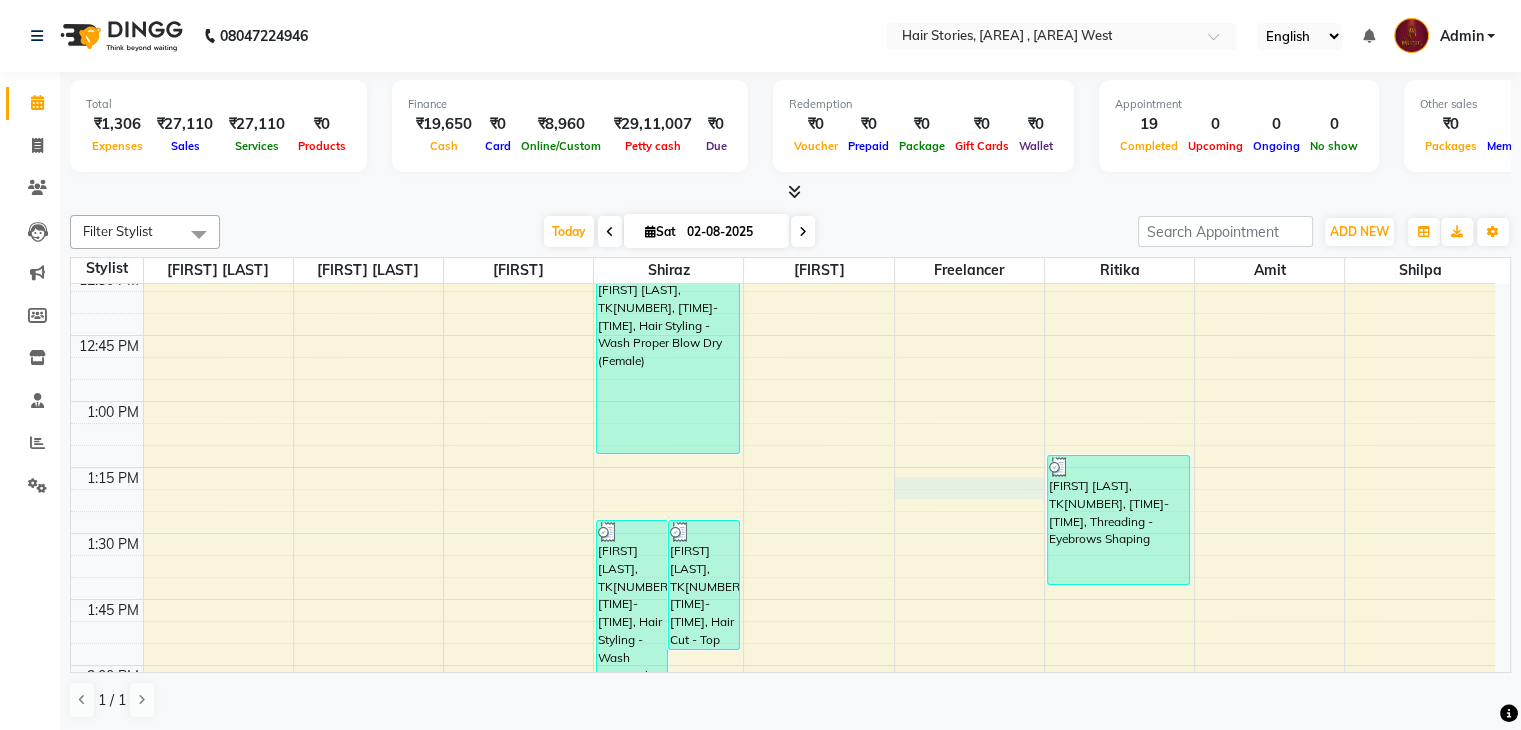 select on "61983" 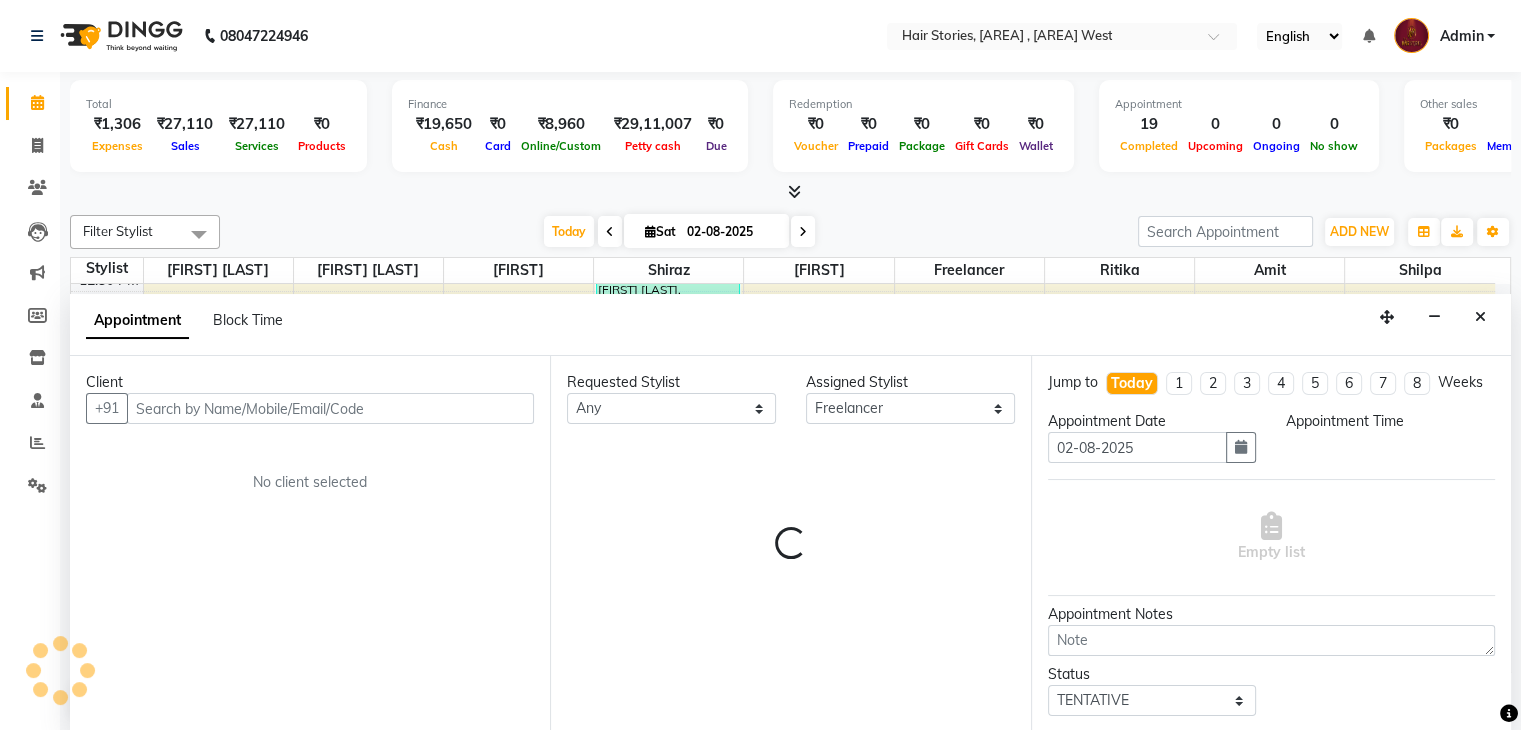 scroll, scrollTop: 1, scrollLeft: 0, axis: vertical 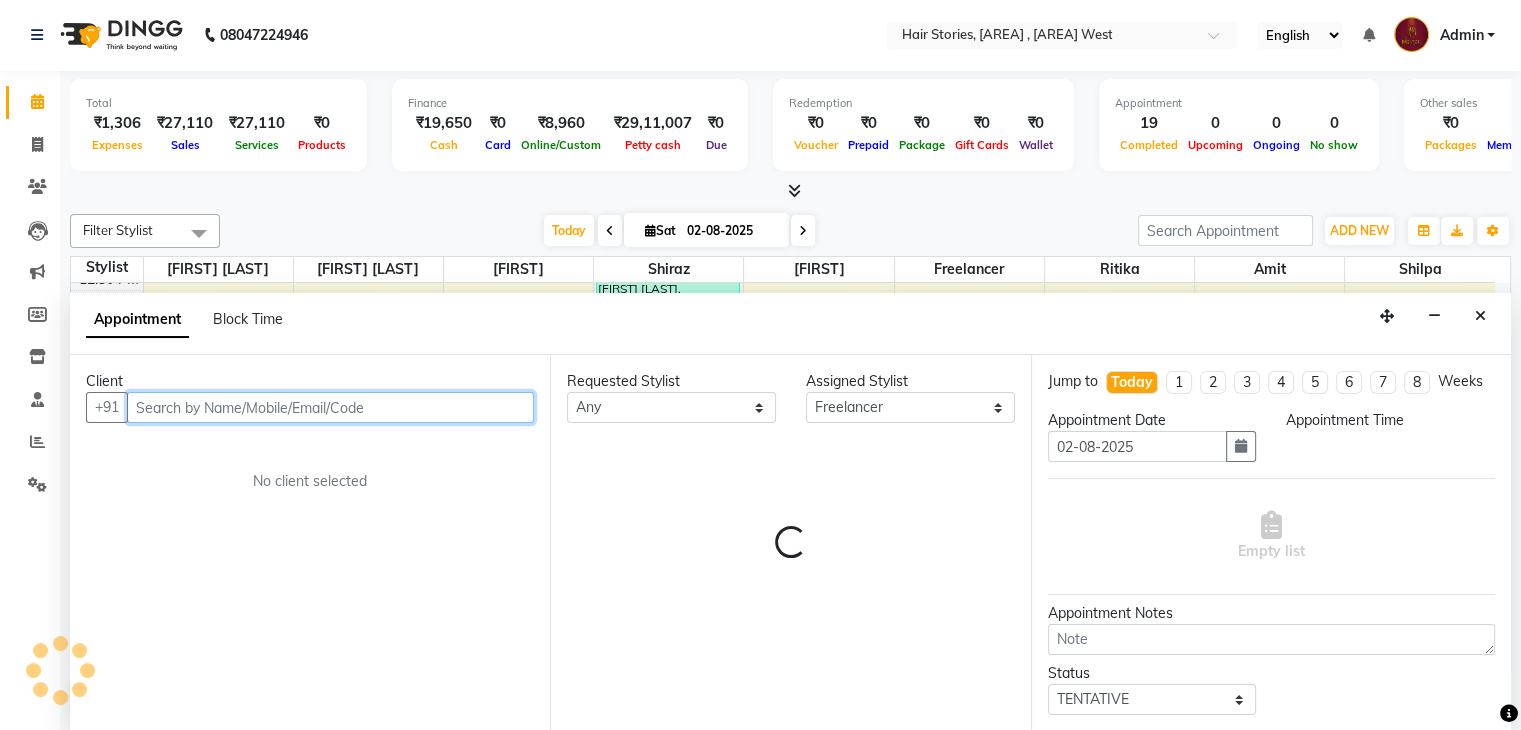 select on "795" 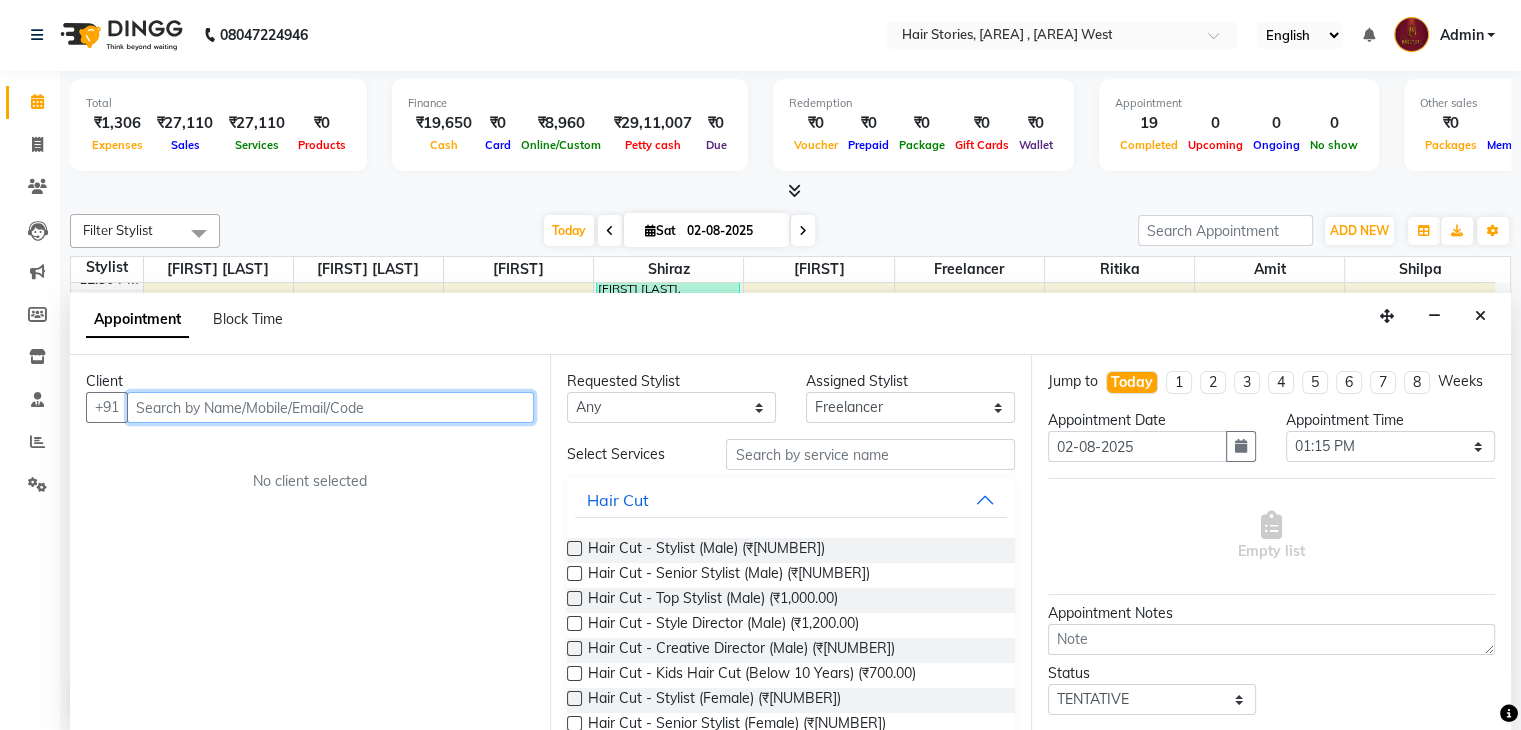 click at bounding box center [330, 407] 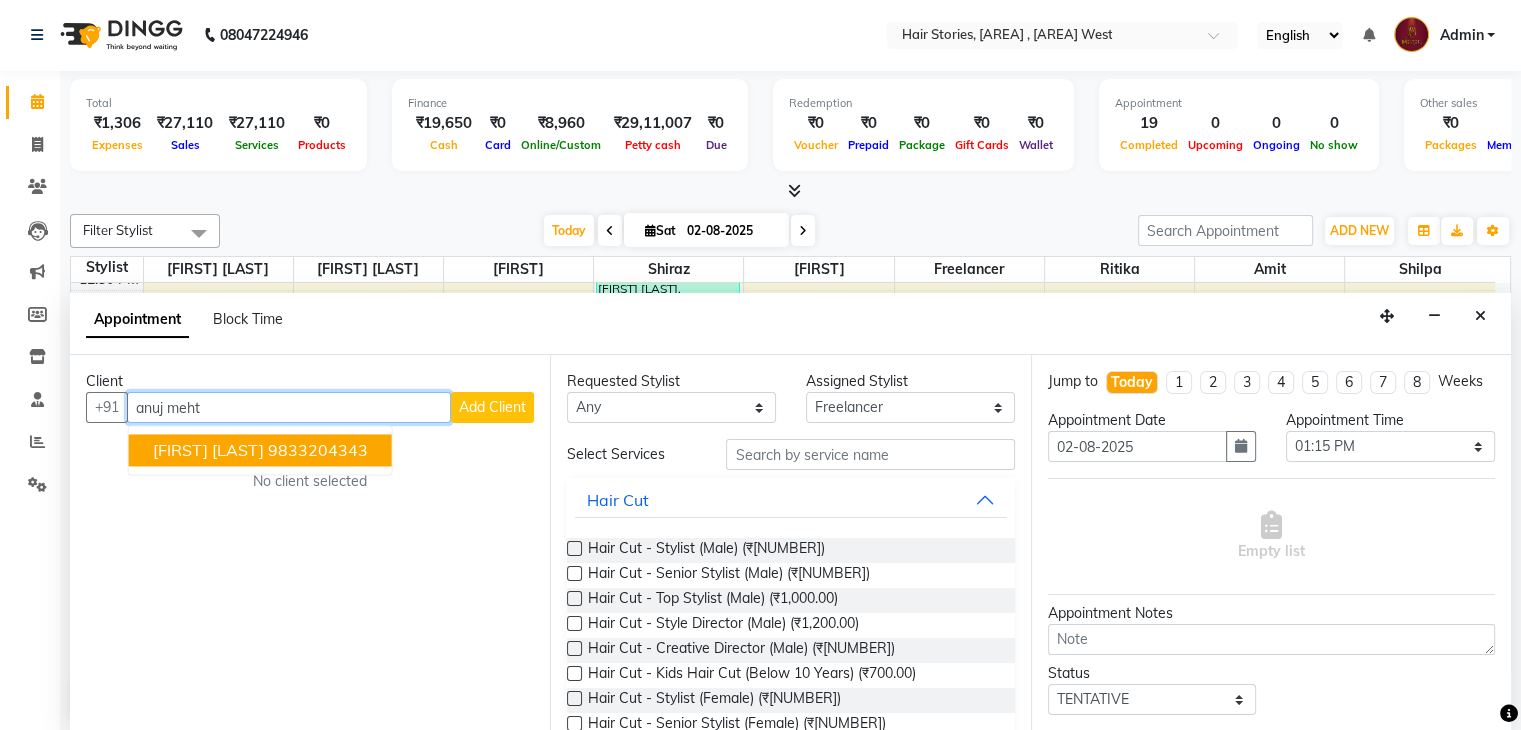 click on "[FIRST] [LAST]  [PHONE]" at bounding box center [260, 451] 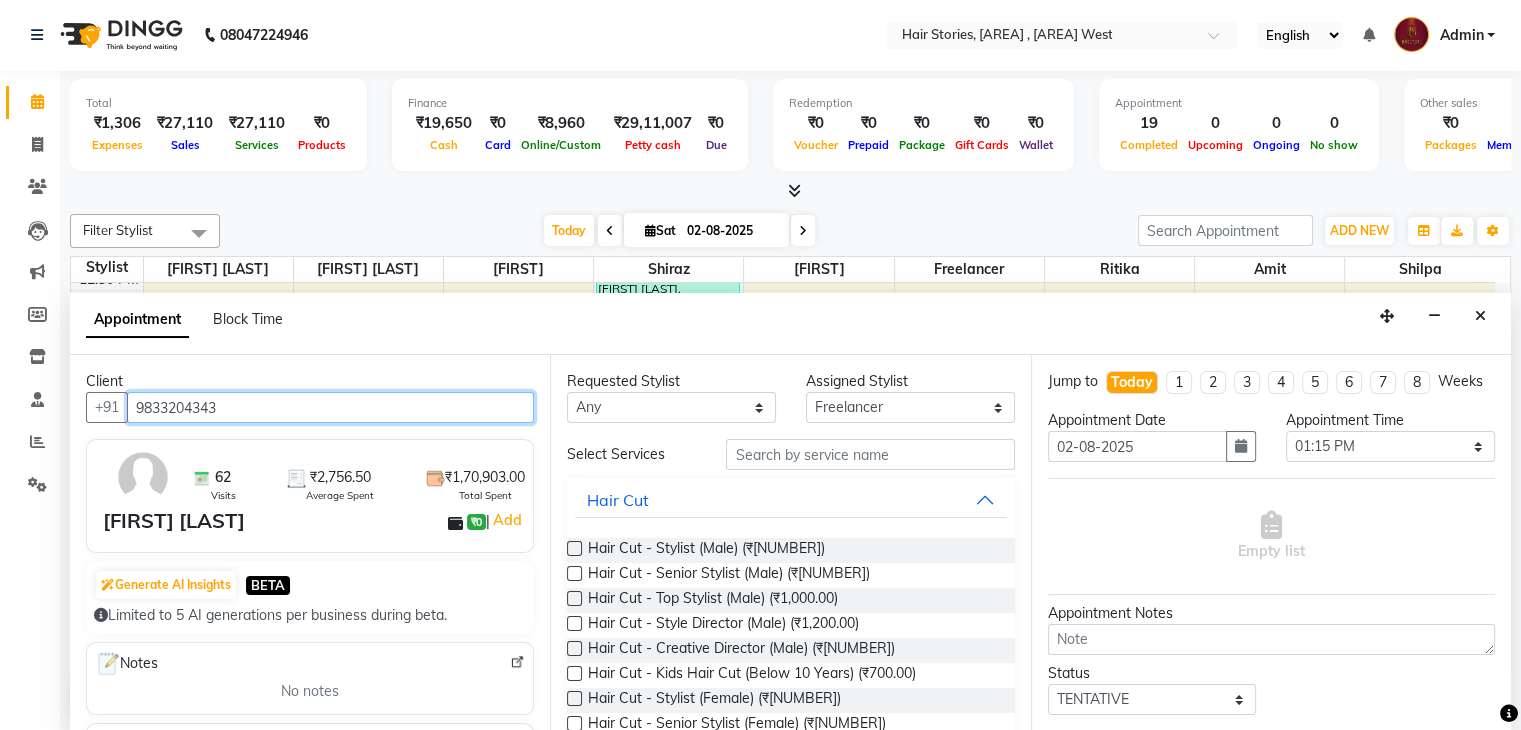 type on "9833204343" 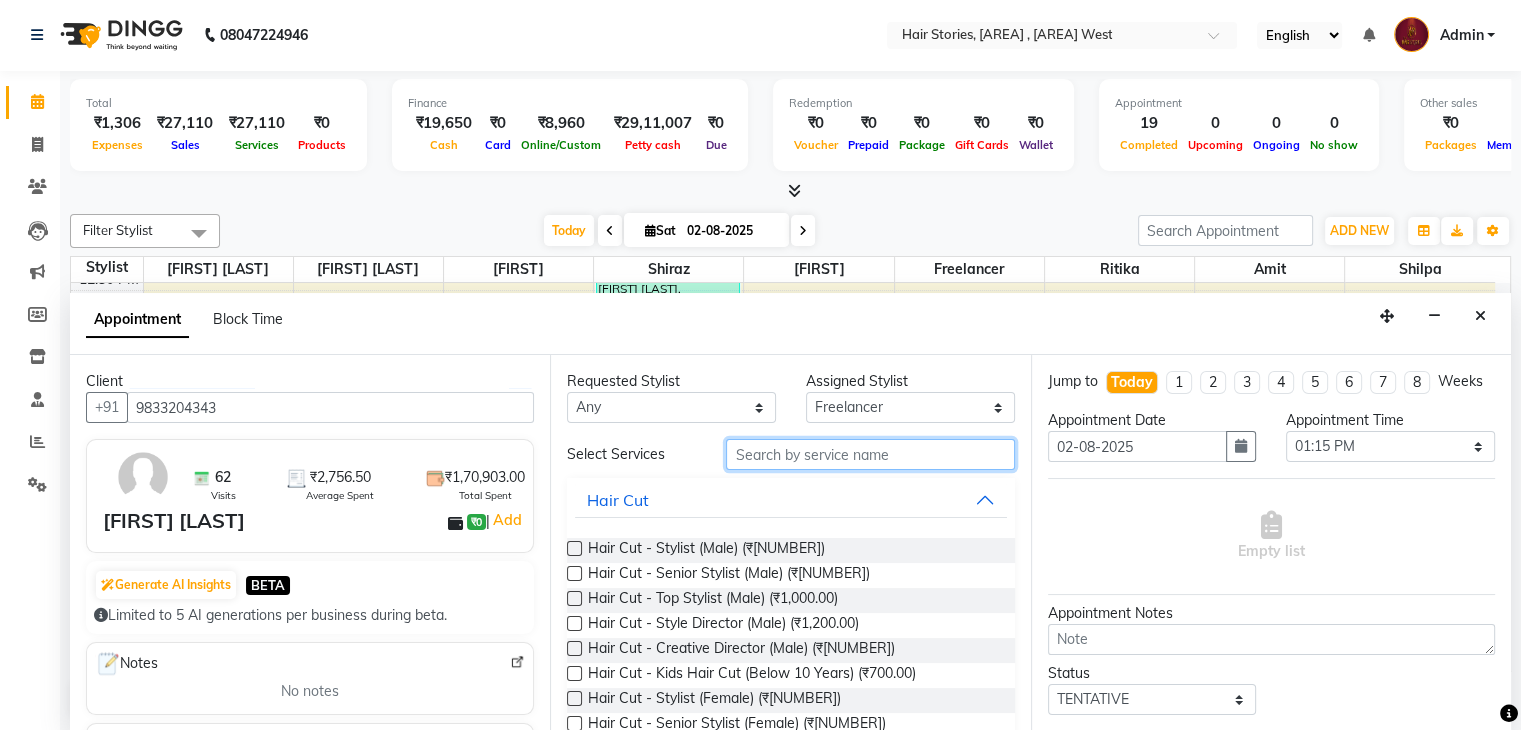 click at bounding box center [870, 454] 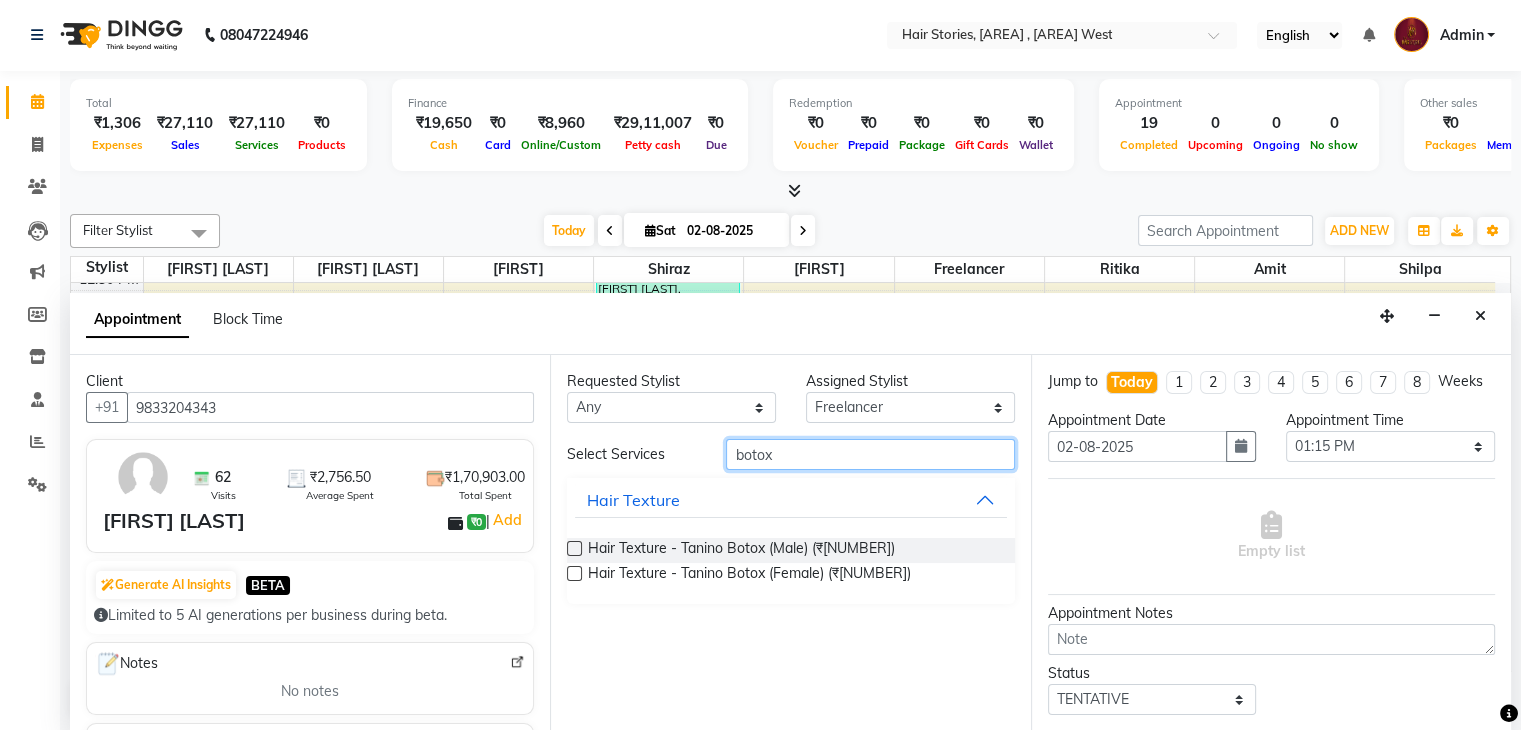 type on "botox" 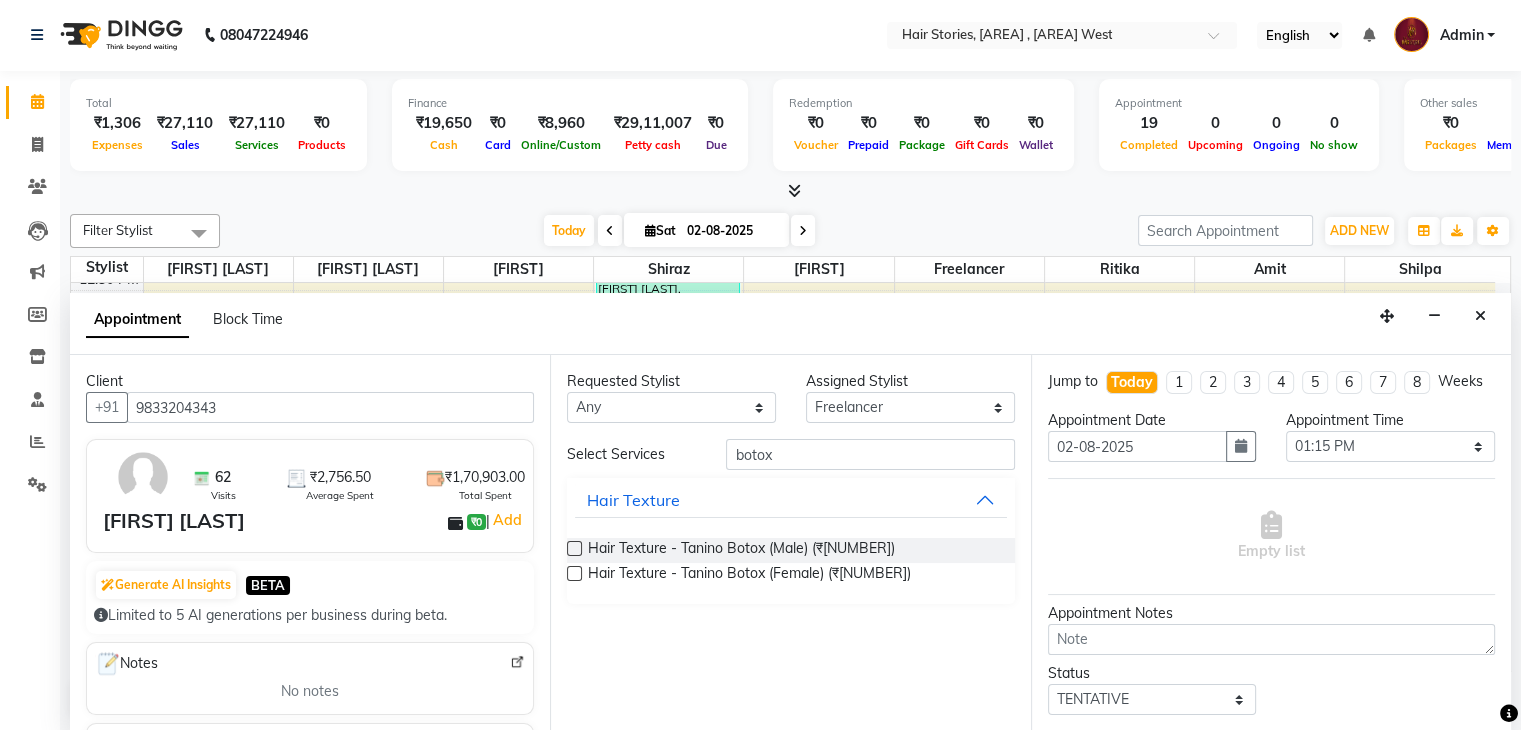 click at bounding box center (574, 573) 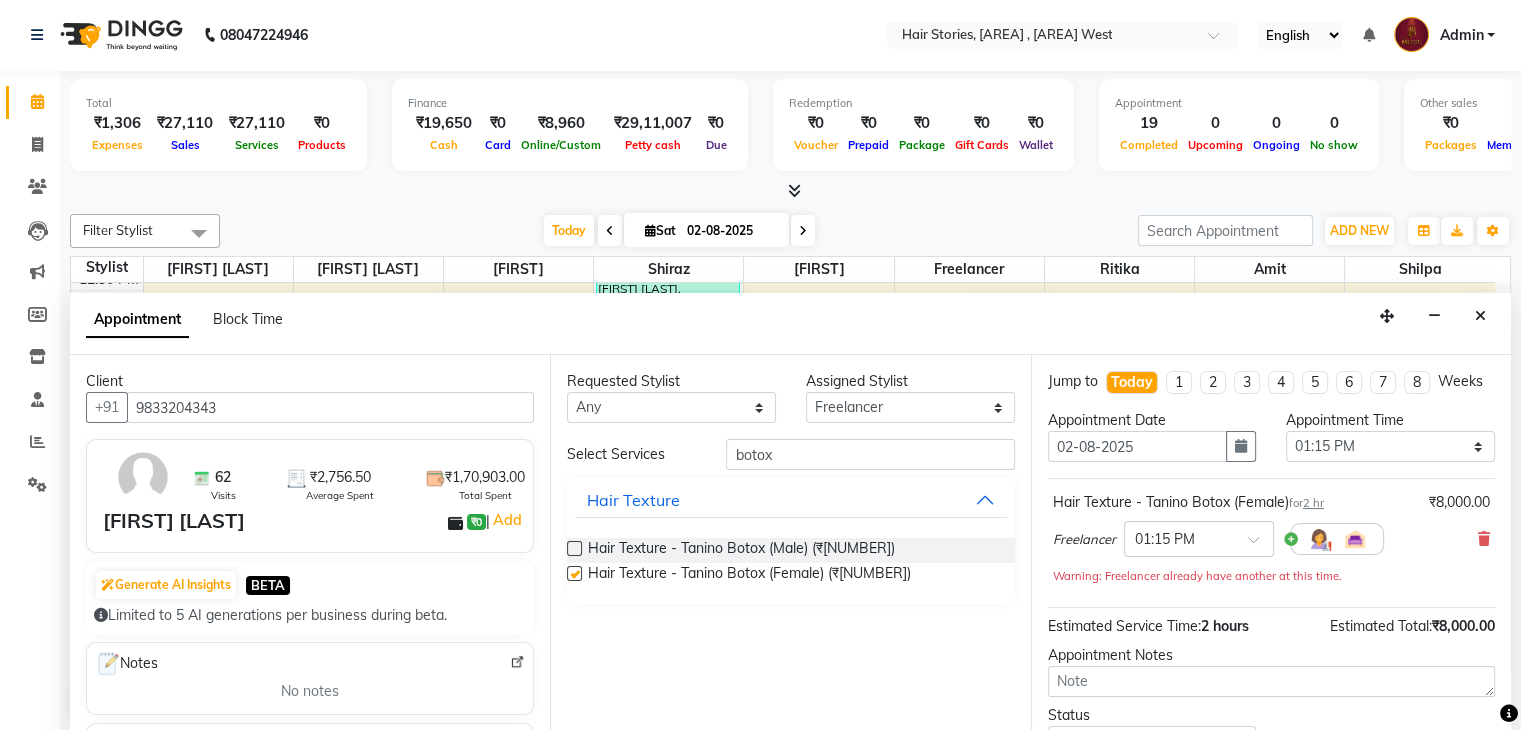 checkbox on "false" 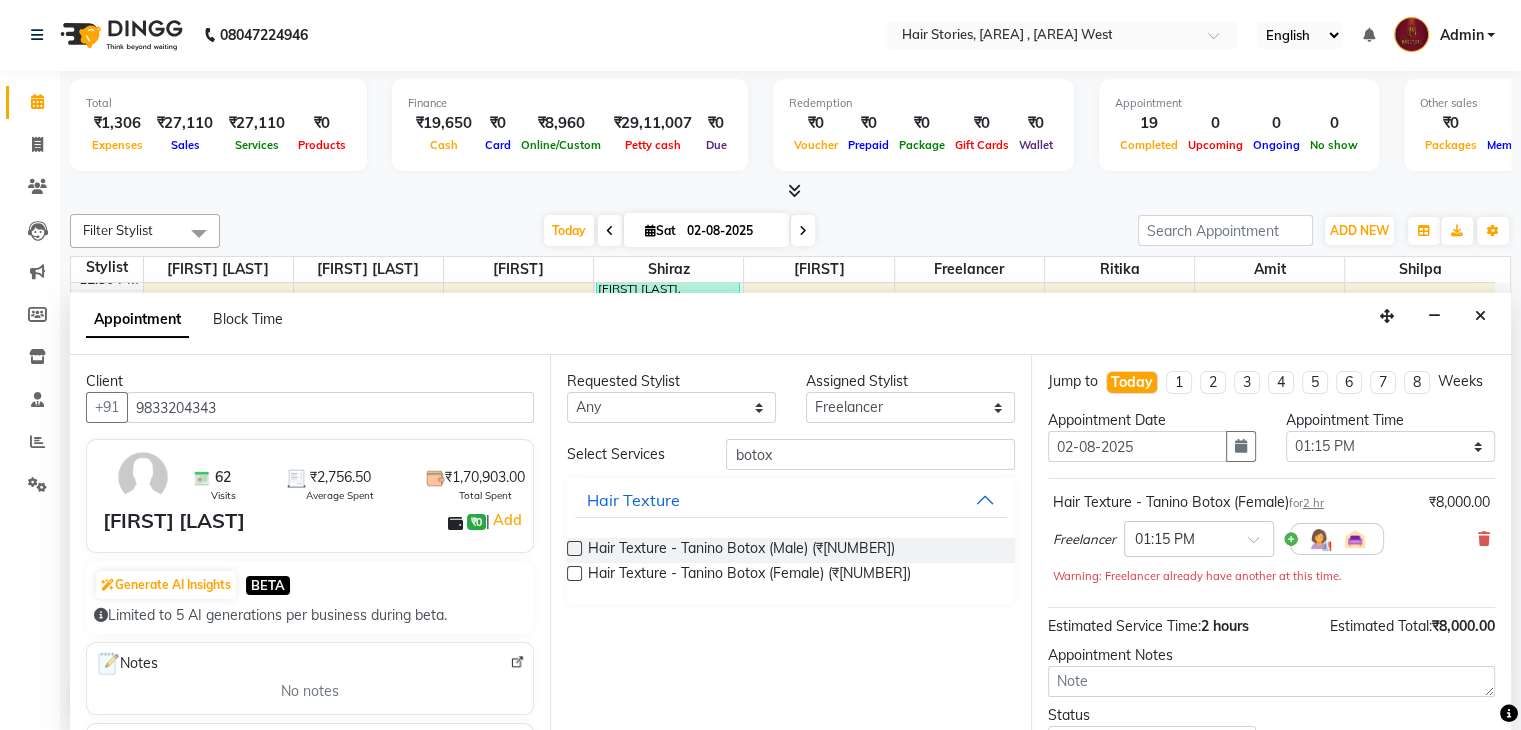 scroll, scrollTop: 170, scrollLeft: 0, axis: vertical 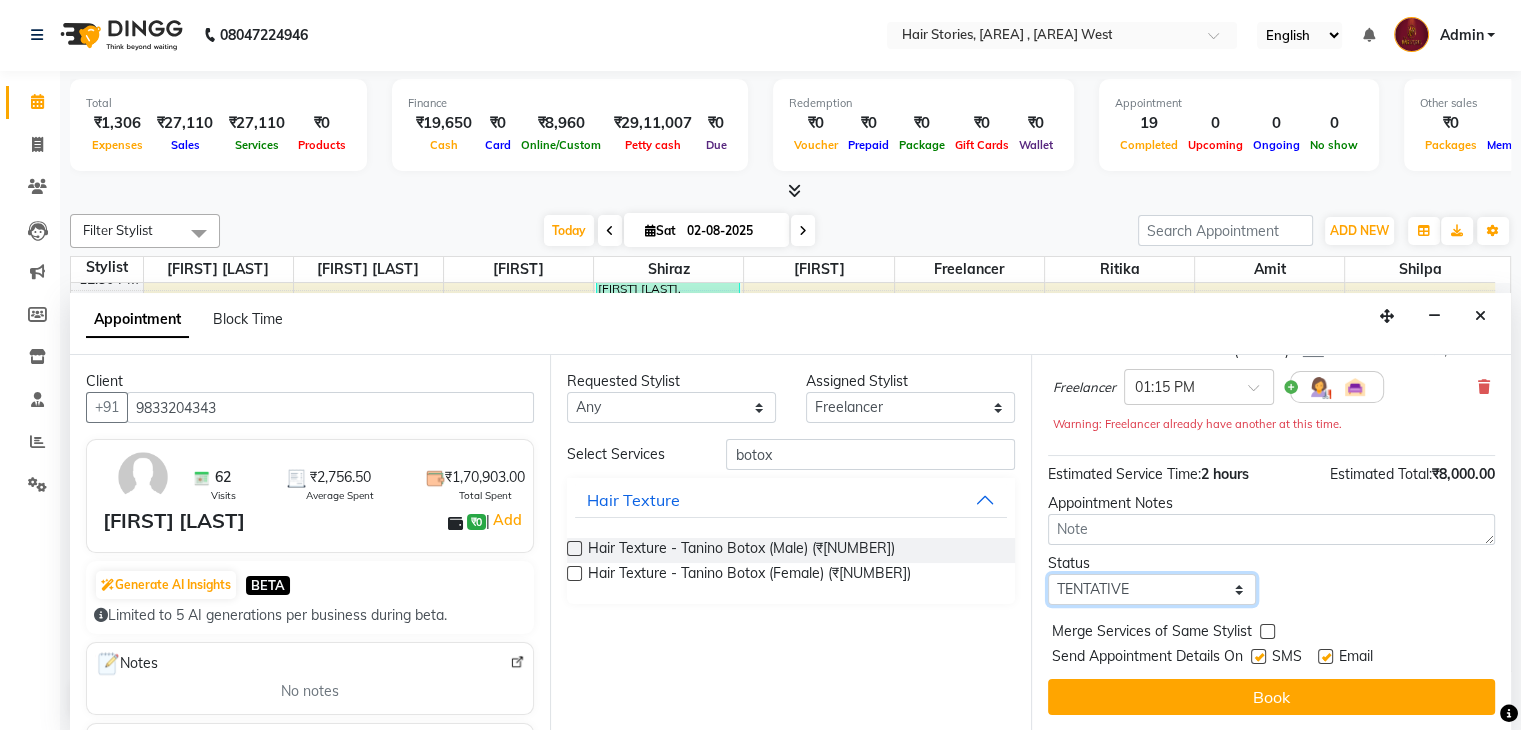 click on "Select TENTATIVE CONFIRM CHECK-IN UPCOMING" at bounding box center (1152, 589) 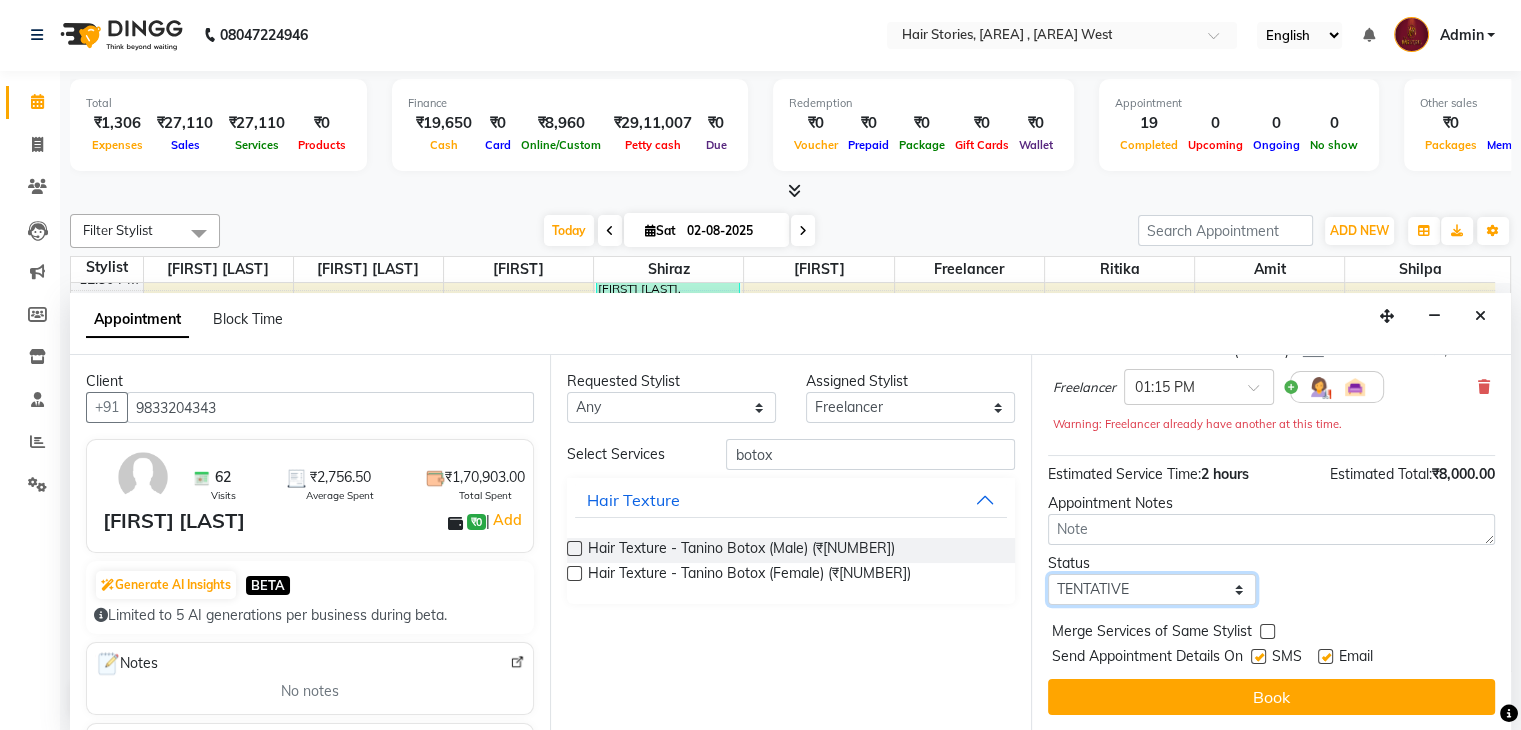 select on "confirm booking" 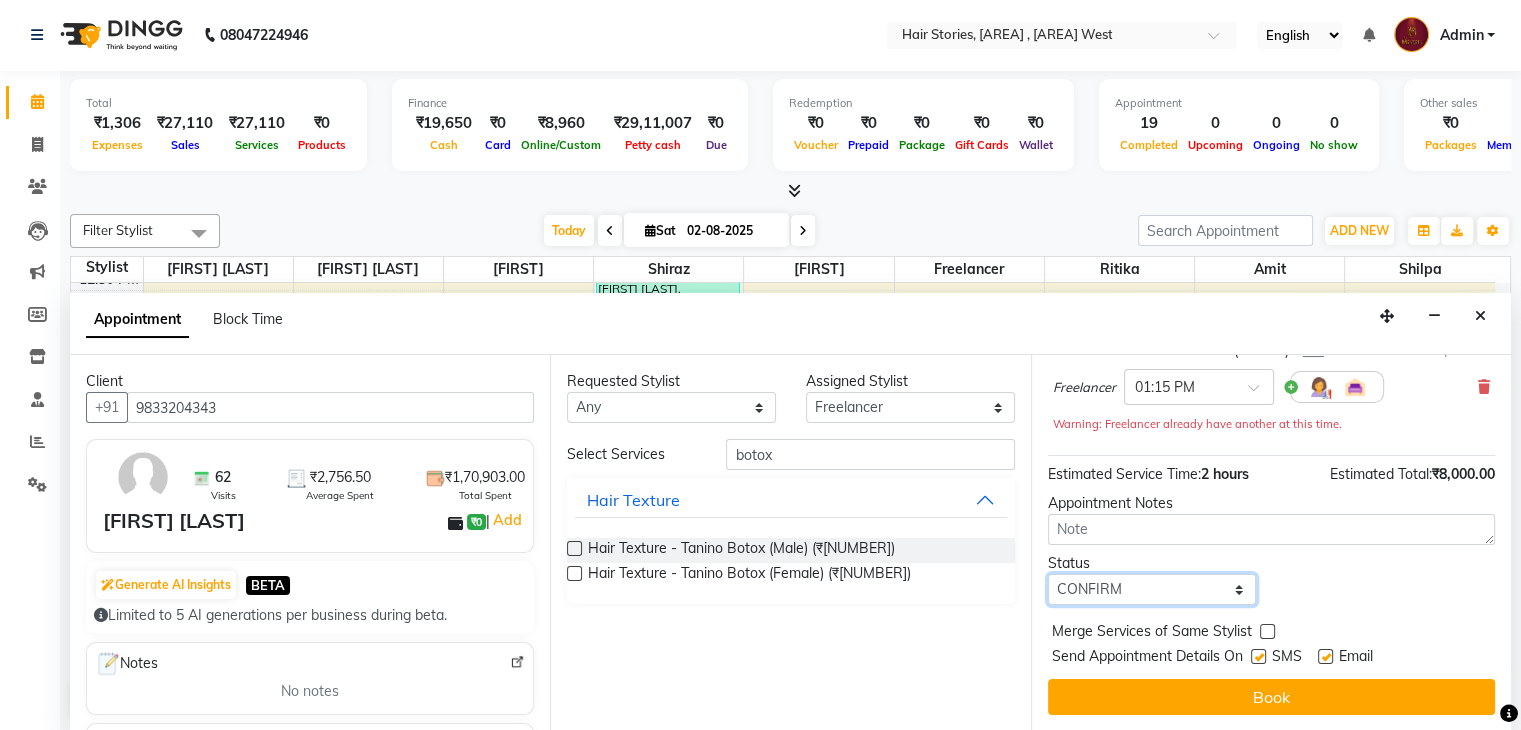 click on "Select TENTATIVE CONFIRM CHECK-IN UPCOMING" at bounding box center [1152, 589] 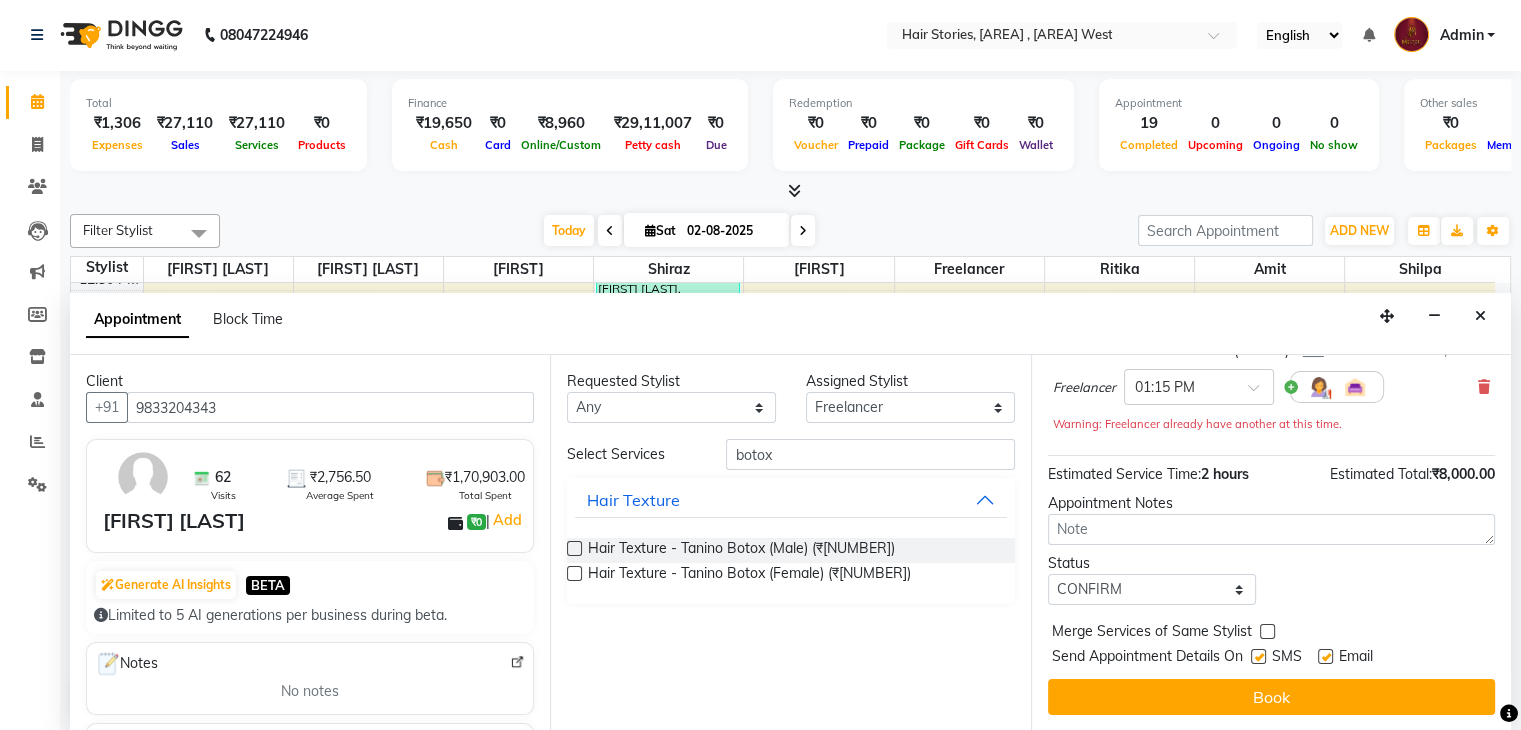 click at bounding box center [1258, 656] 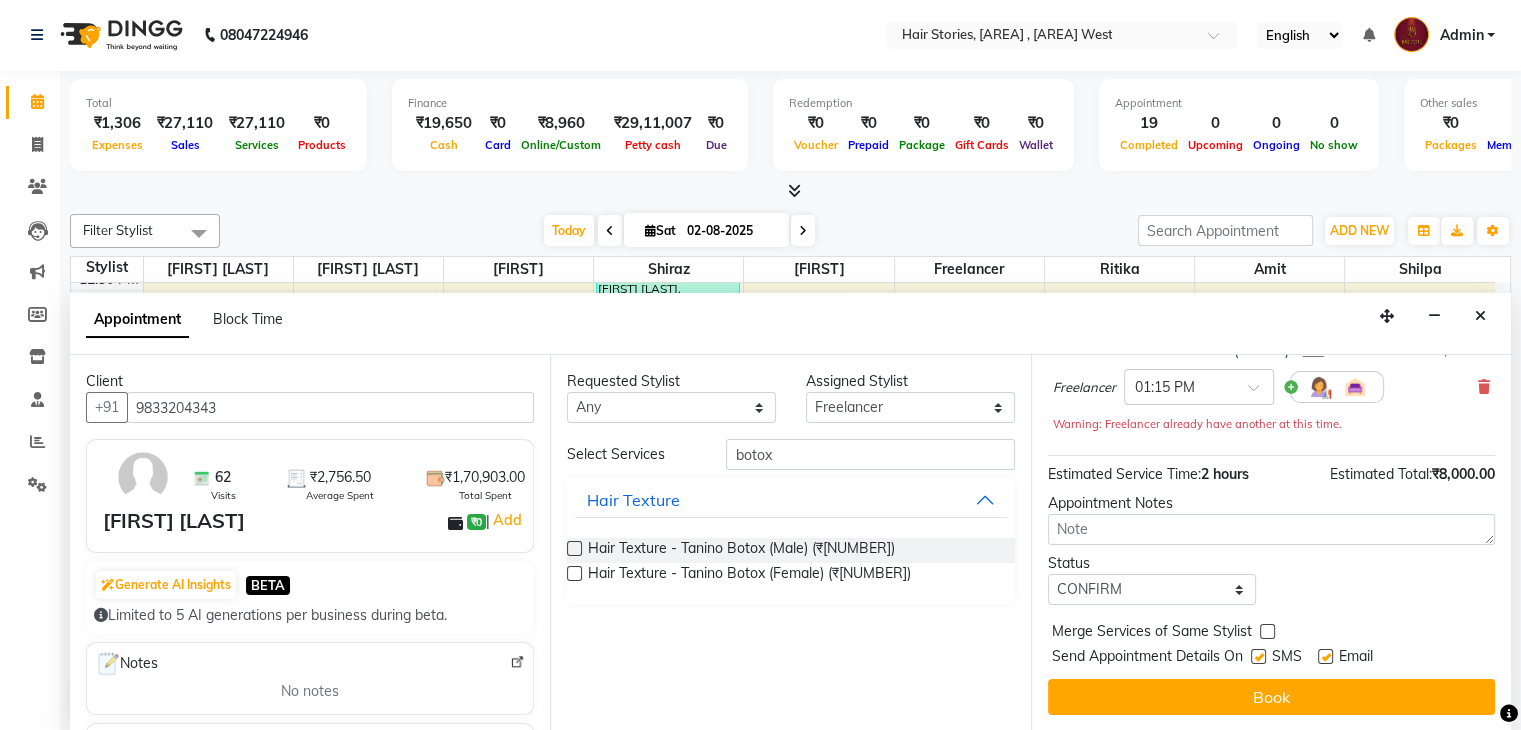 click at bounding box center (1257, 658) 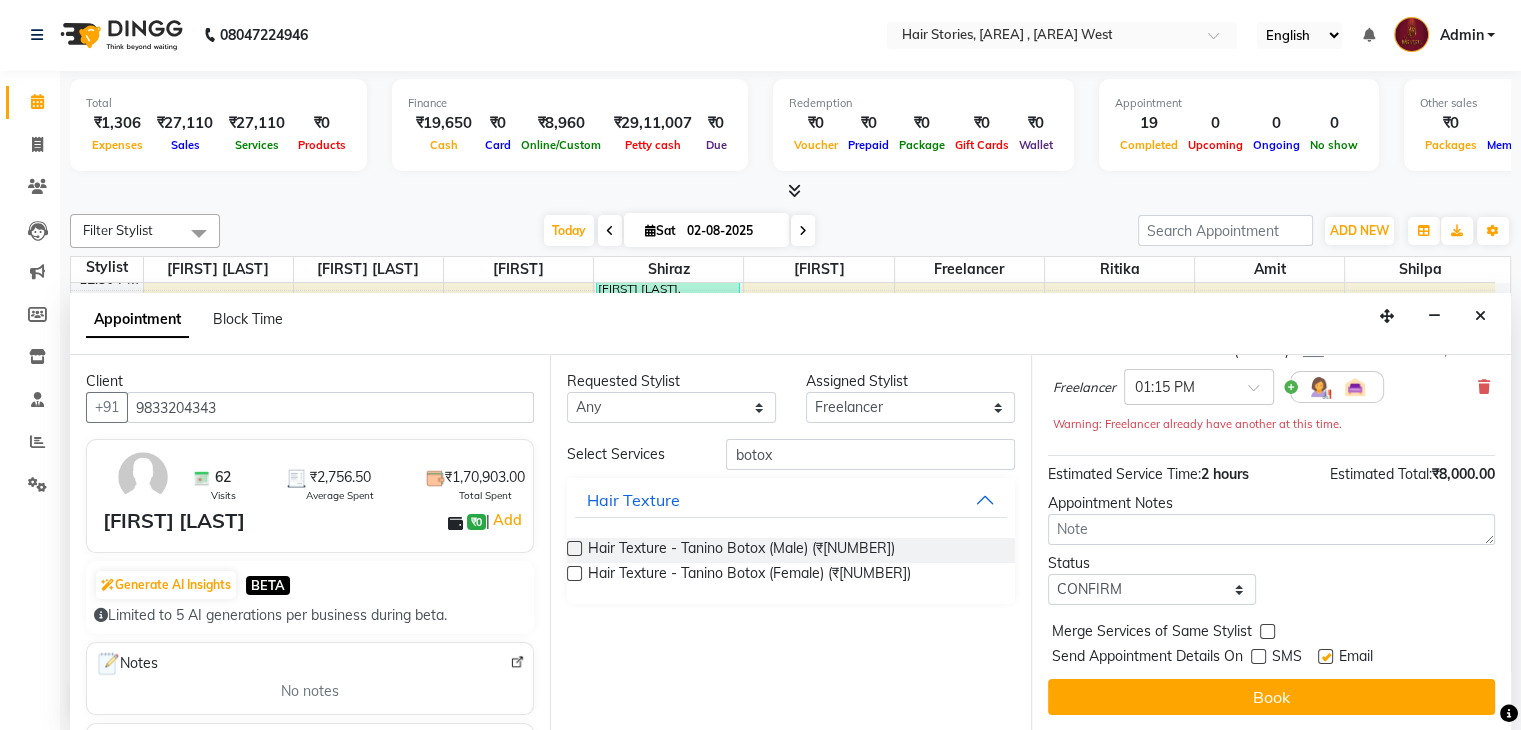 click at bounding box center [1325, 656] 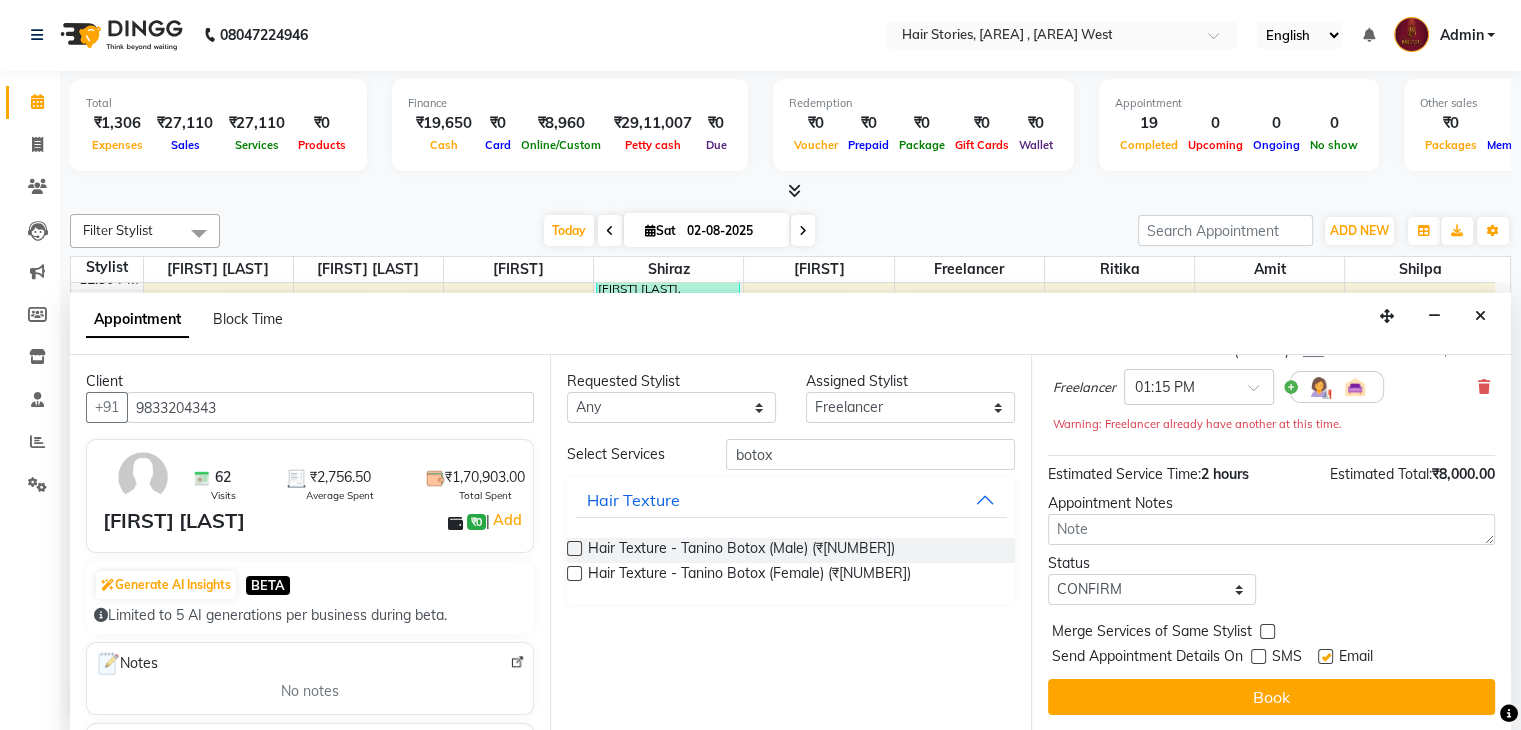click at bounding box center (1324, 658) 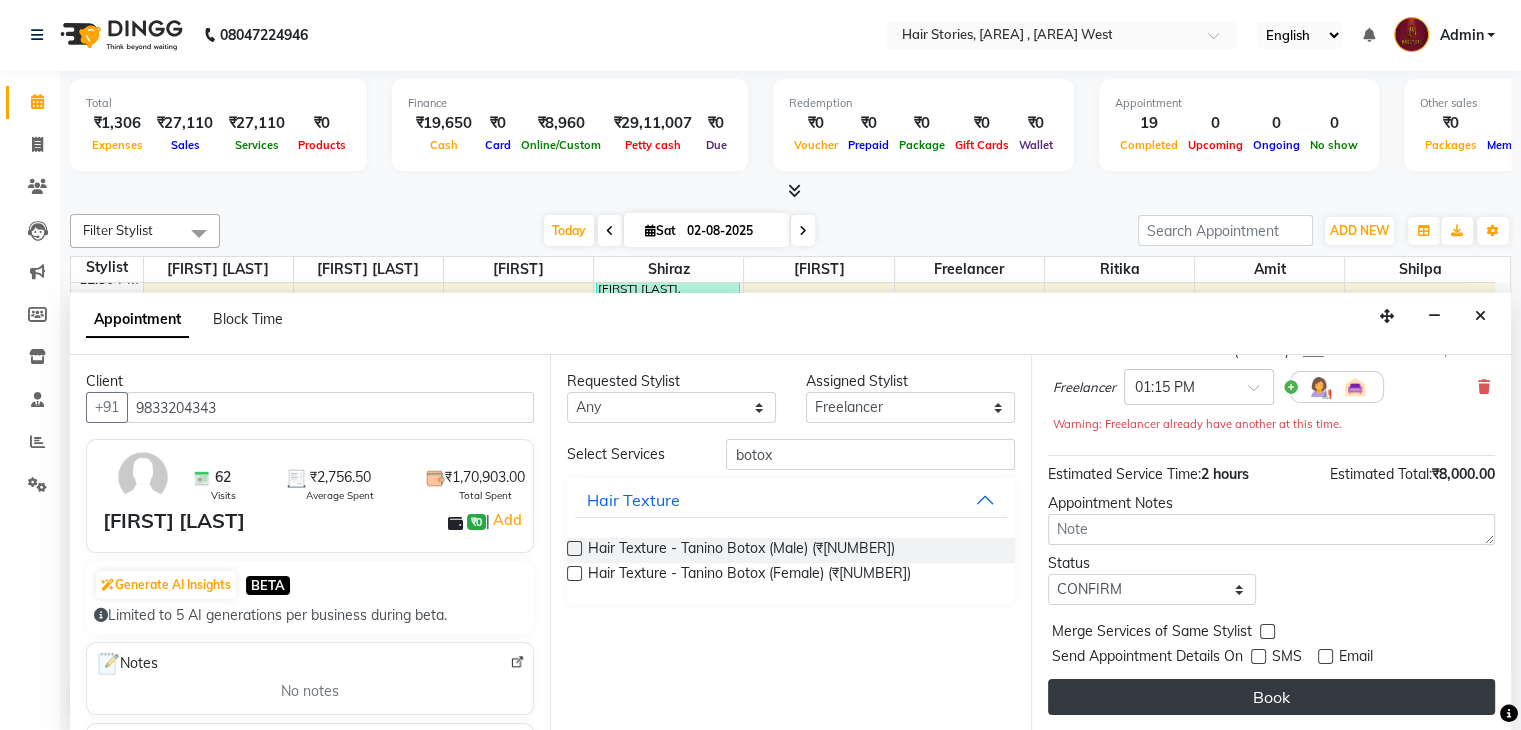 click on "Book" at bounding box center (1271, 697) 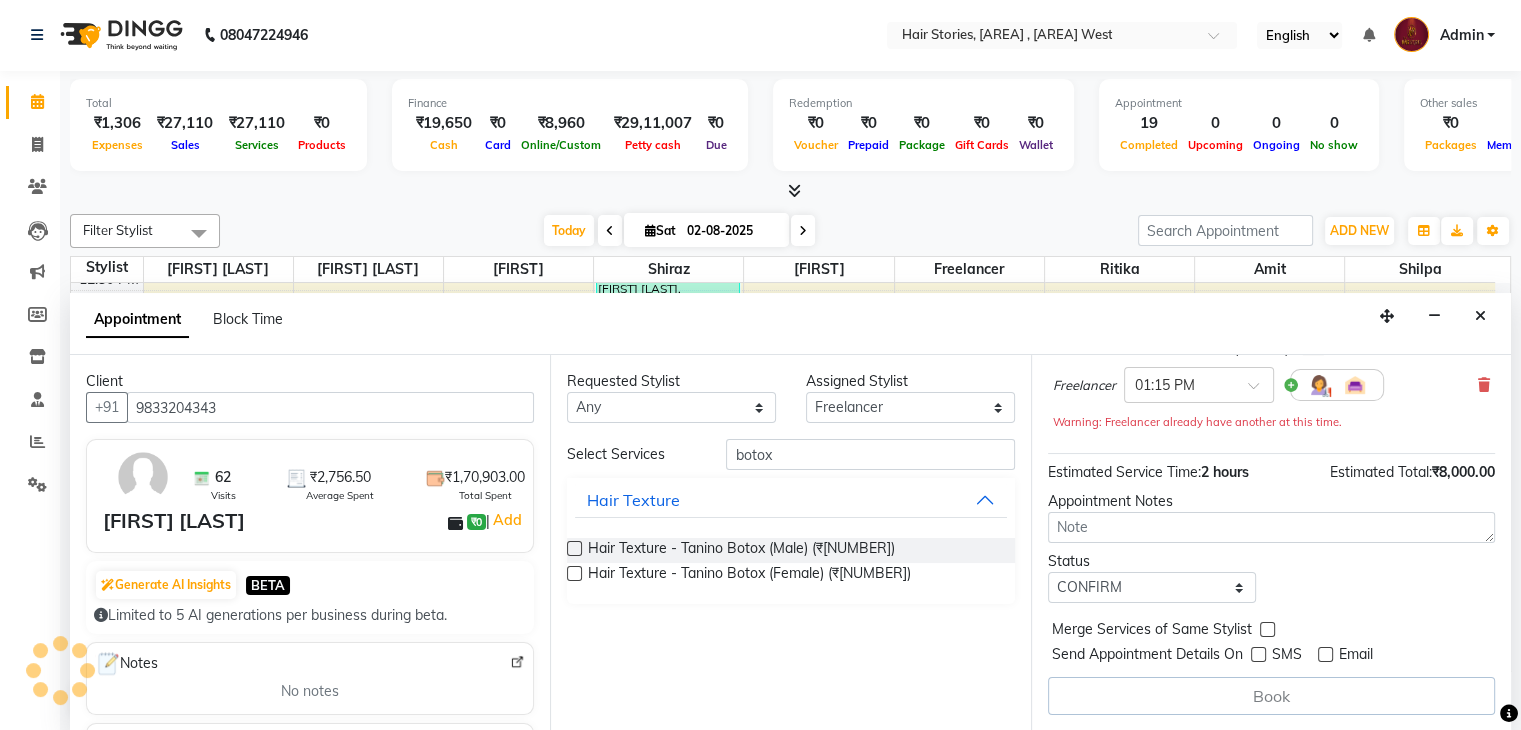 scroll, scrollTop: 0, scrollLeft: 0, axis: both 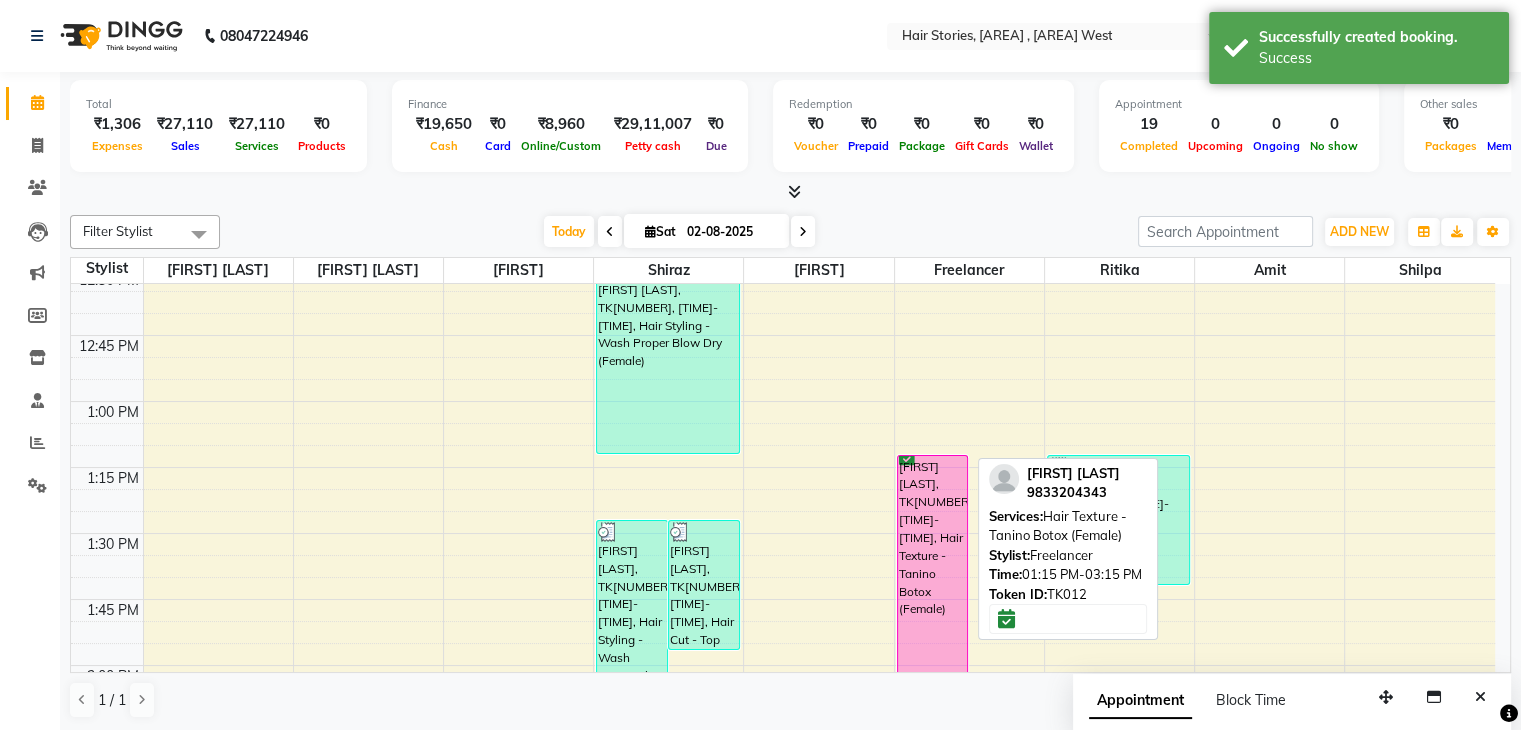 click on "[FIRST] [LAST], TK[NUMBER], [TIME]-[TIME], Hair Texture - Tanino Botox (Female)" at bounding box center (933, 716) 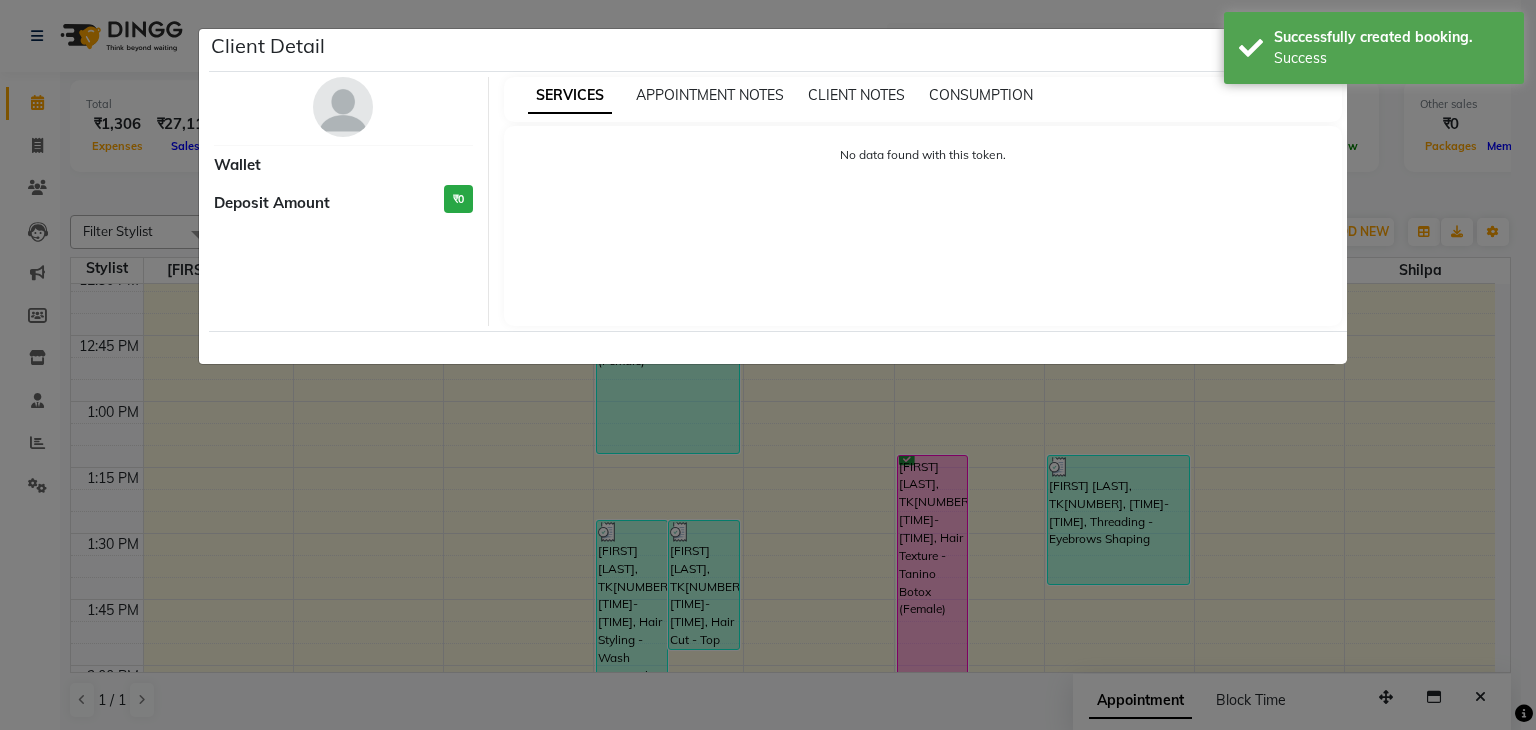 select on "6" 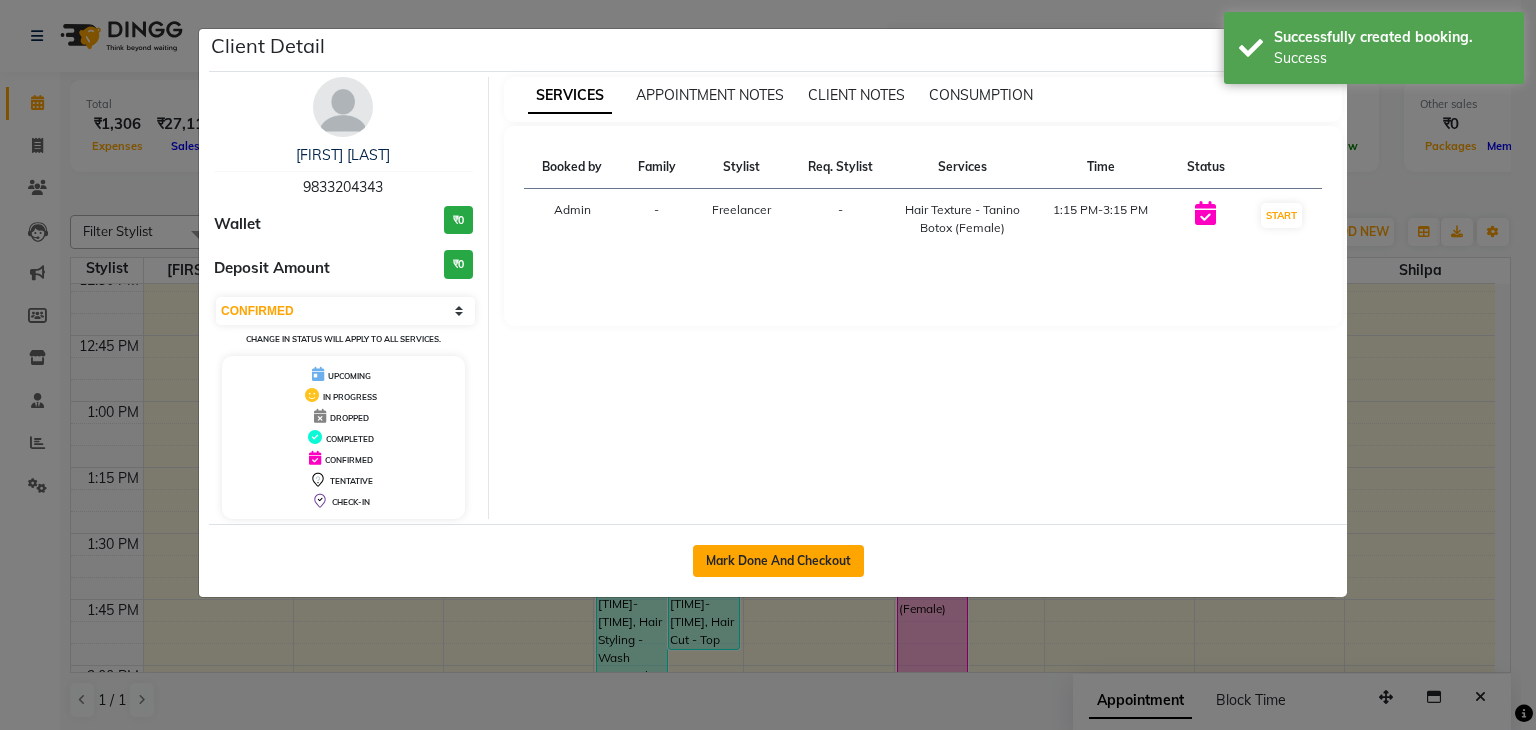 click on "Mark Done And Checkout" 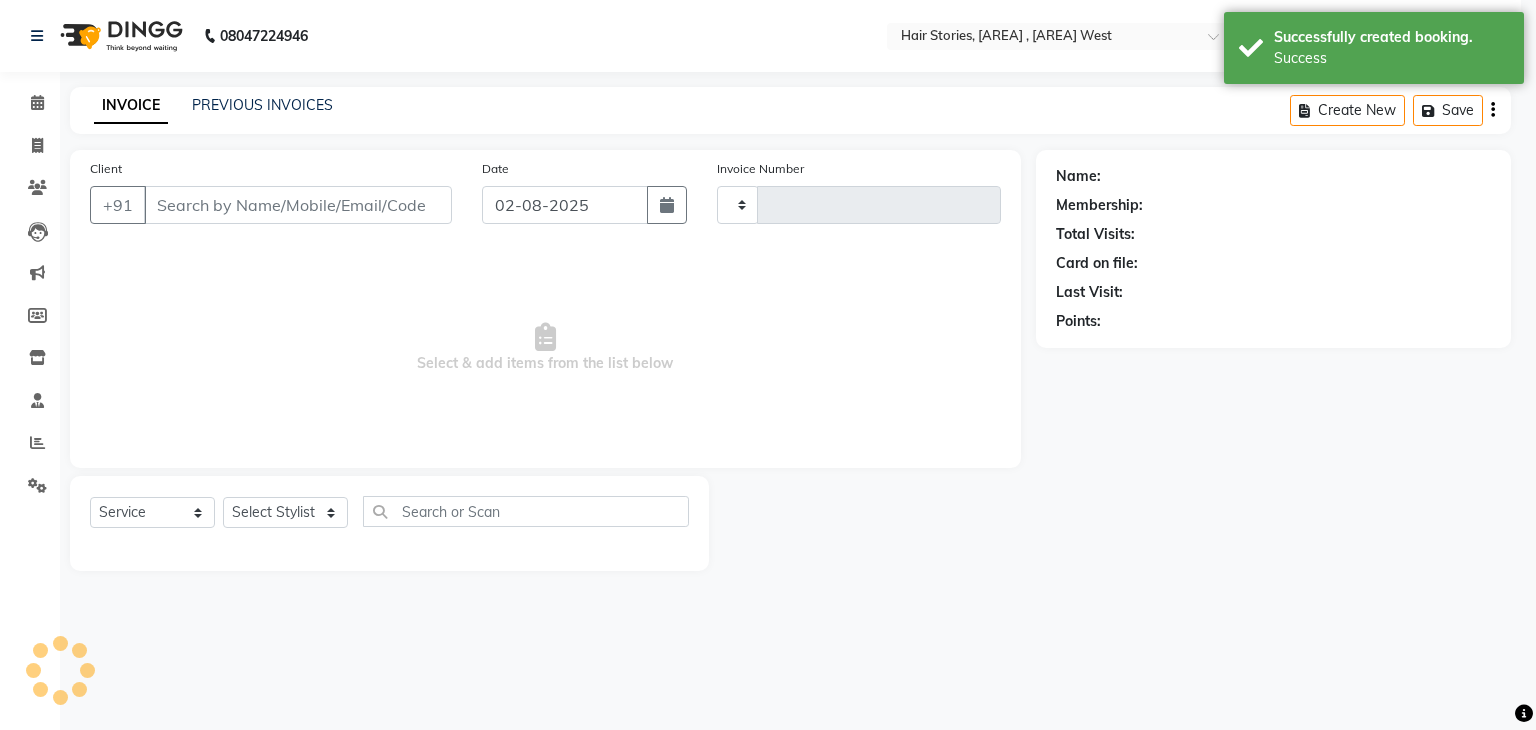 type on "0847" 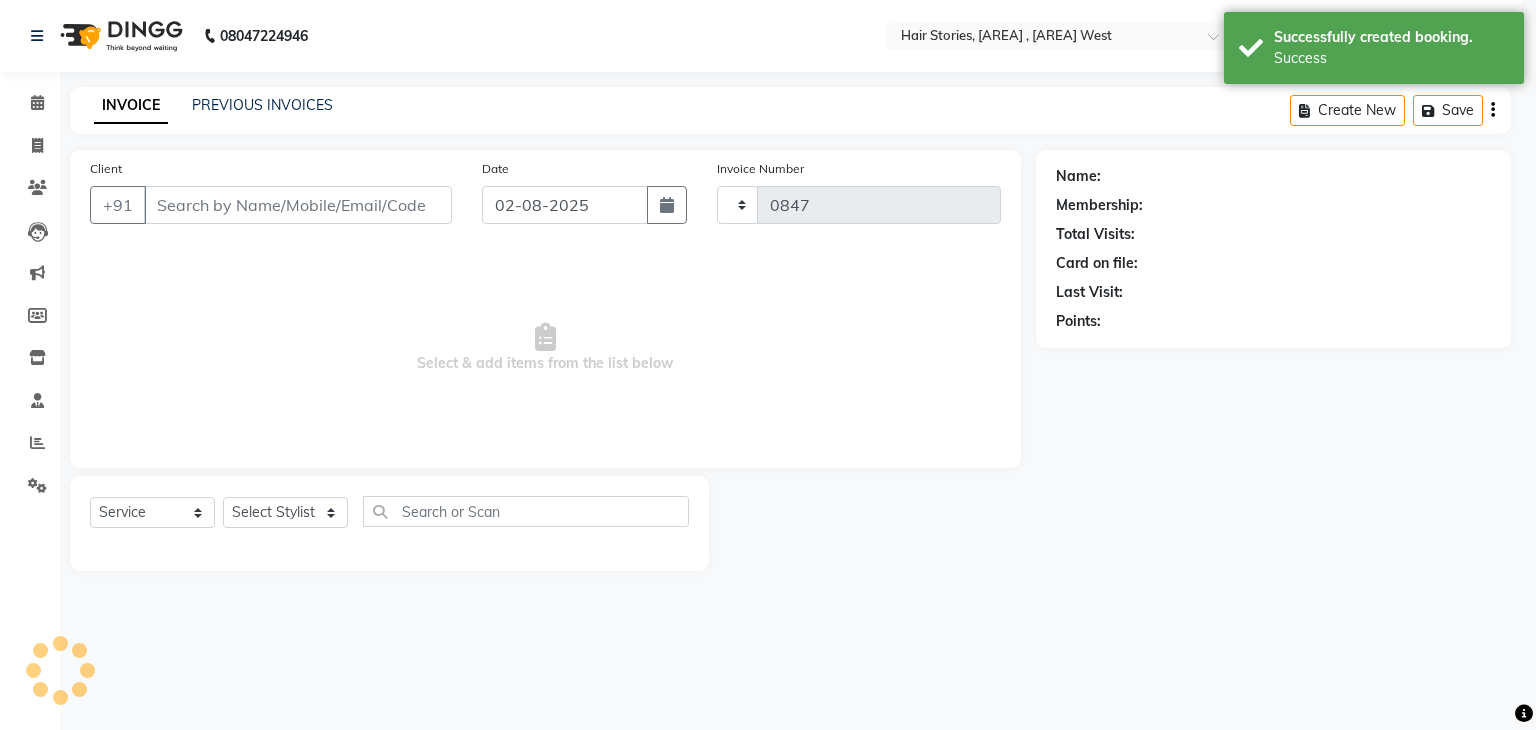 select on "3" 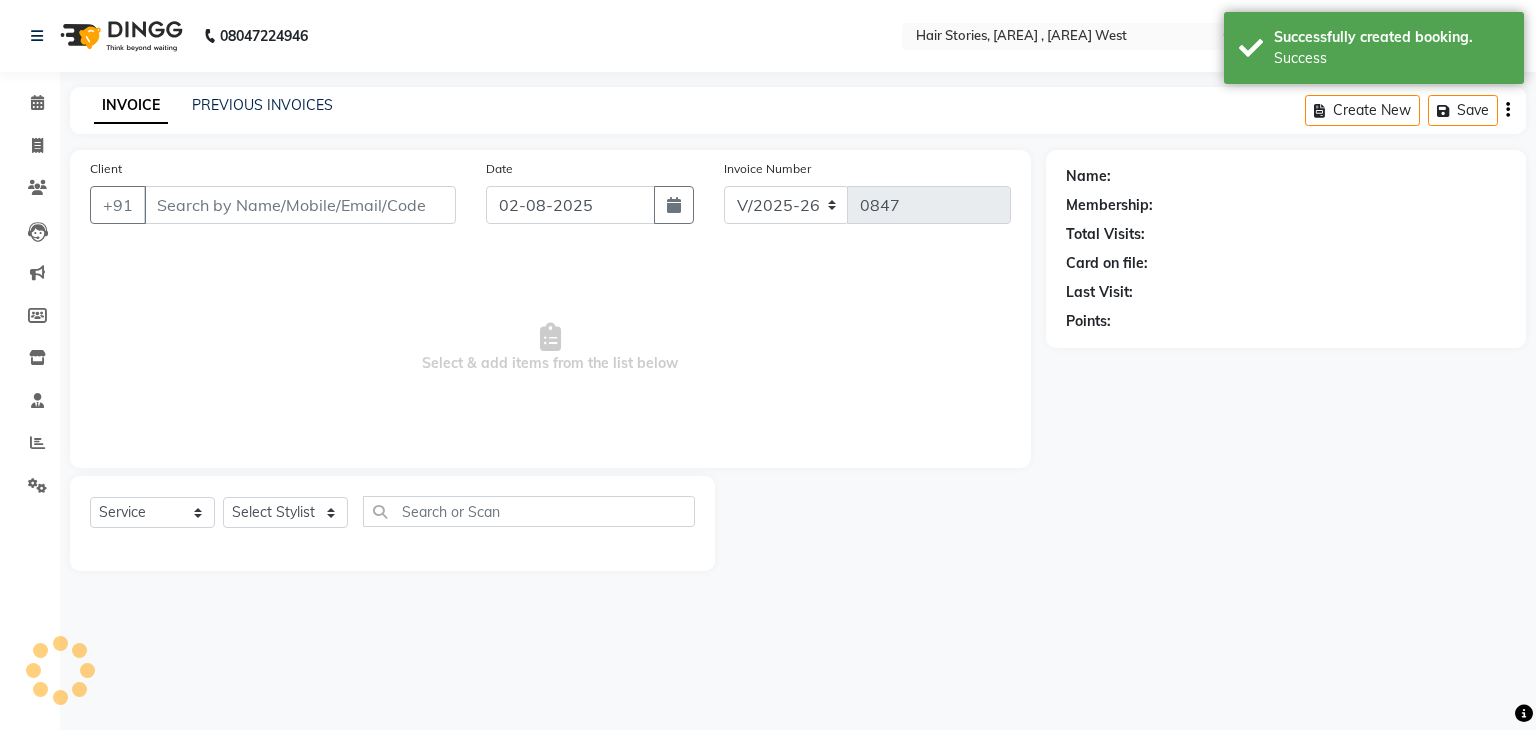type on "9833204343" 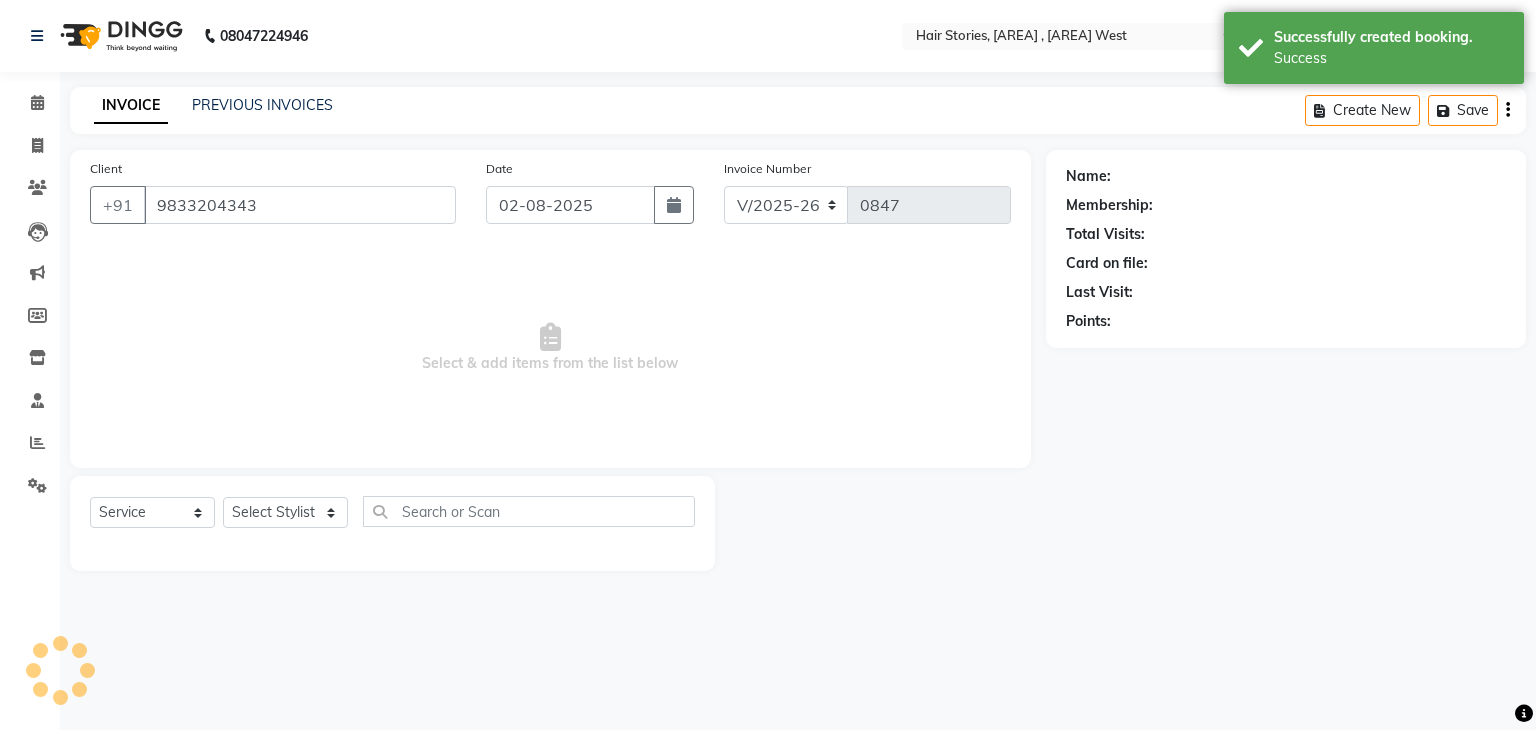 select on "61983" 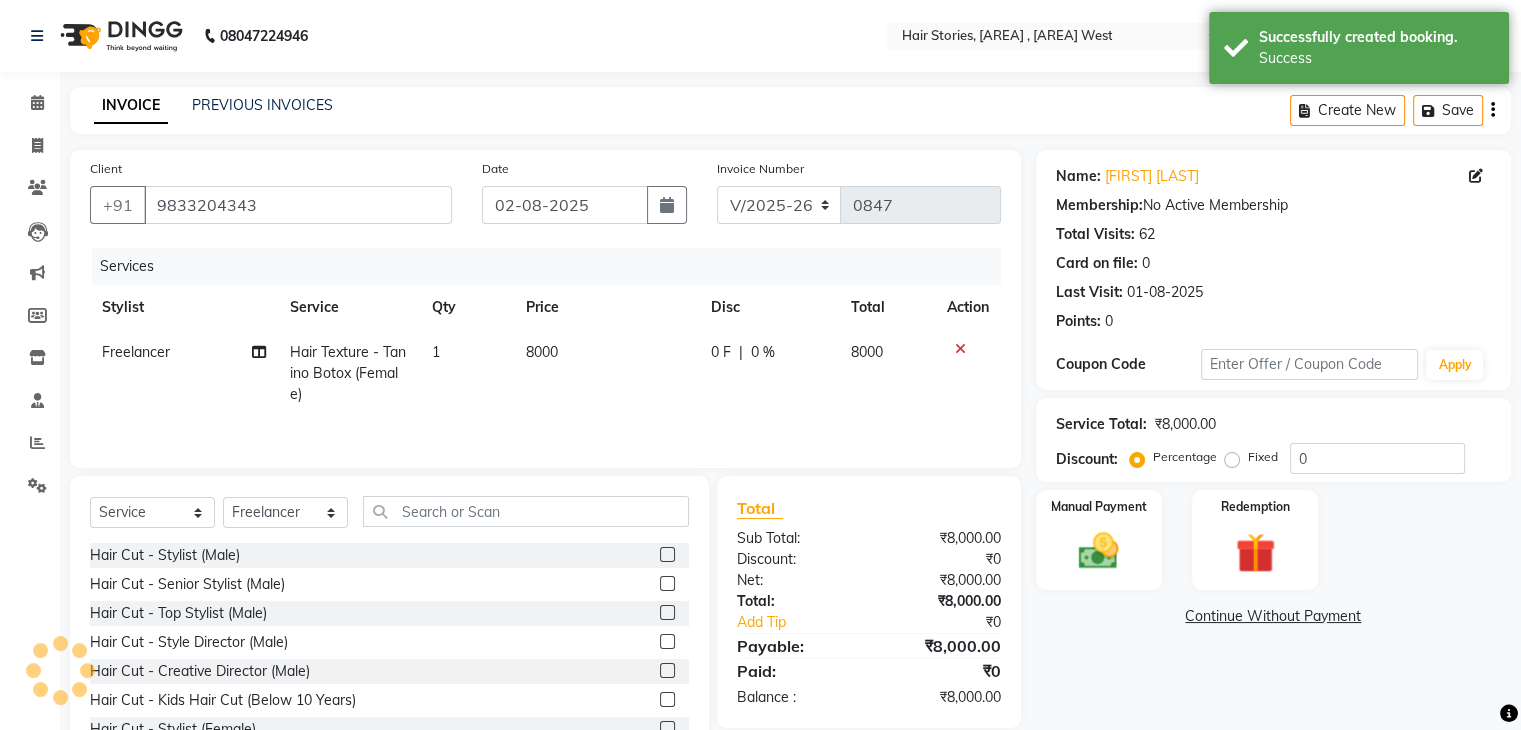 click on "8000" 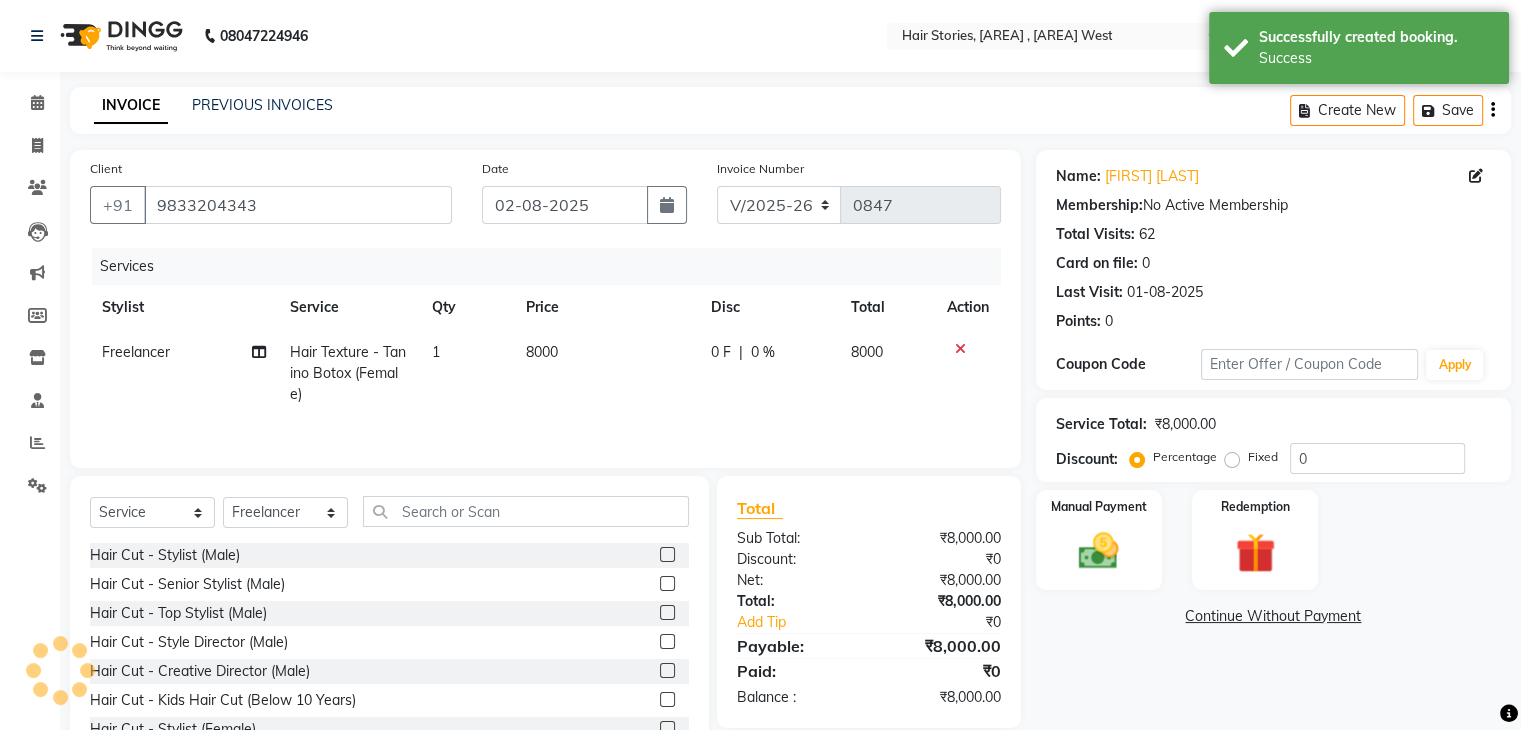 select on "61983" 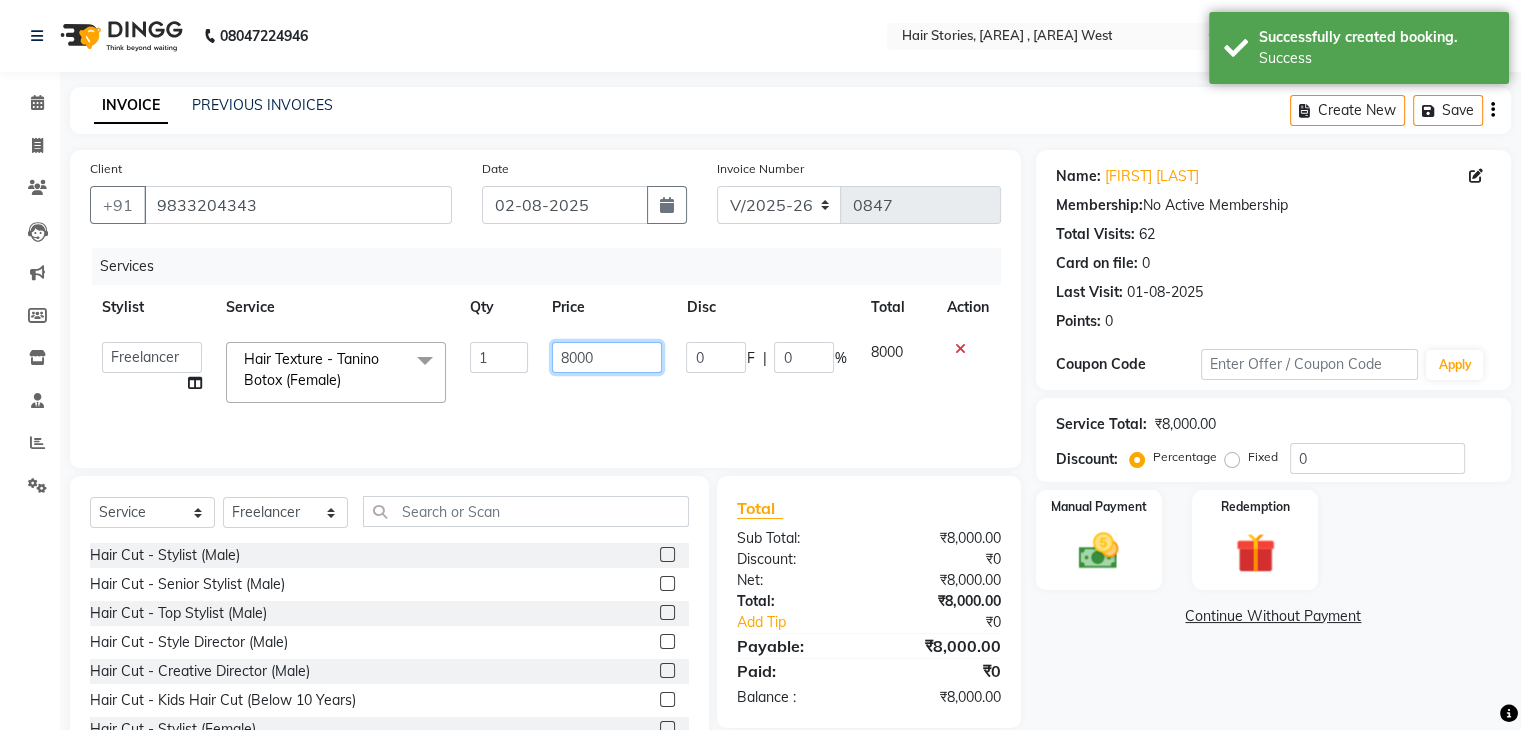 drag, startPoint x: 589, startPoint y: 358, endPoint x: 500, endPoint y: 333, distance: 92.44458 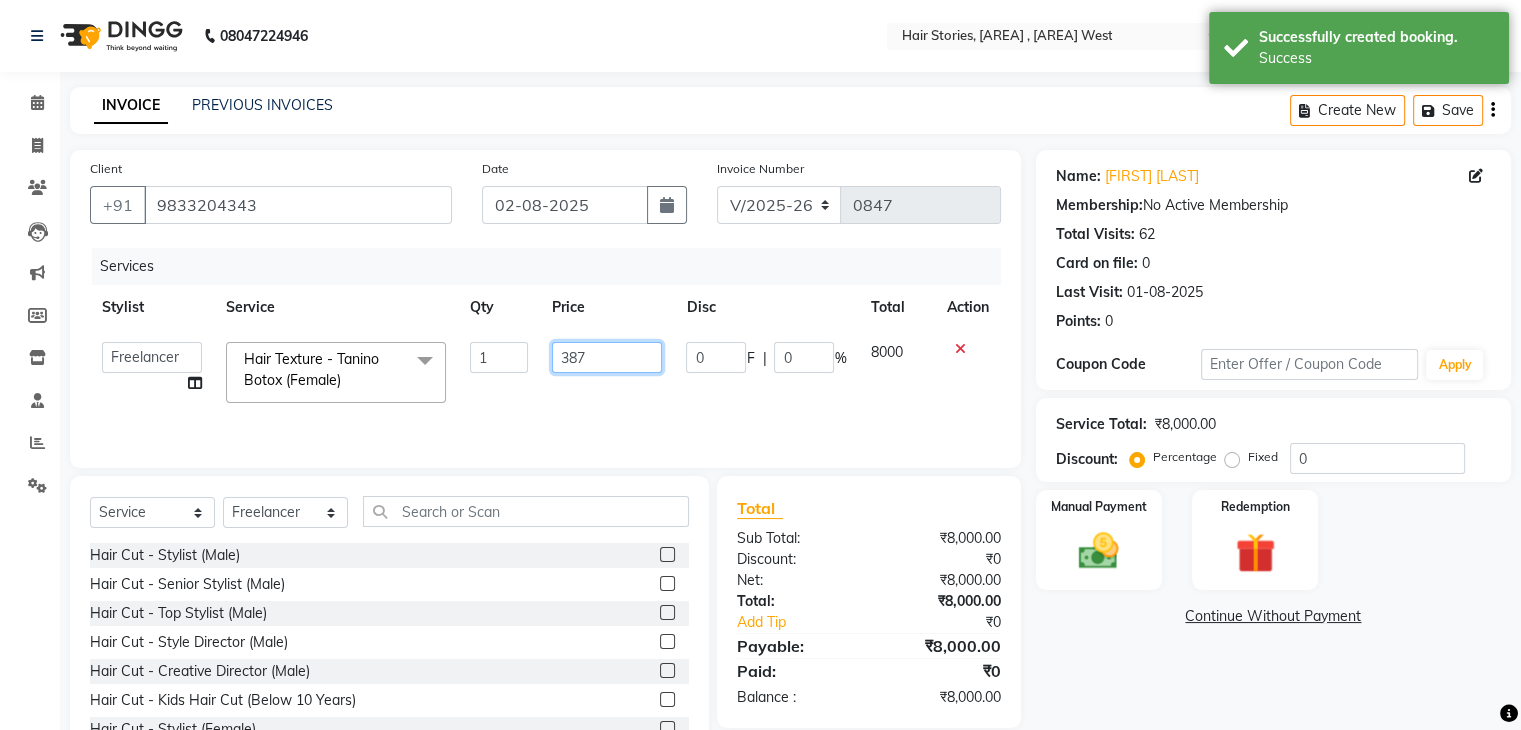 type on "3875" 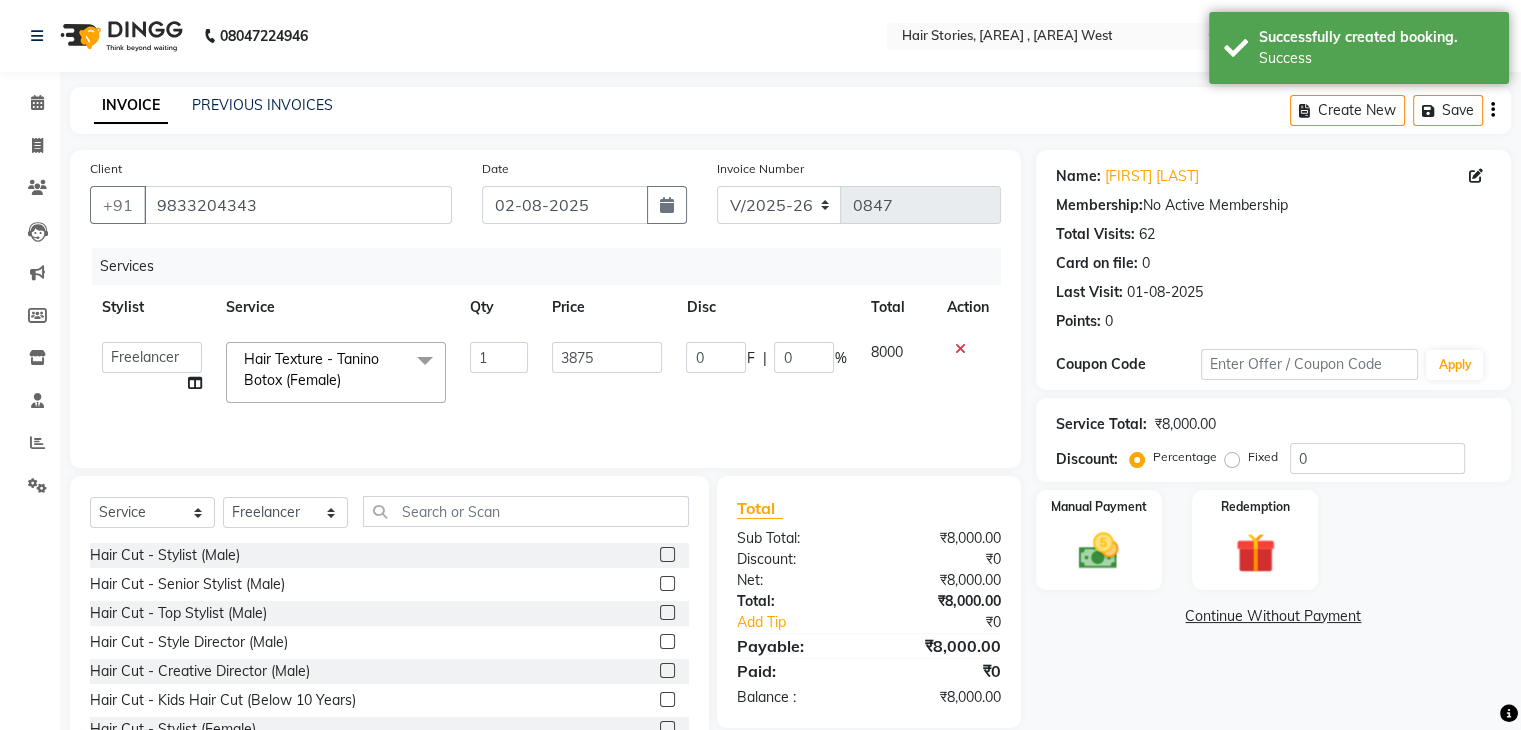 click on "Name: [FIRST] [LAST] Membership:  No Active Membership  Total Visits:  [NUMBER] Card on file:  [NUMBER] Last Visit:   [DATE] Points:   [NUMBER]  Coupon Code Apply Service Total:  ₹[NUMBER]  Discount:  Percentage   Fixed  [NUMBER] Manual Payment Redemption  Continue Without Payment" 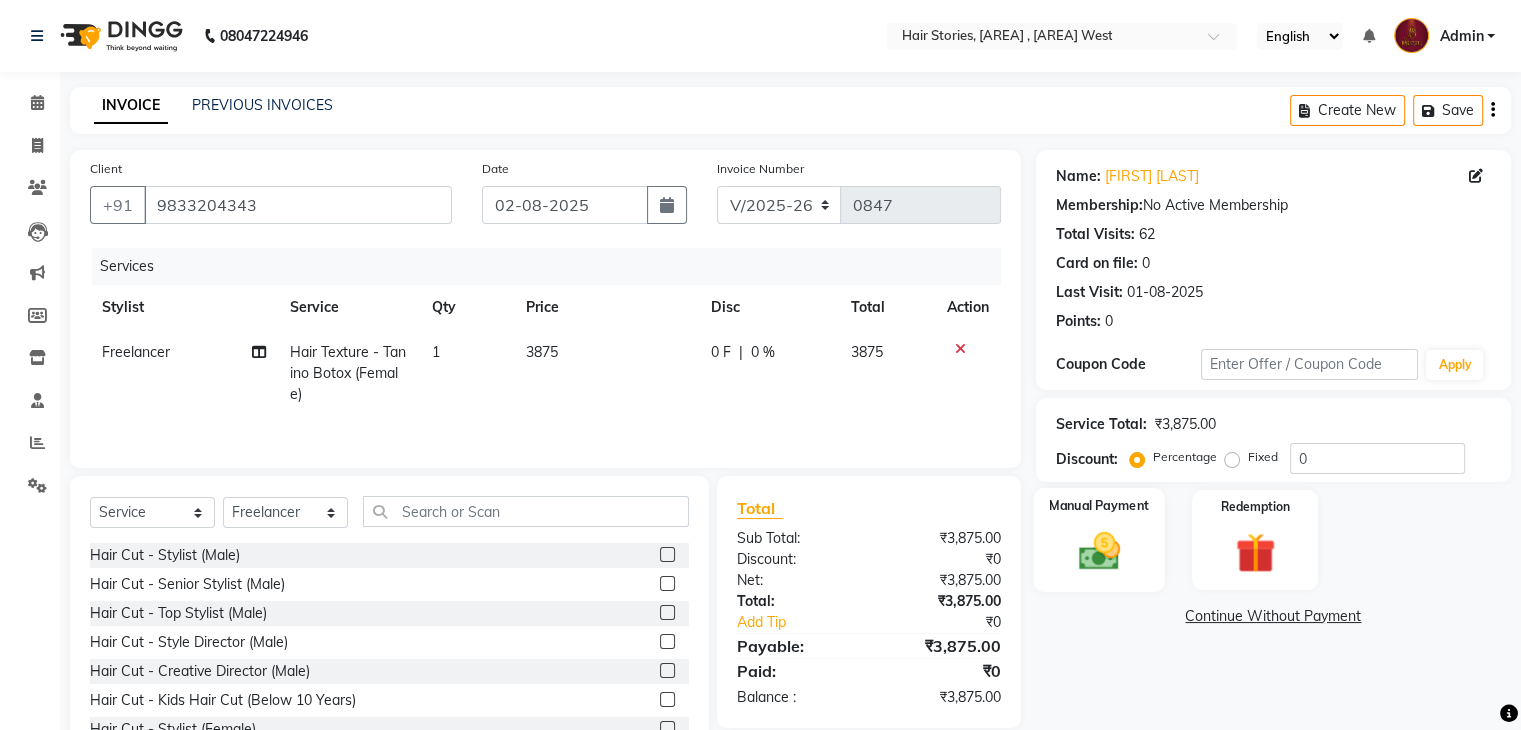 click 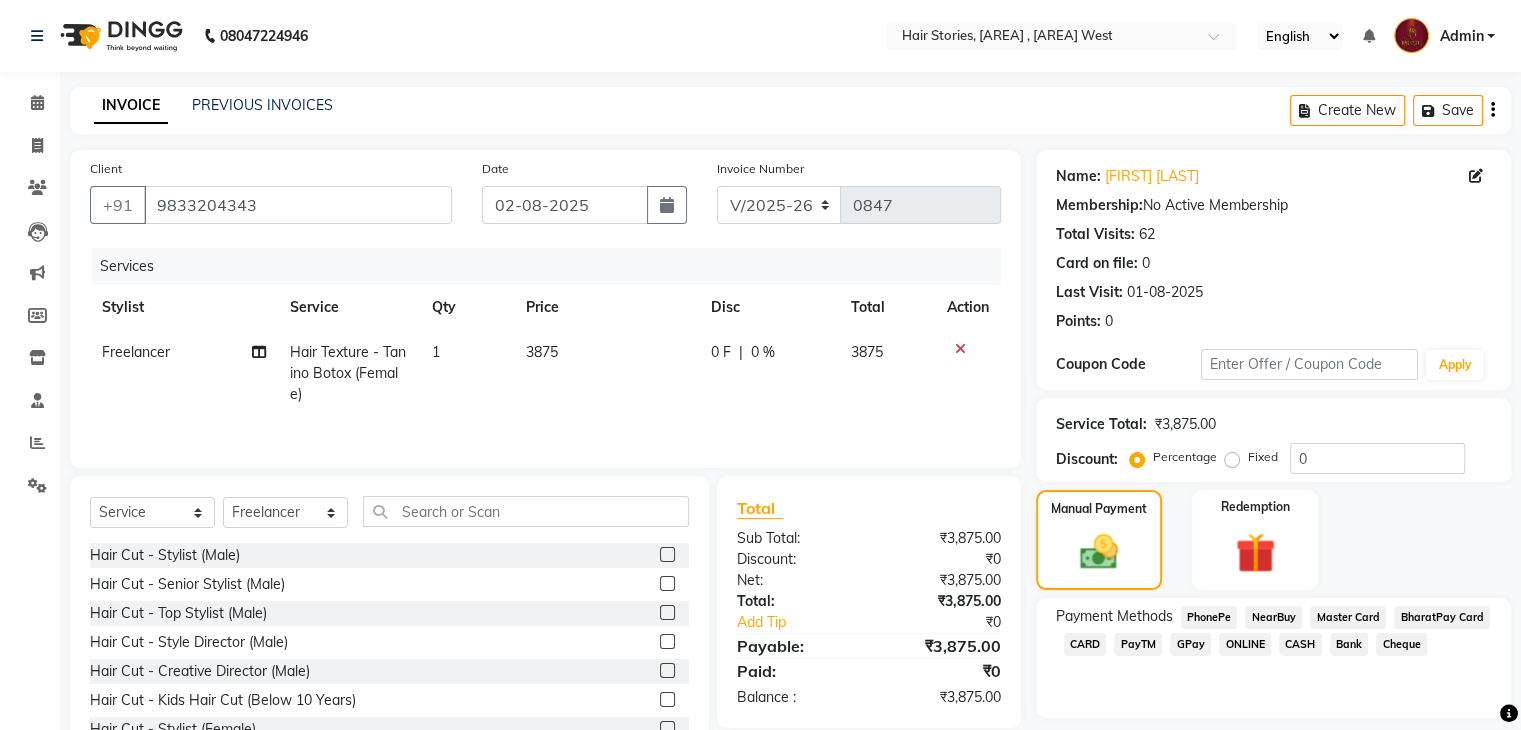 scroll, scrollTop: 72, scrollLeft: 0, axis: vertical 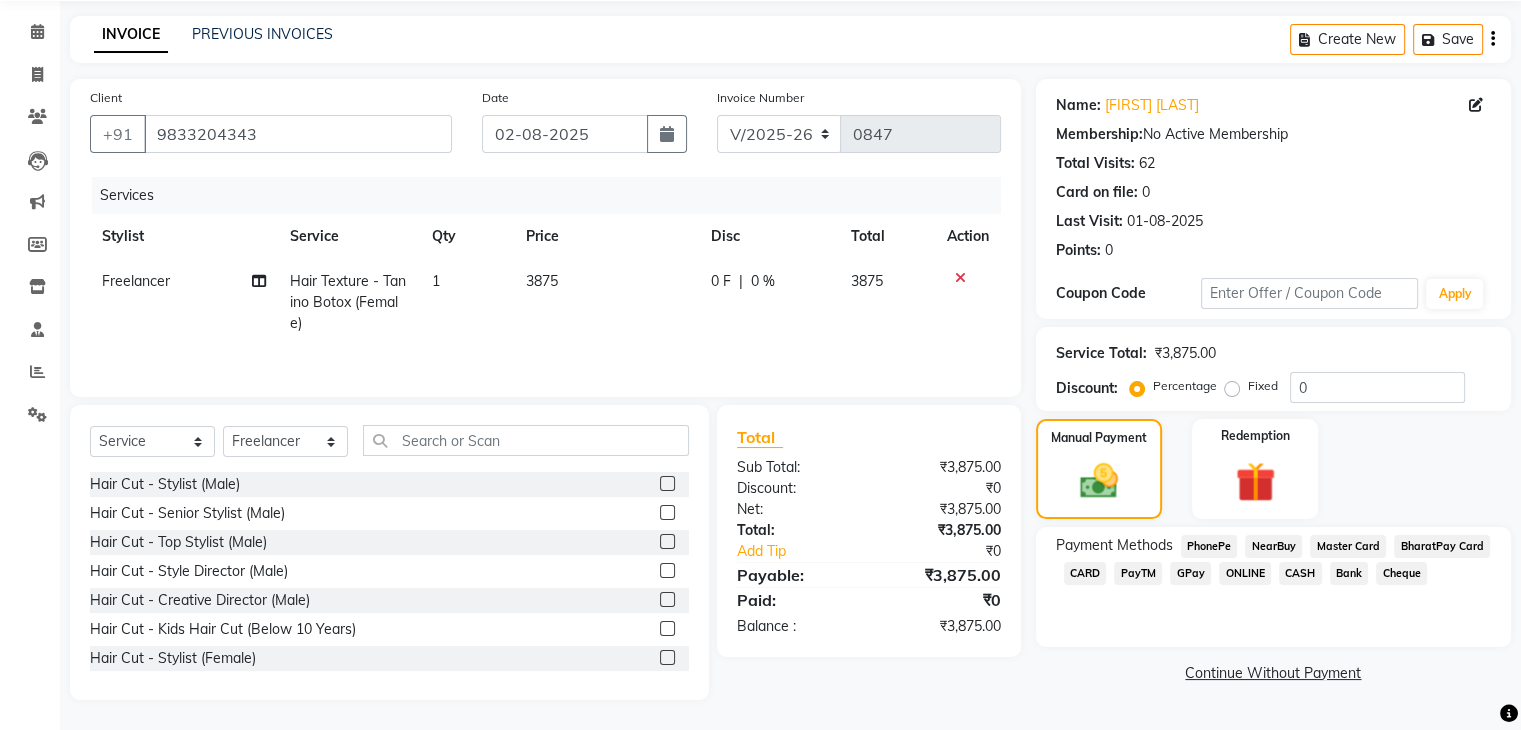 click on "GPay" 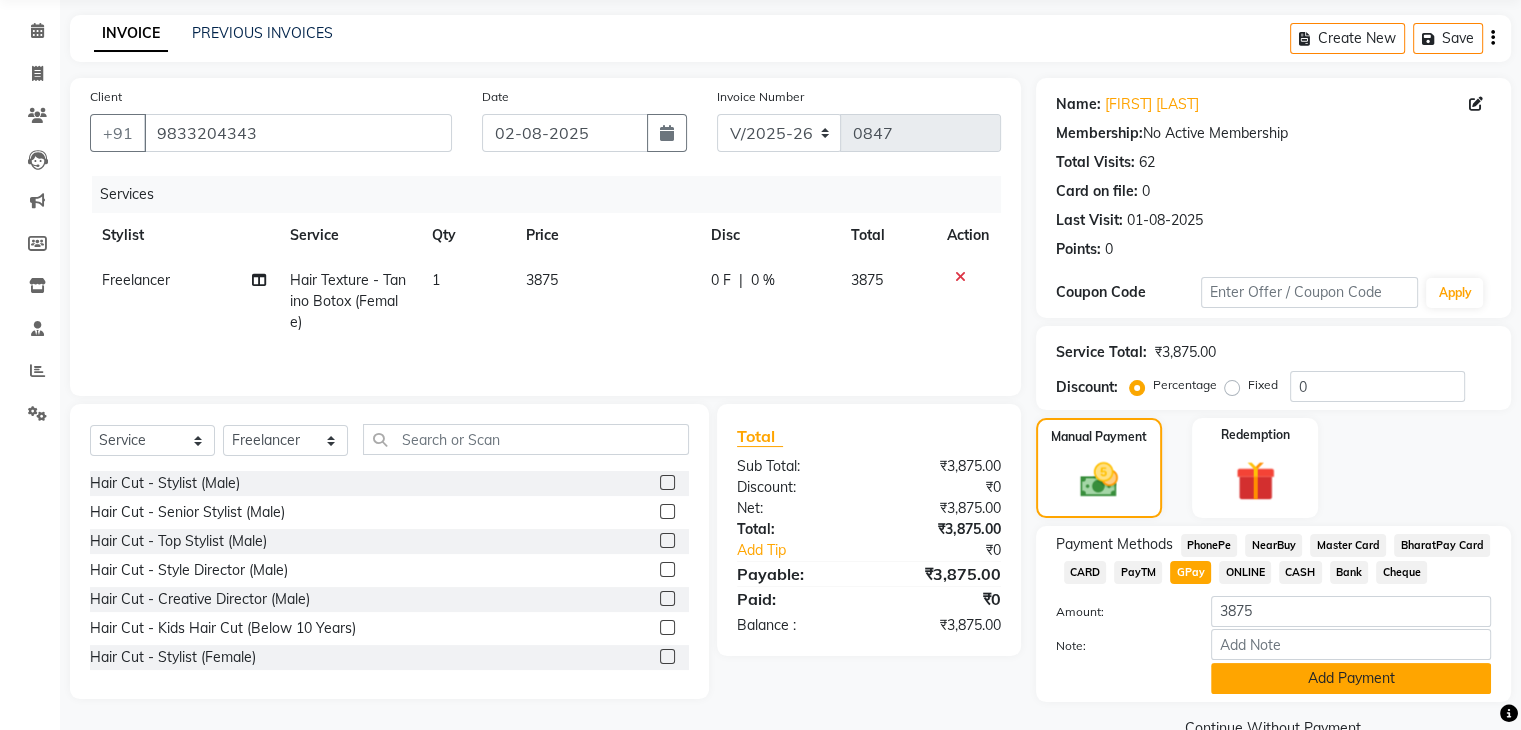 click on "Add Payment" 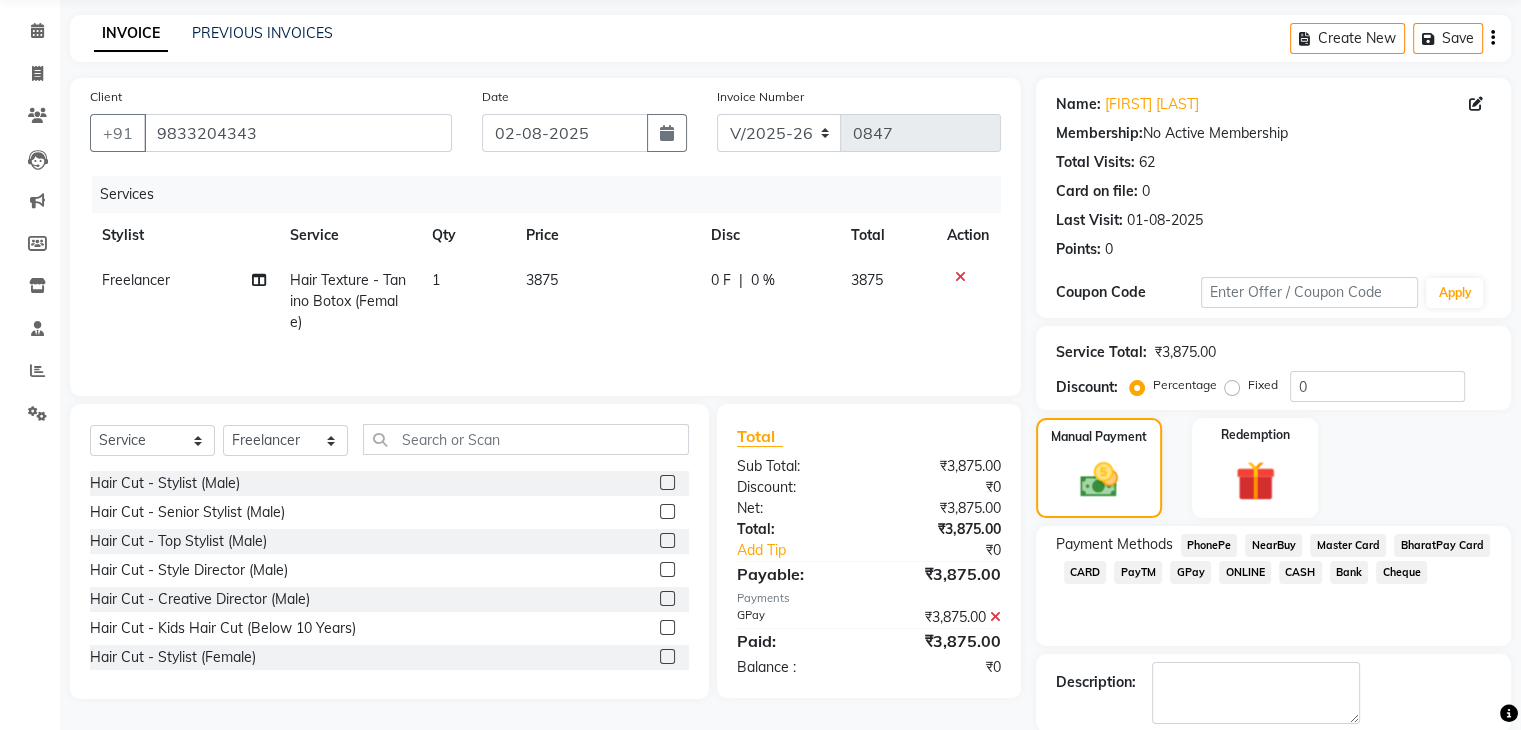 scroll, scrollTop: 171, scrollLeft: 0, axis: vertical 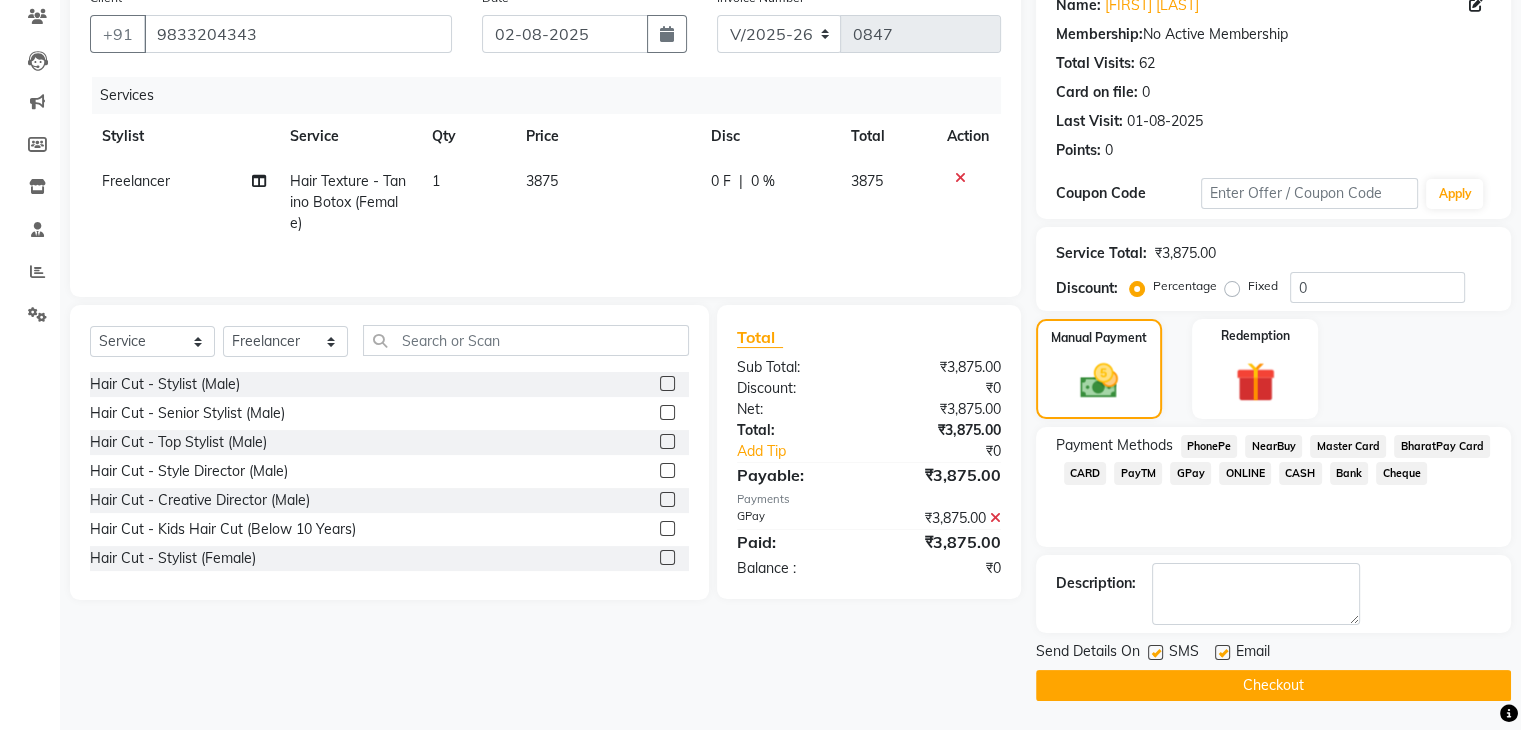 click 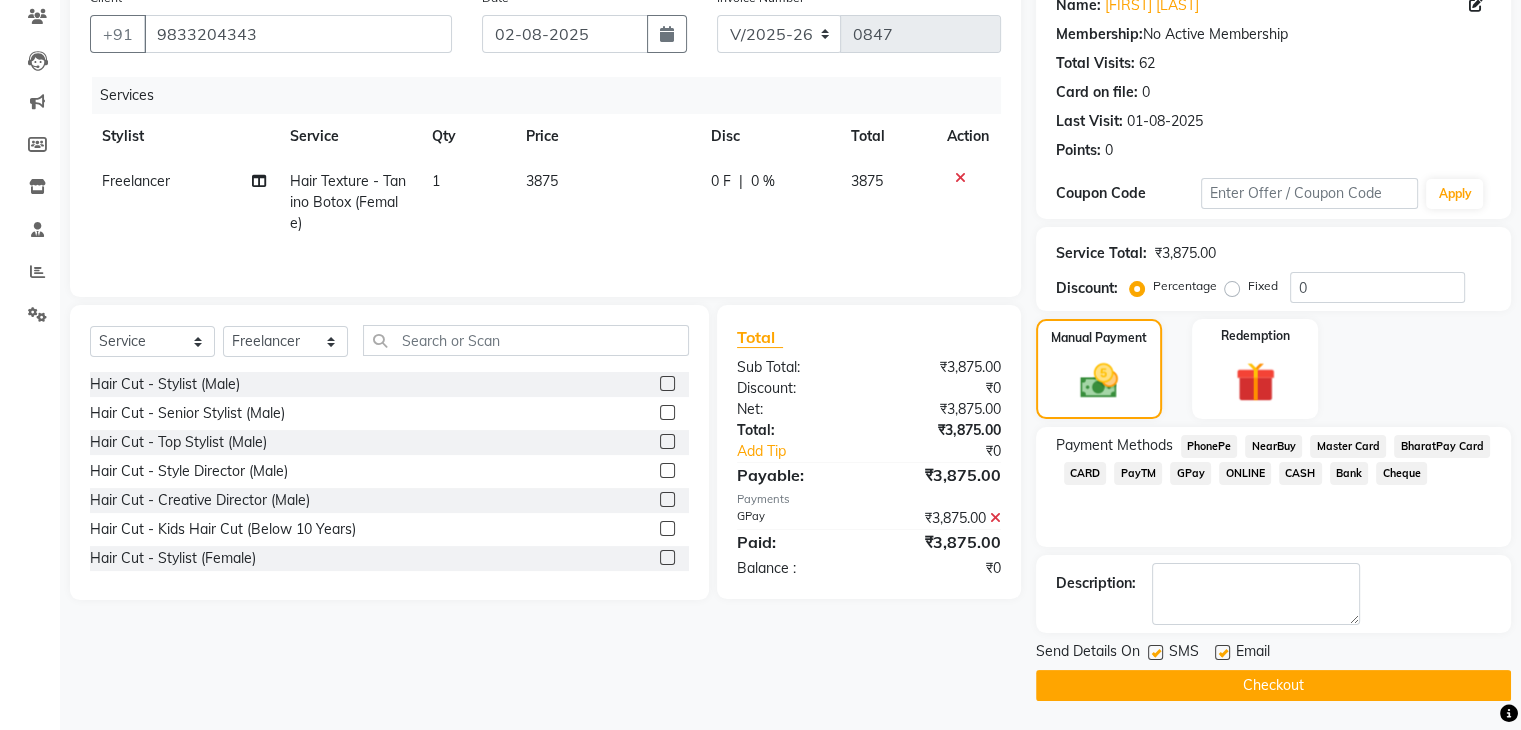 click at bounding box center (1221, 653) 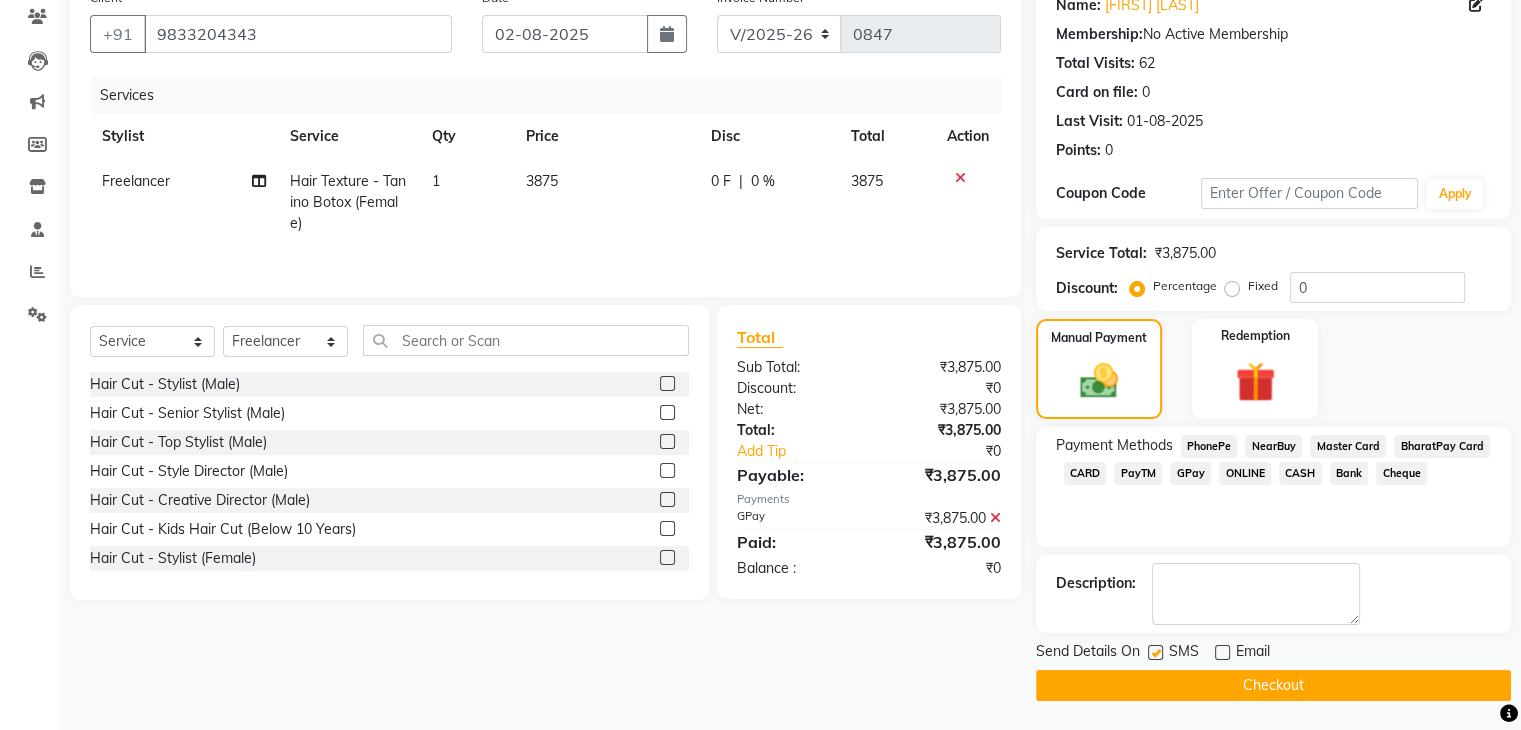 click 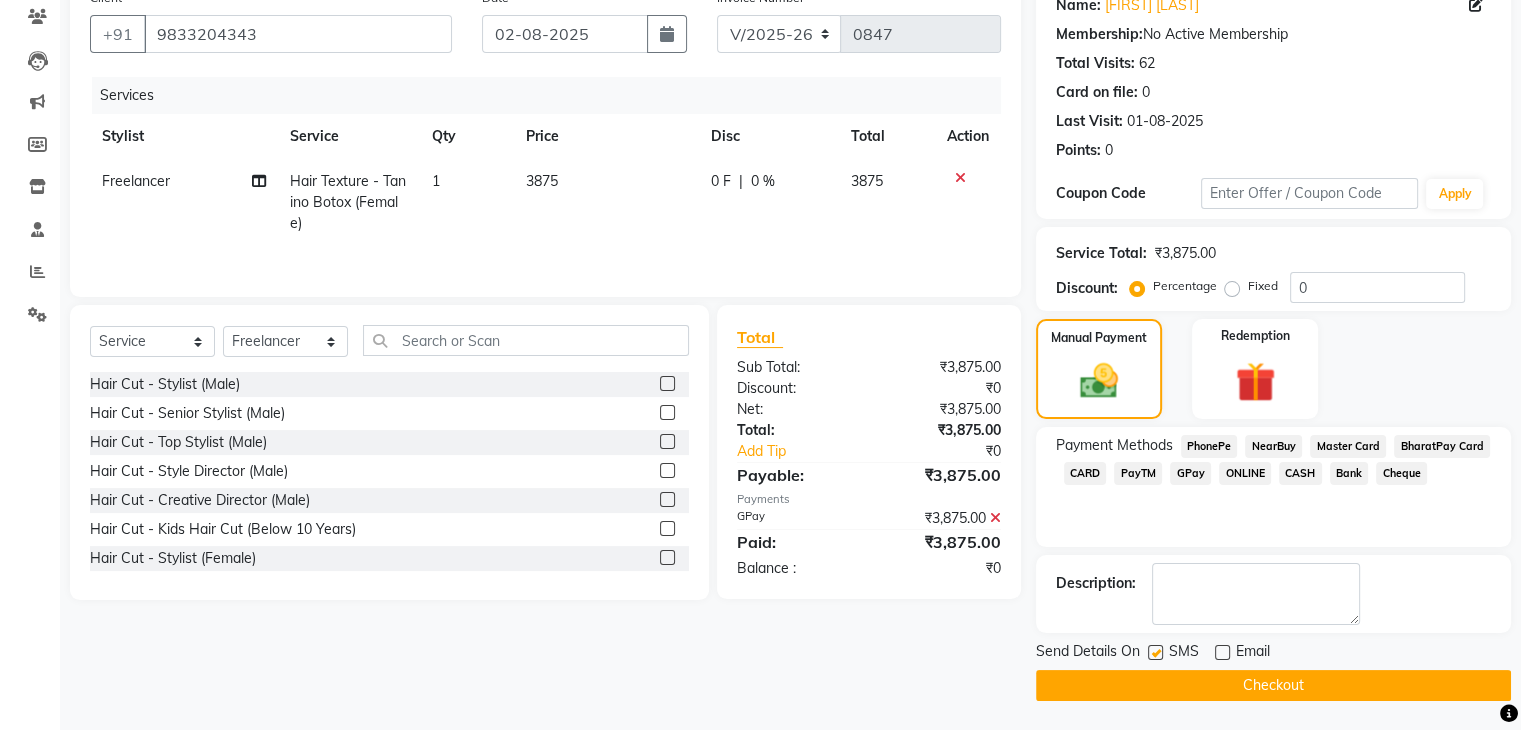 click at bounding box center [1154, 653] 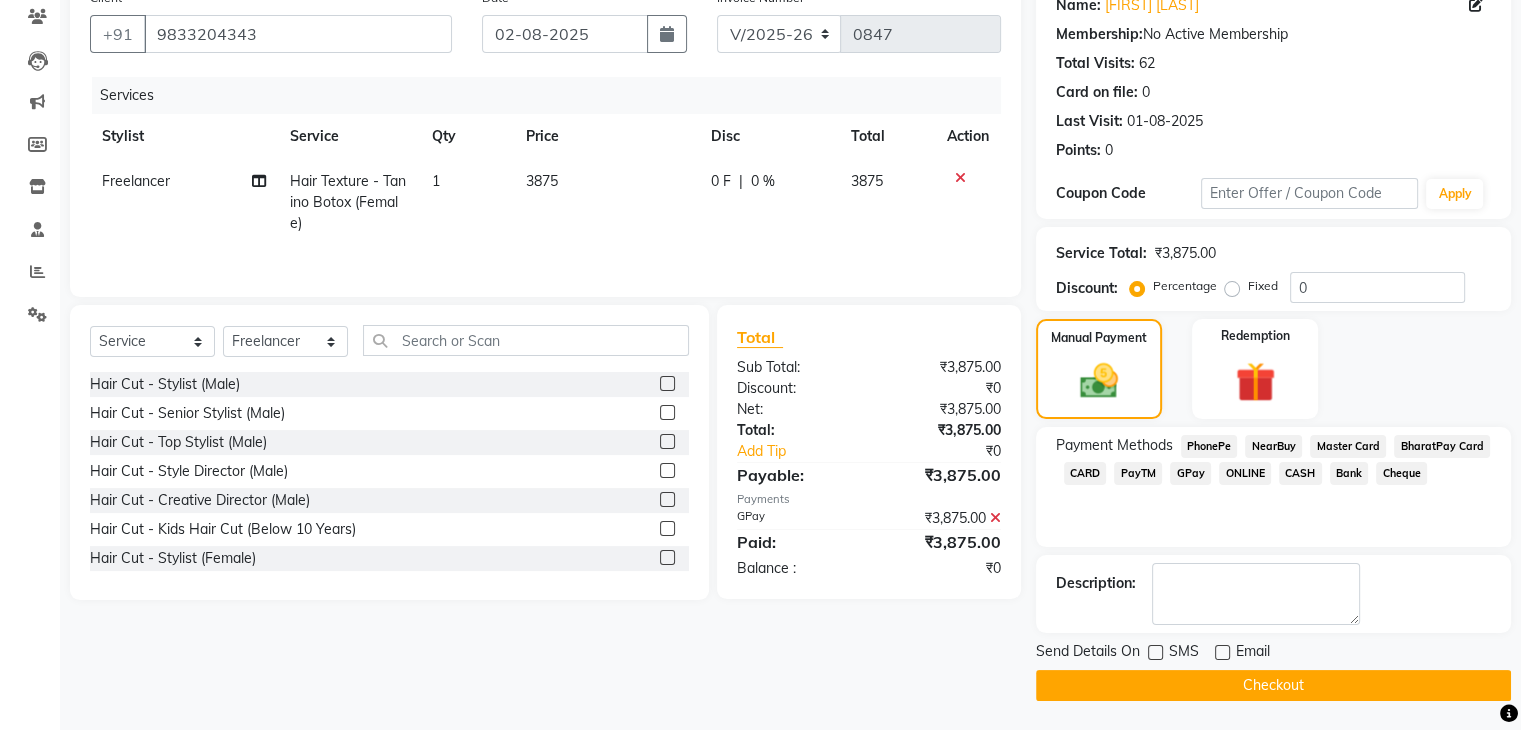 click on "Checkout" 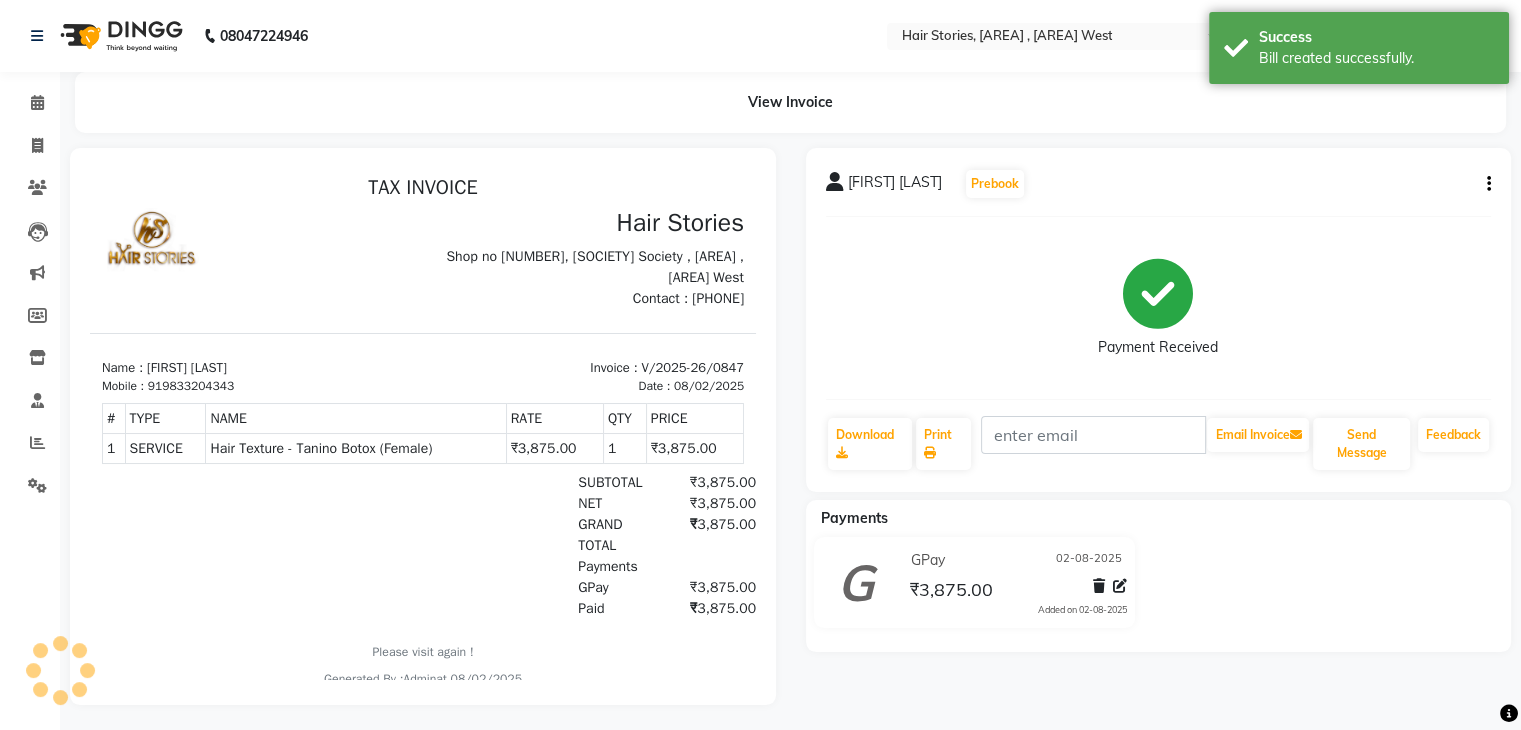 scroll, scrollTop: 0, scrollLeft: 0, axis: both 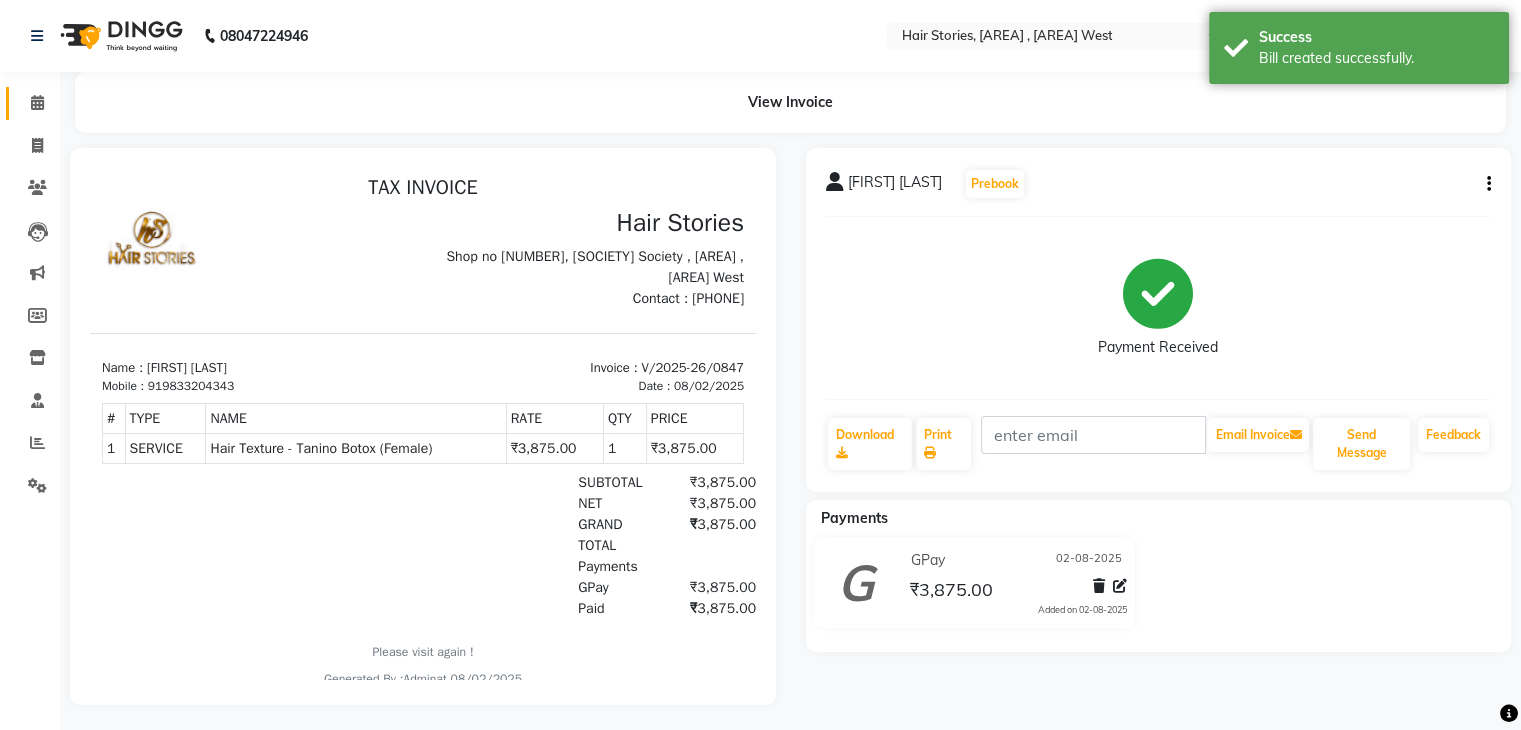 click on "Calendar" 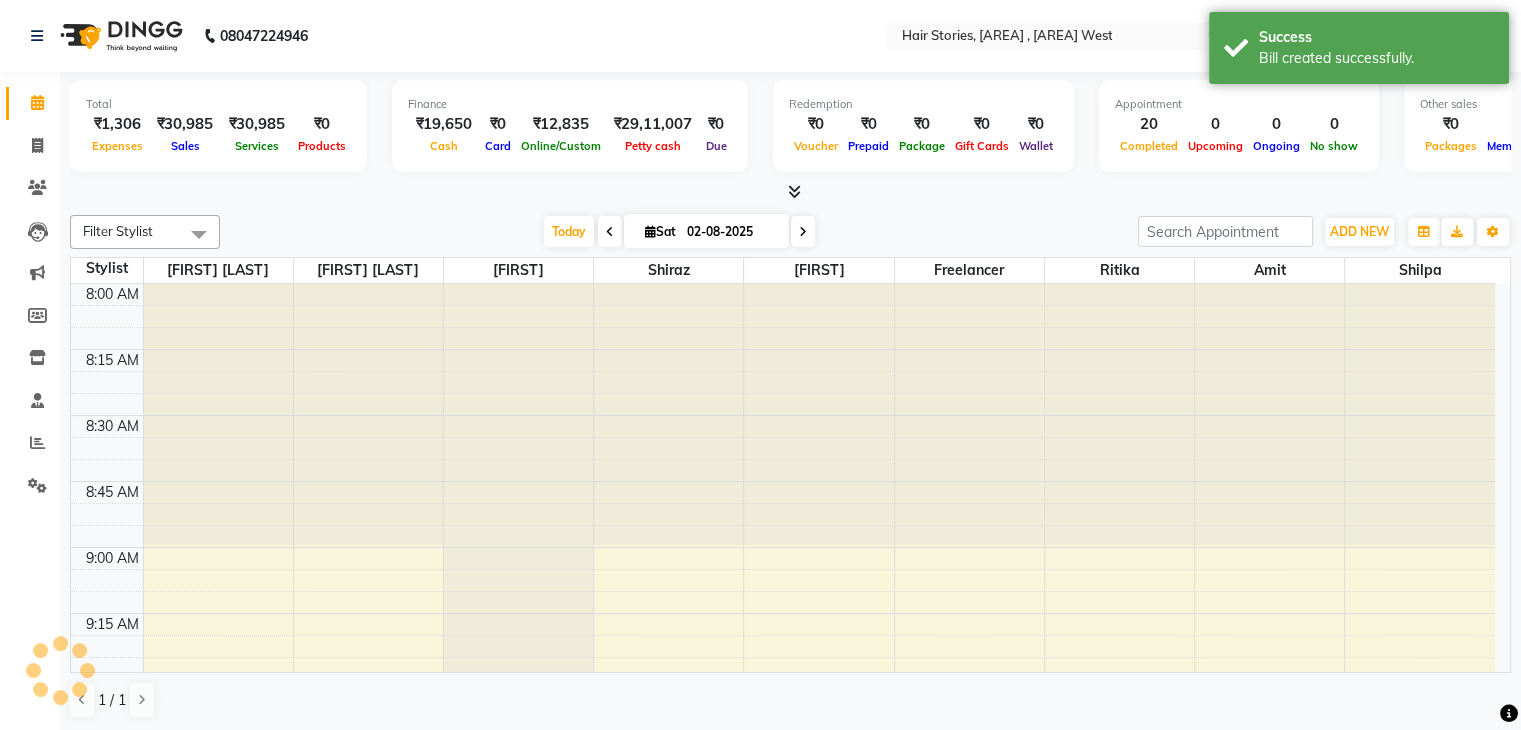scroll, scrollTop: 0, scrollLeft: 0, axis: both 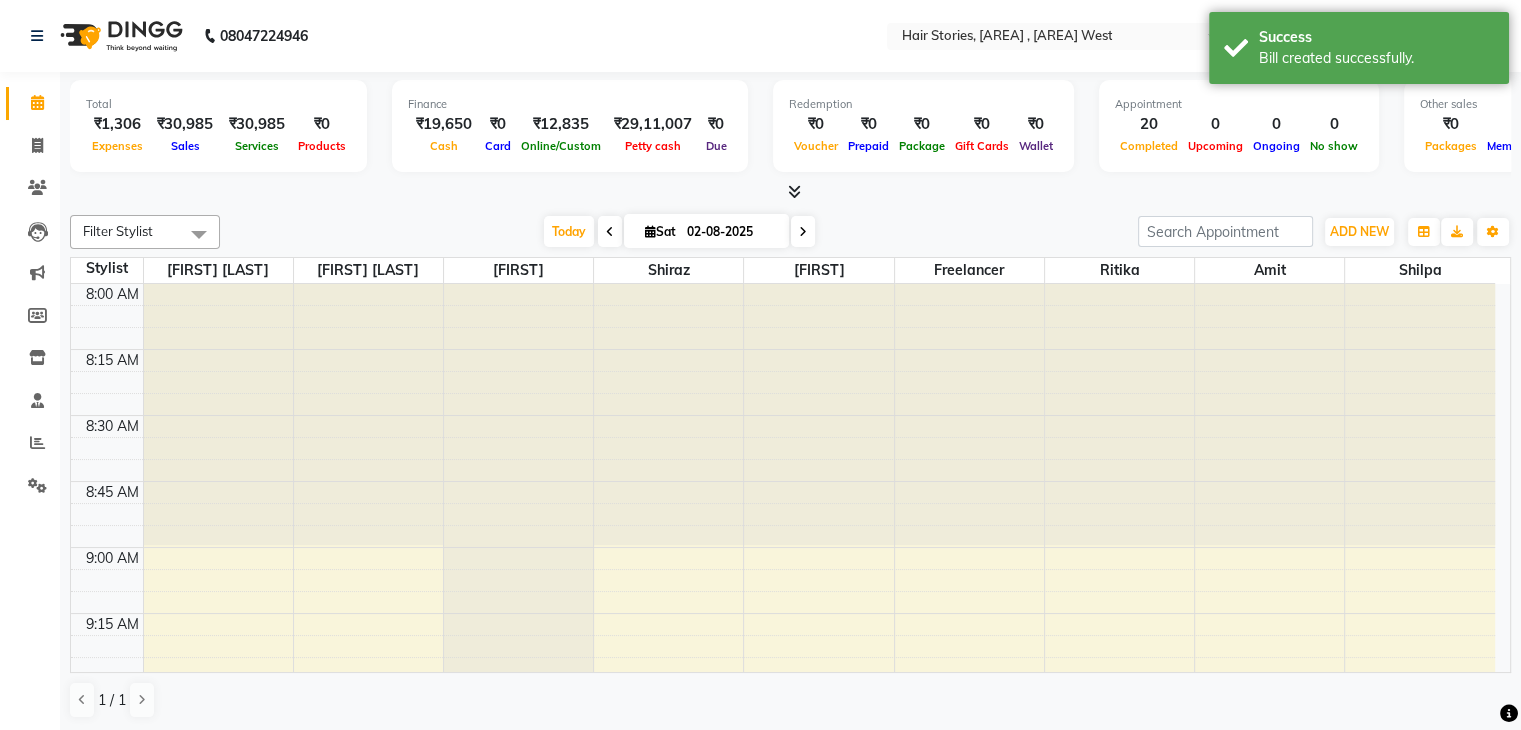 click on "[NUMBER] Select Location × Hair Stories, [AREA] , [AREA] West English ENGLISH Español العربية मराठी हिंदी ગુજરાતી தமிழ் 中文 Notifications nothing to show Admin Manage Profile Change Password Sign out Version:[NUMBER].[NUMBER].[NUMBER]" 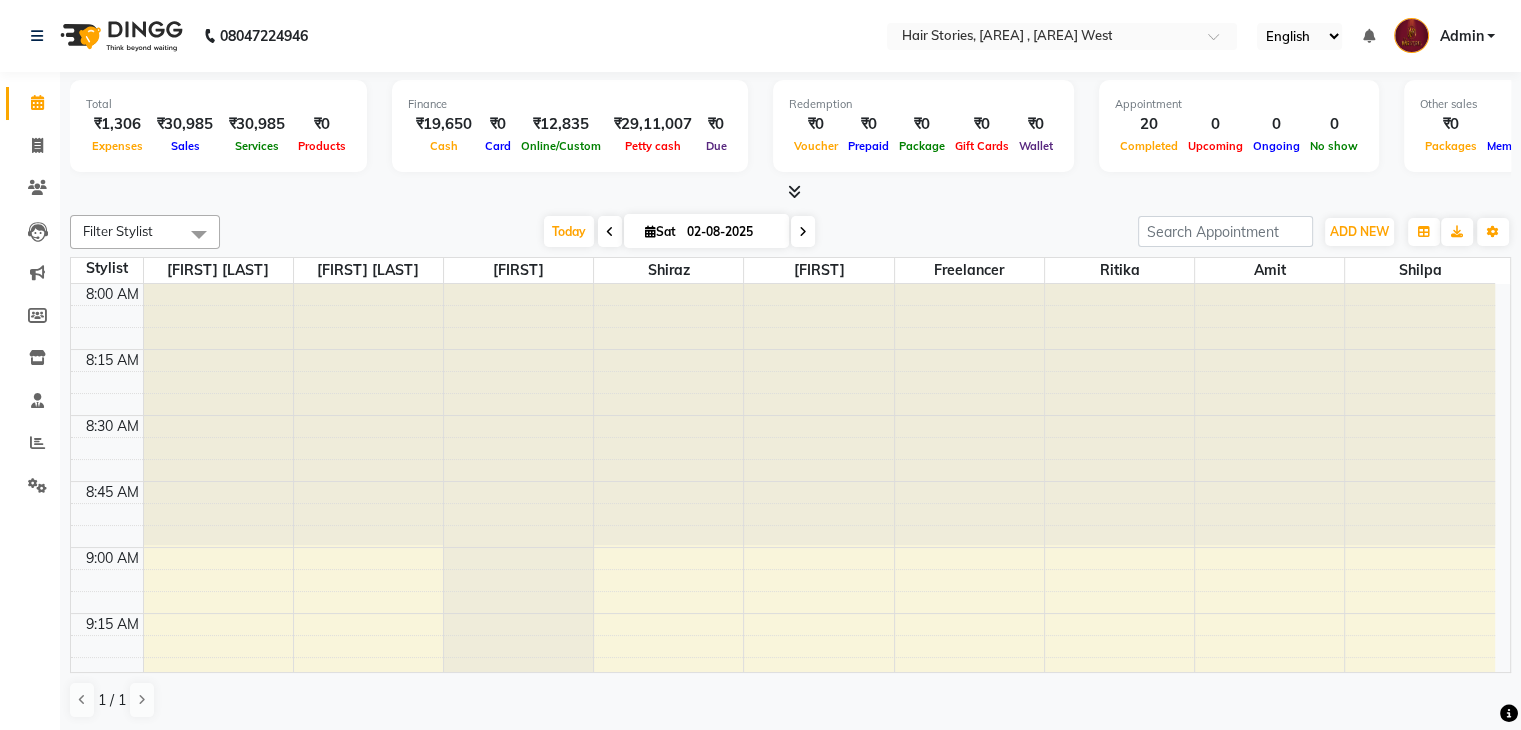 click on "Admin" at bounding box center (1444, 36) 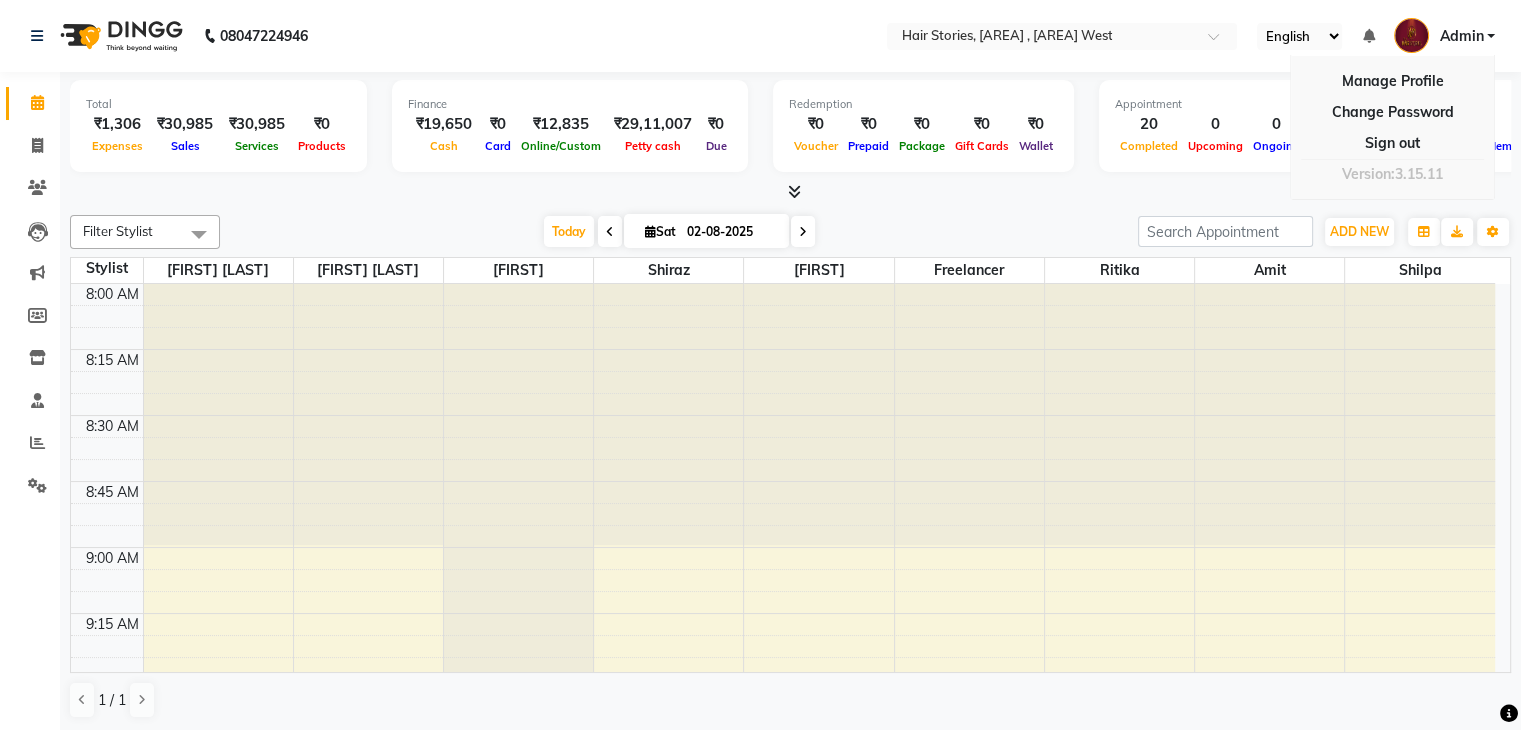 click at bounding box center (790, 192) 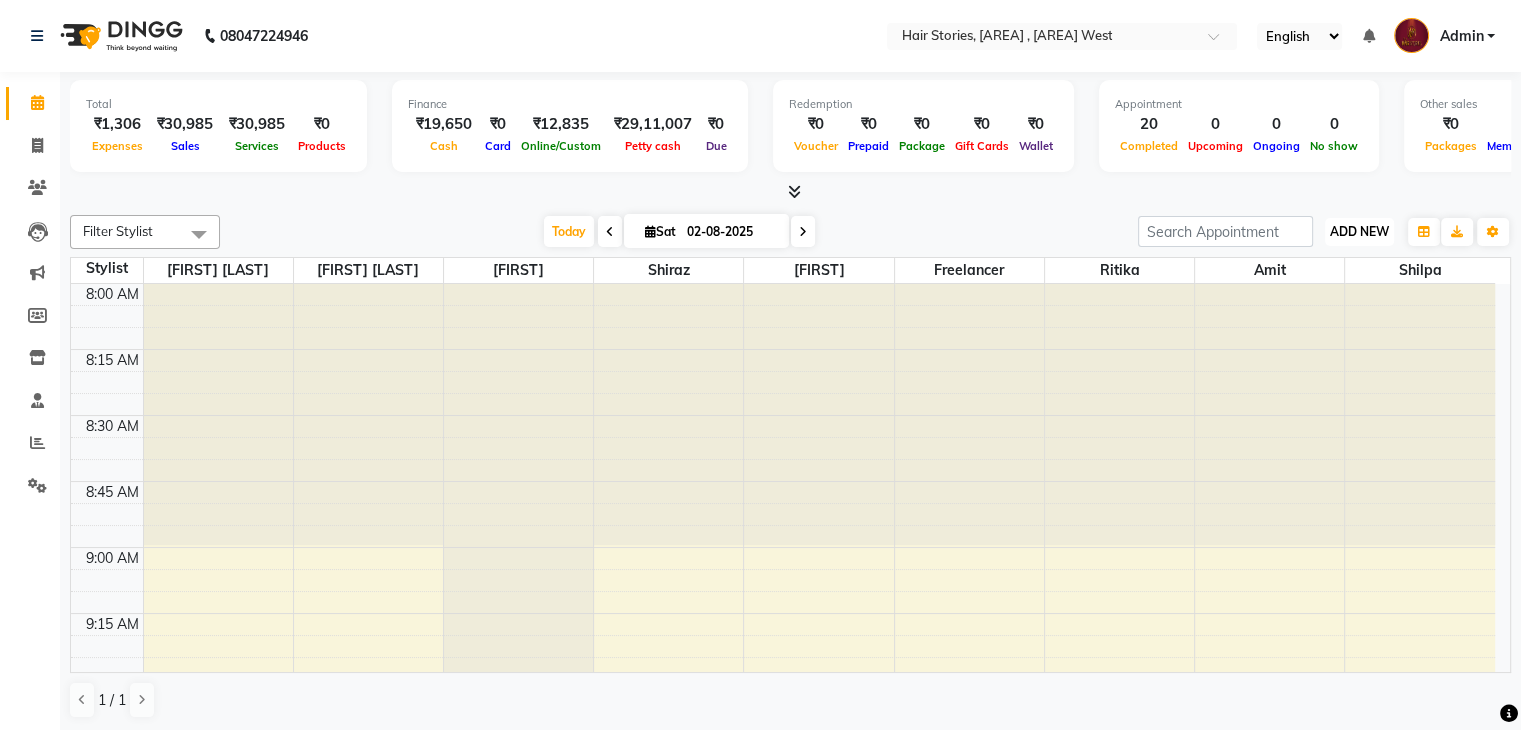 click on "ADD NEW" at bounding box center (1359, 231) 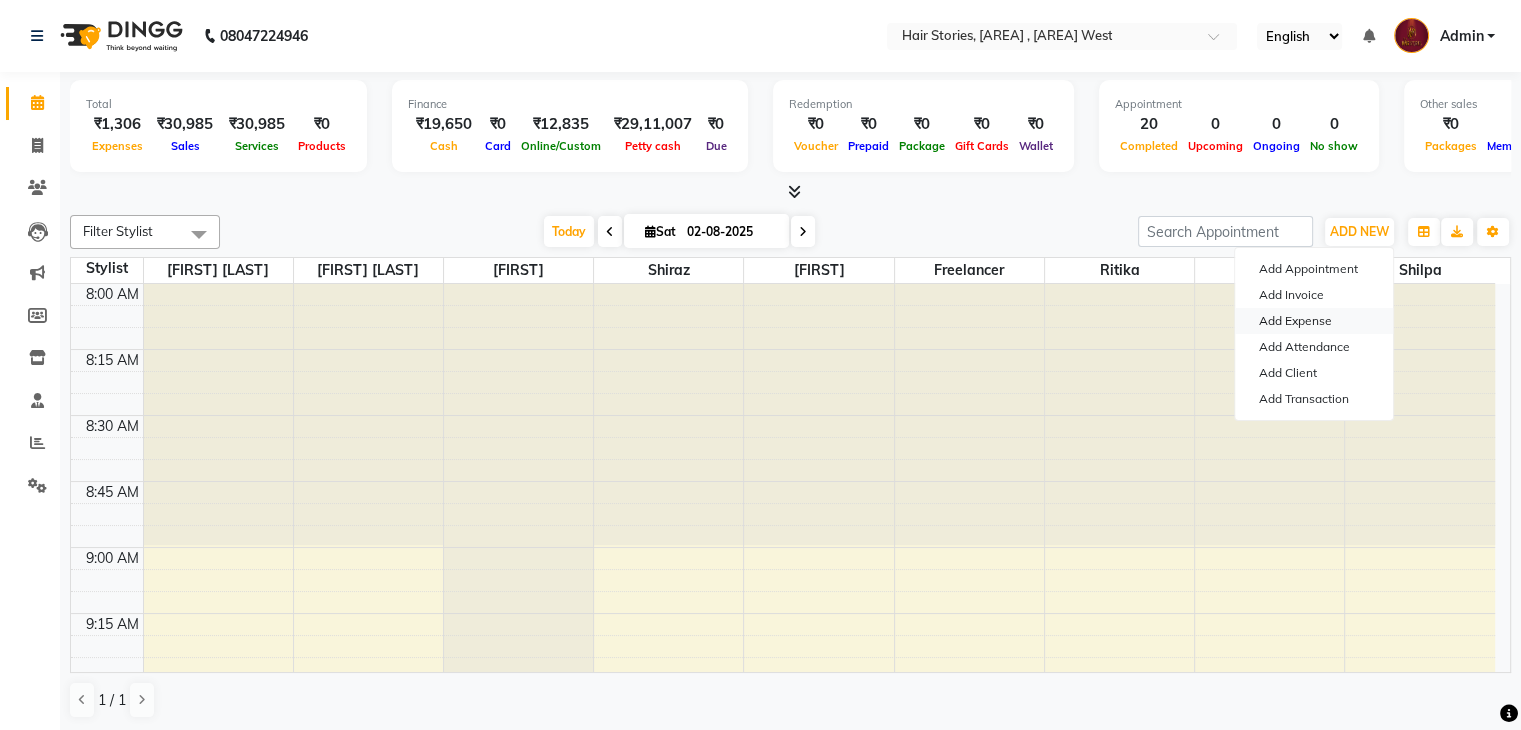 click on "Add Expense" at bounding box center [1314, 321] 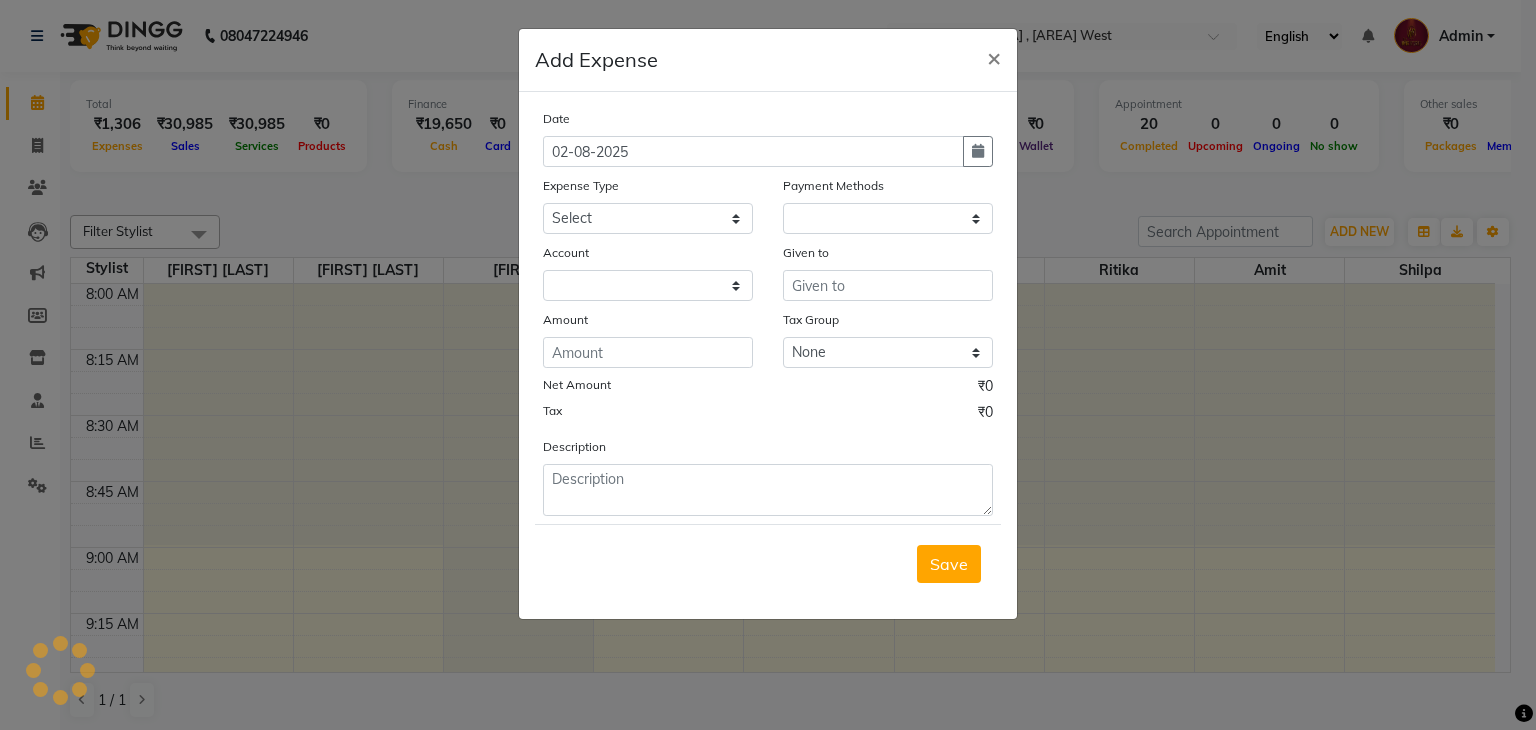 select on "1" 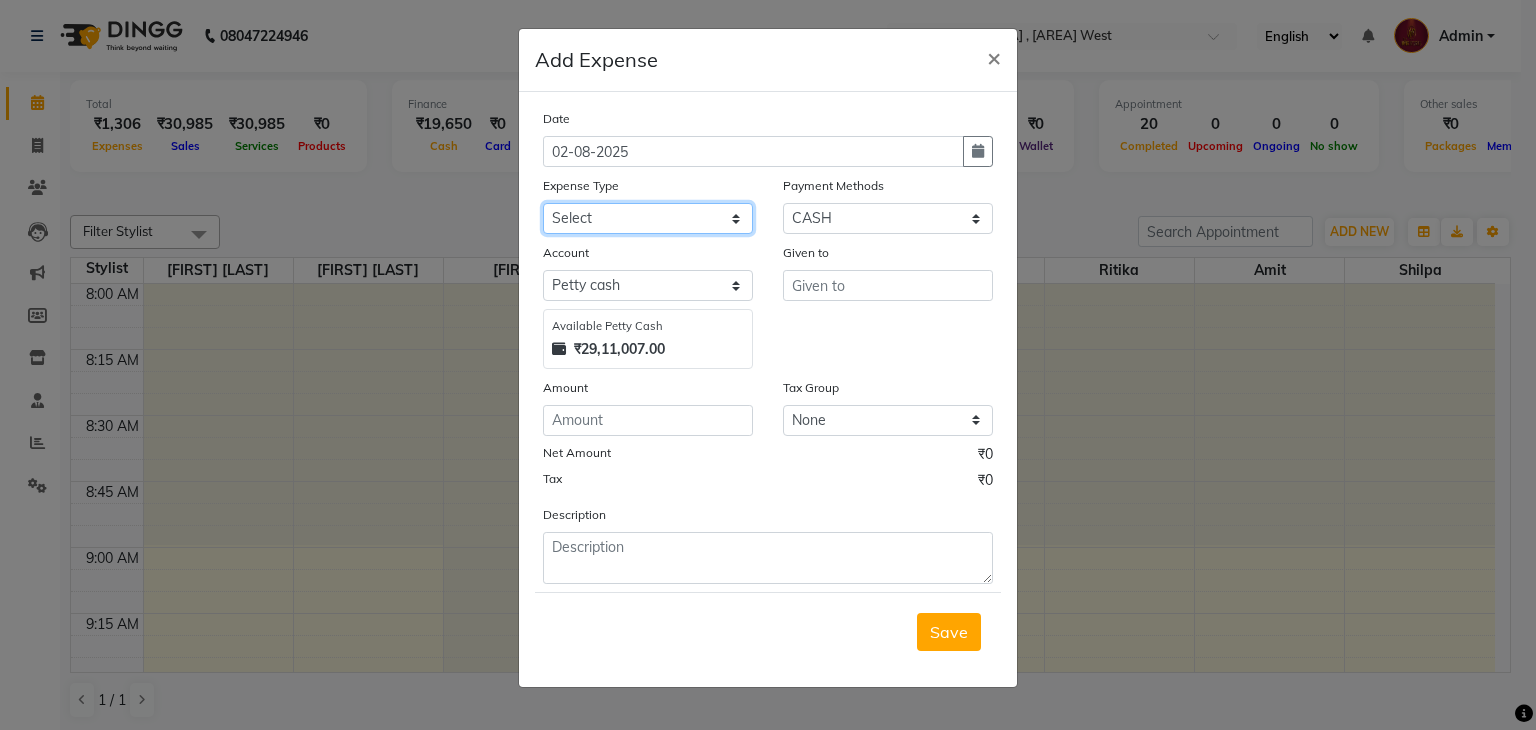click on "Select Advance Salary [FIRST]'s Expense Bank charges Car maintenance  Cash transfer to bank Cash transfer to hub Chartered Accountant Fees Client Snacks Clinical charges Credit Card Payment Diwali Expenses Electricity EMI Equipment Fuel Gaurd Govt fee Incentive Insurance Interest International purchase Laundary Lawyer Fees Loan Repayment Maintenance Marketing Medicine Miscellaneous MRA Other Pantry Petrol Product Rent Salary Staff Snacks Tax Tea & Refreshment Travelling Utilities WeFast" 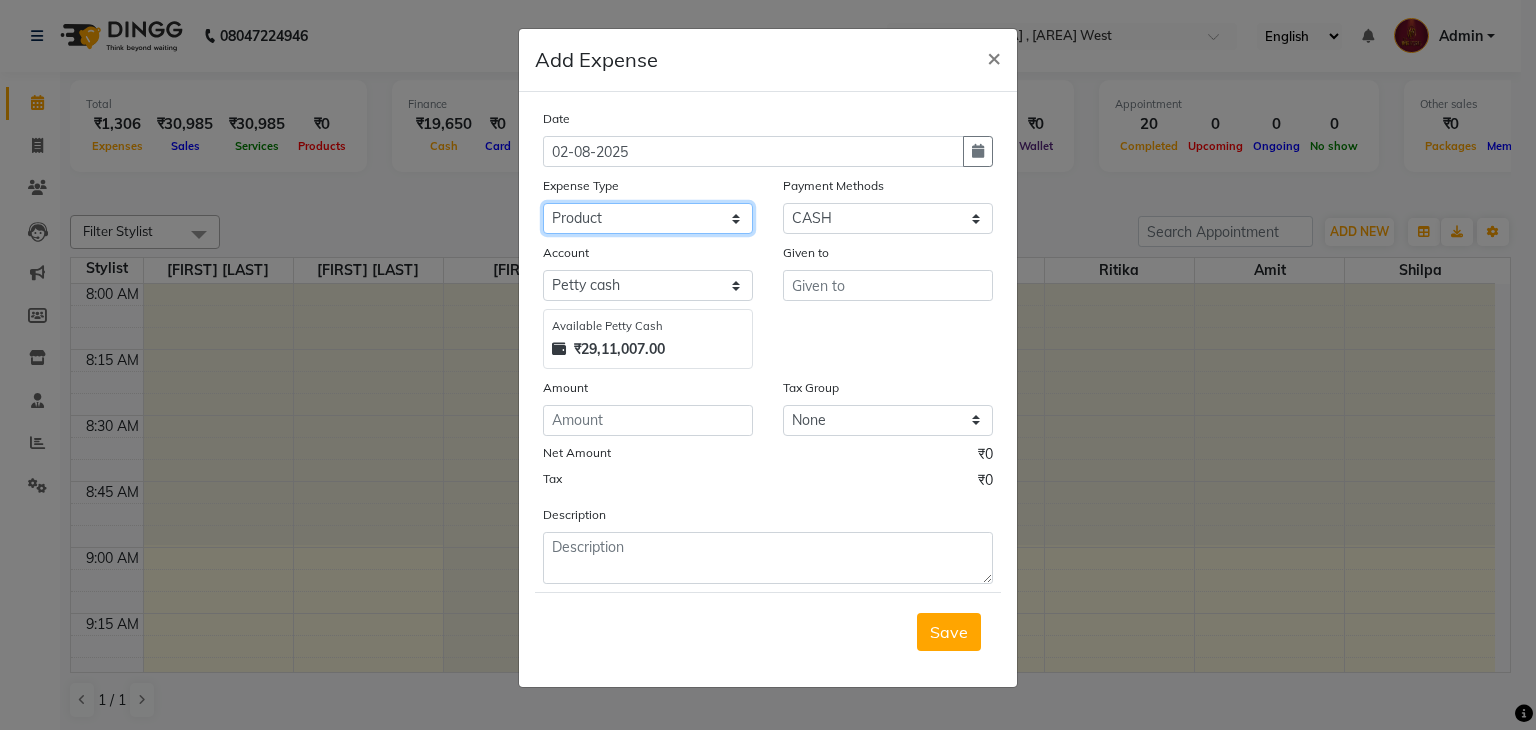 click on "Select Advance Salary [FIRST]'s Expense Bank charges Car maintenance  Cash transfer to bank Cash transfer to hub Chartered Accountant Fees Client Snacks Clinical charges Credit Card Payment Diwali Expenses Electricity EMI Equipment Fuel Gaurd Govt fee Incentive Insurance Interest International purchase Laundary Lawyer Fees Loan Repayment Maintenance Marketing Medicine Miscellaneous MRA Other Pantry Petrol Product Rent Salary Staff Snacks Tax Tea & Refreshment Travelling Utilities WeFast" 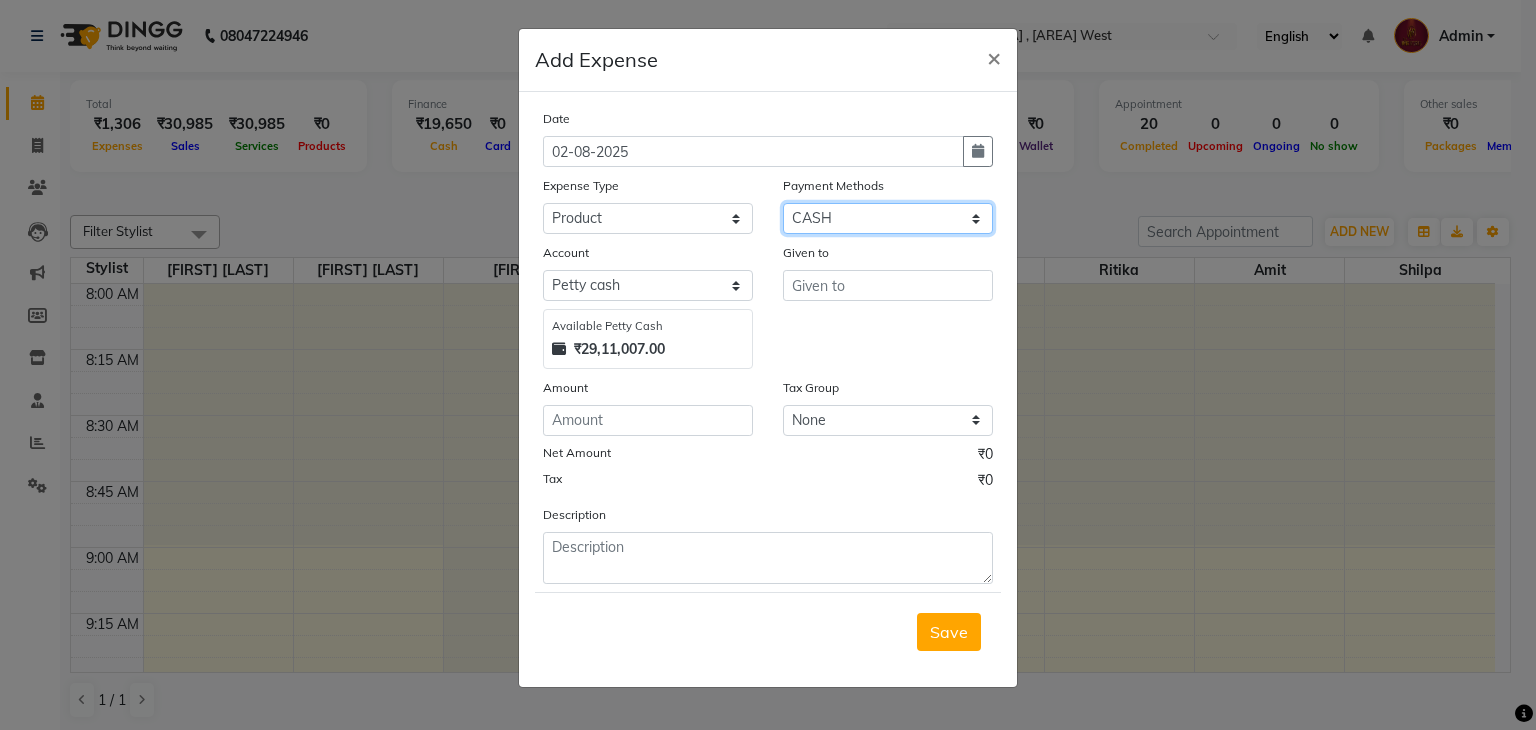 click on "Select PhonePe NearBuy Package Master Card BharatPay Card CARD PayTM Prepaid Voucher GPay ONLINE CASH Bank Cheque Wallet" 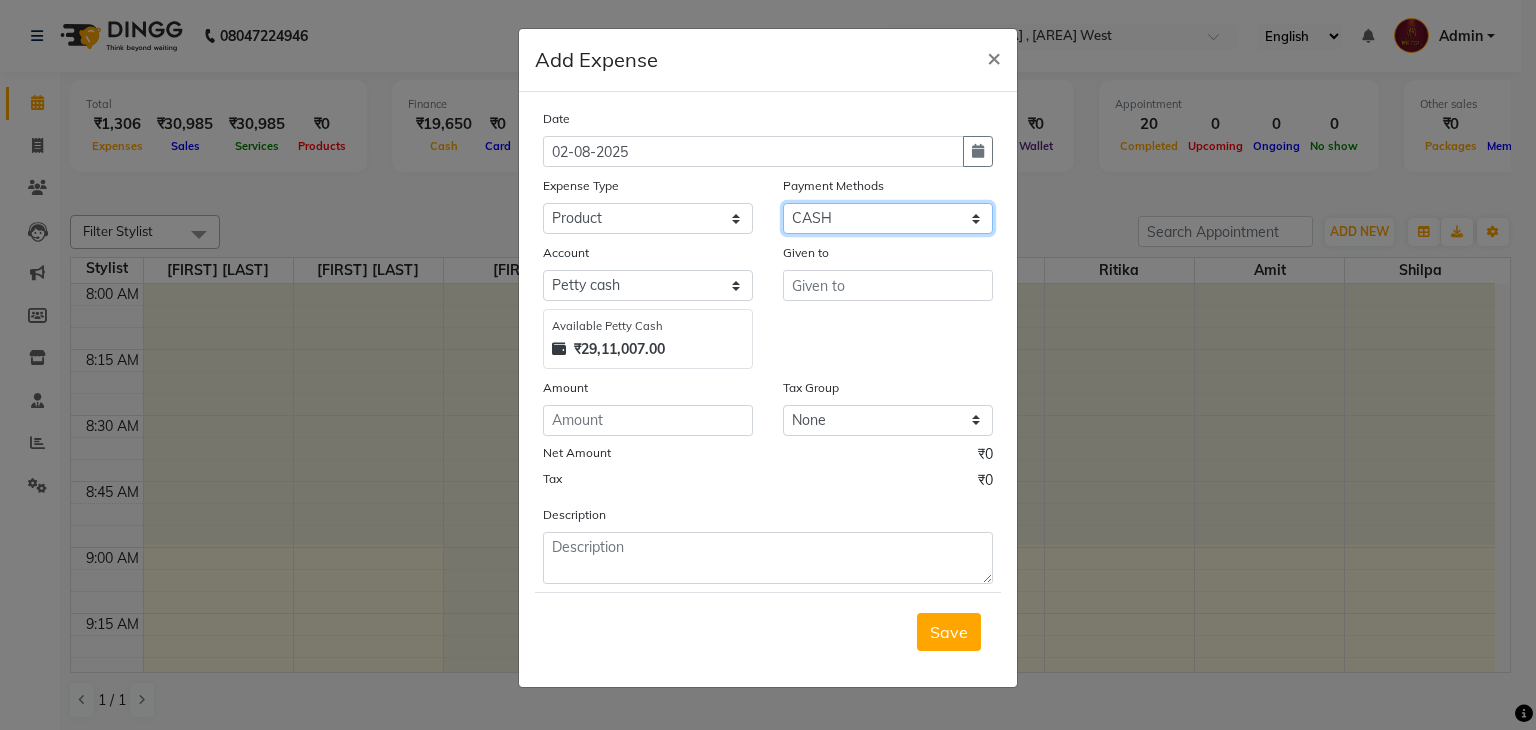 select on "17" 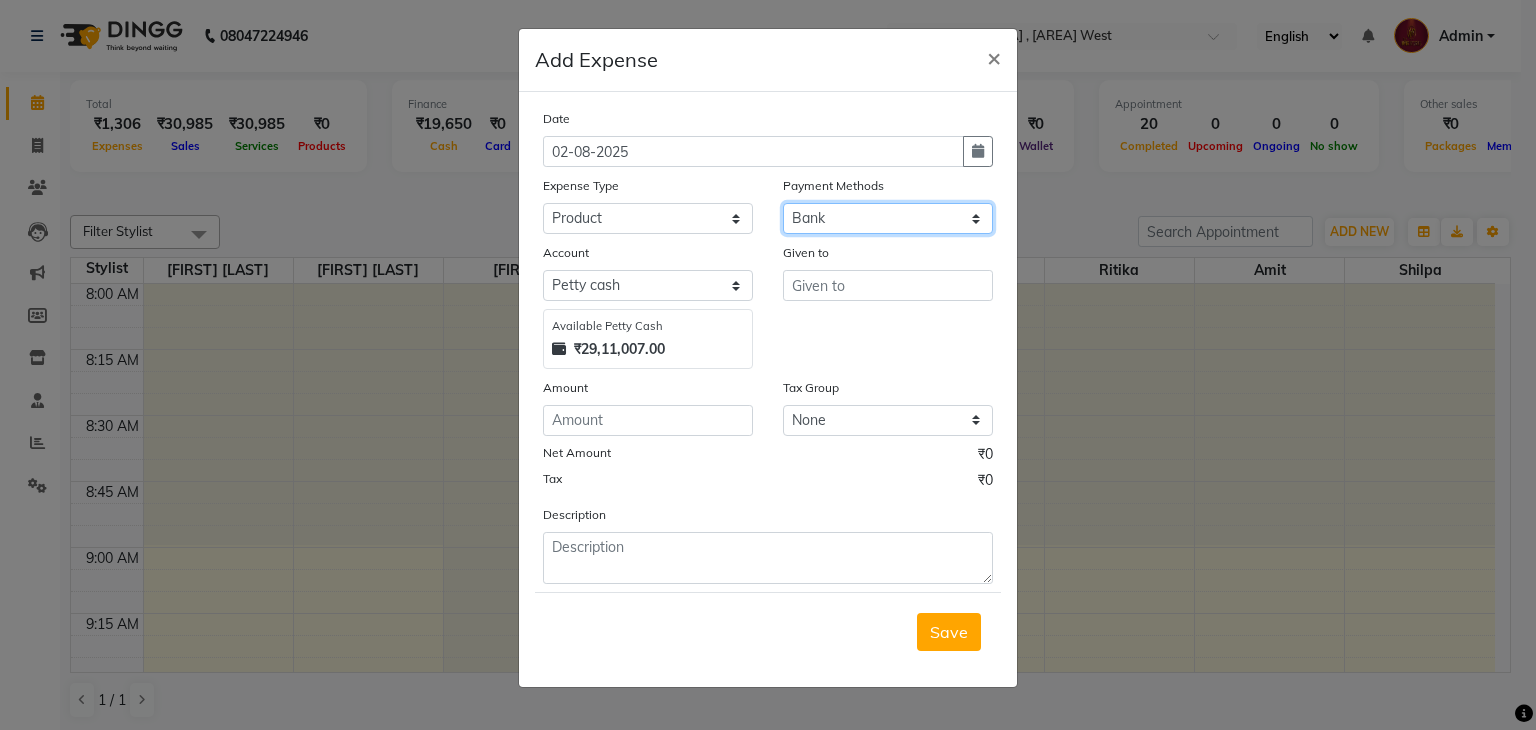 click on "Select PhonePe NearBuy Package Master Card BharatPay Card CARD PayTM Prepaid Voucher GPay ONLINE CASH Bank Cheque Wallet" 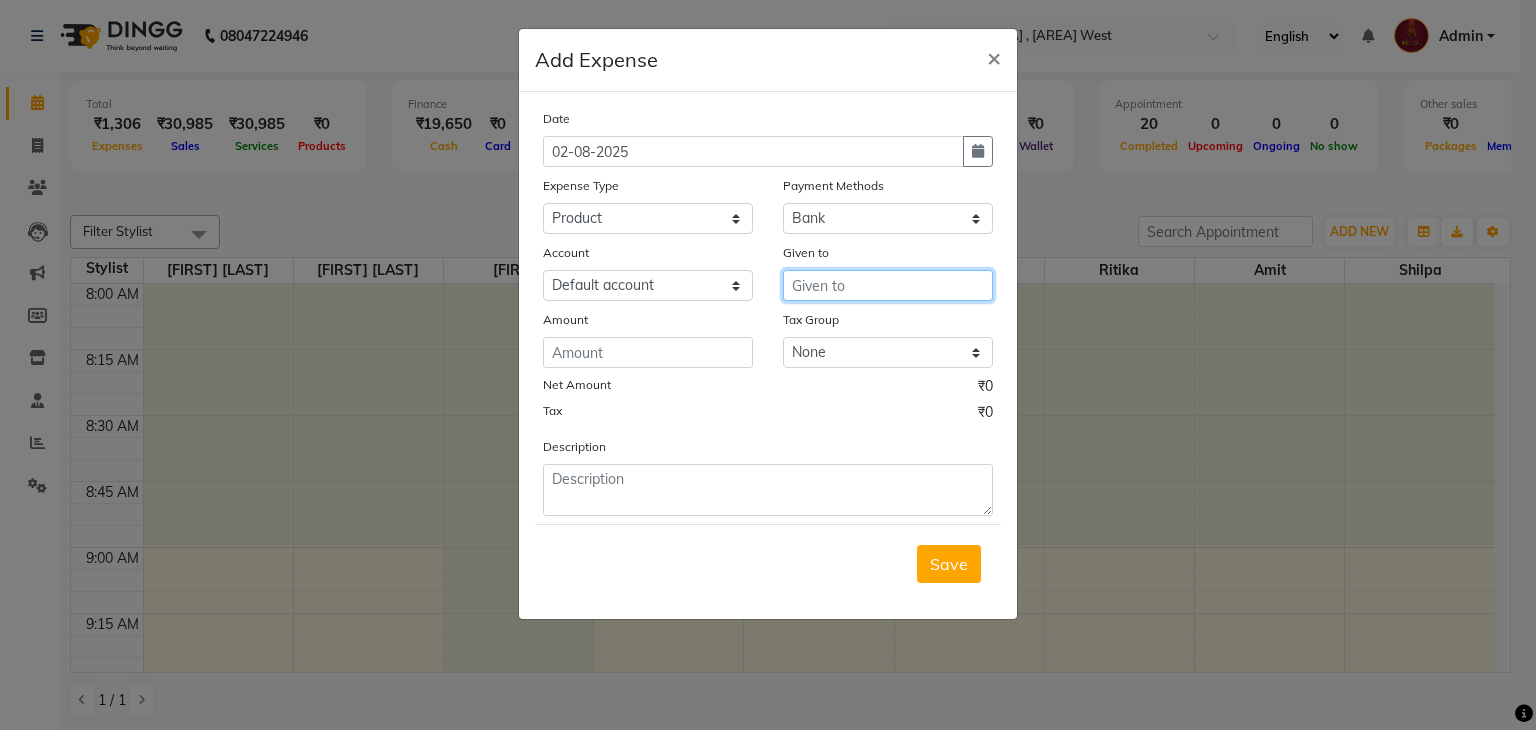 click at bounding box center (888, 285) 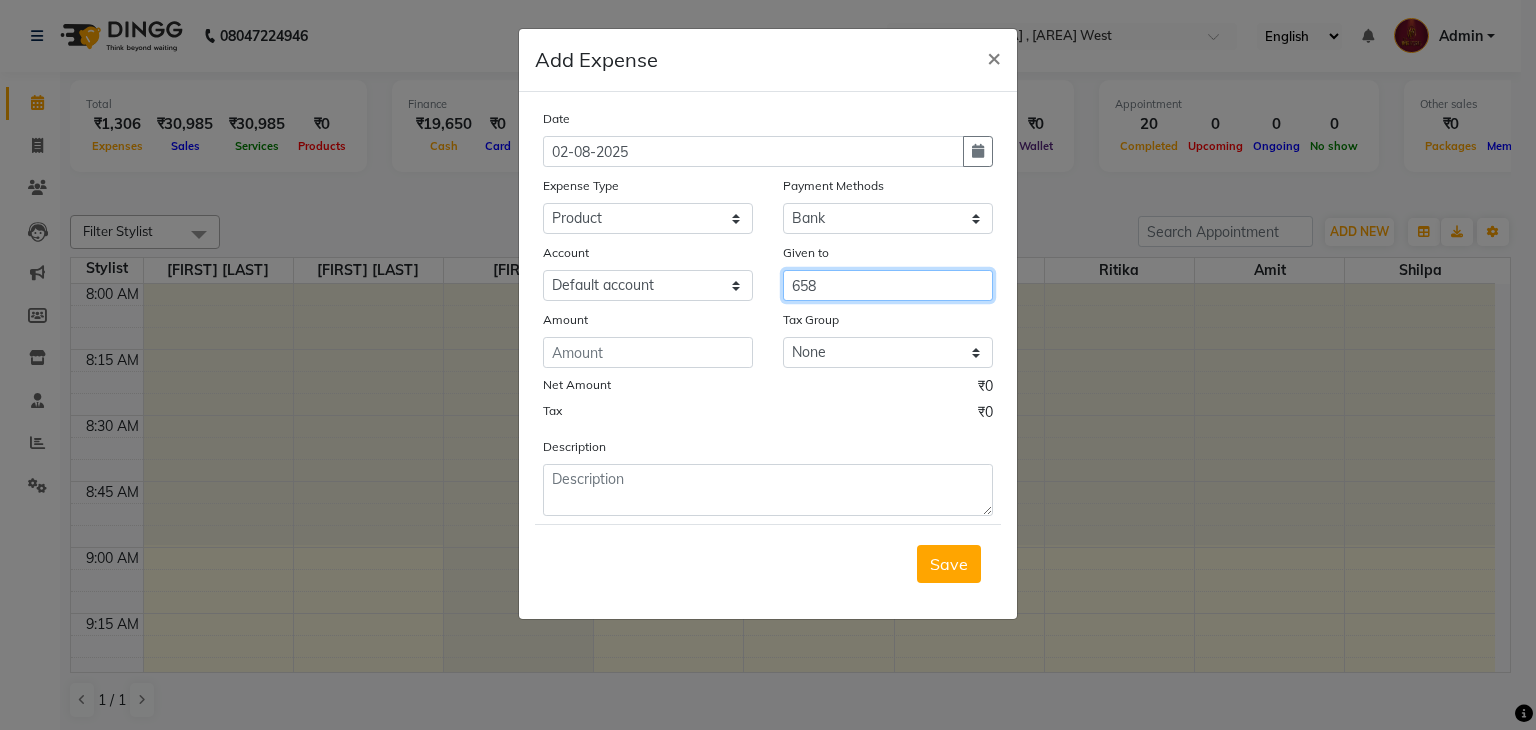 type on "658" 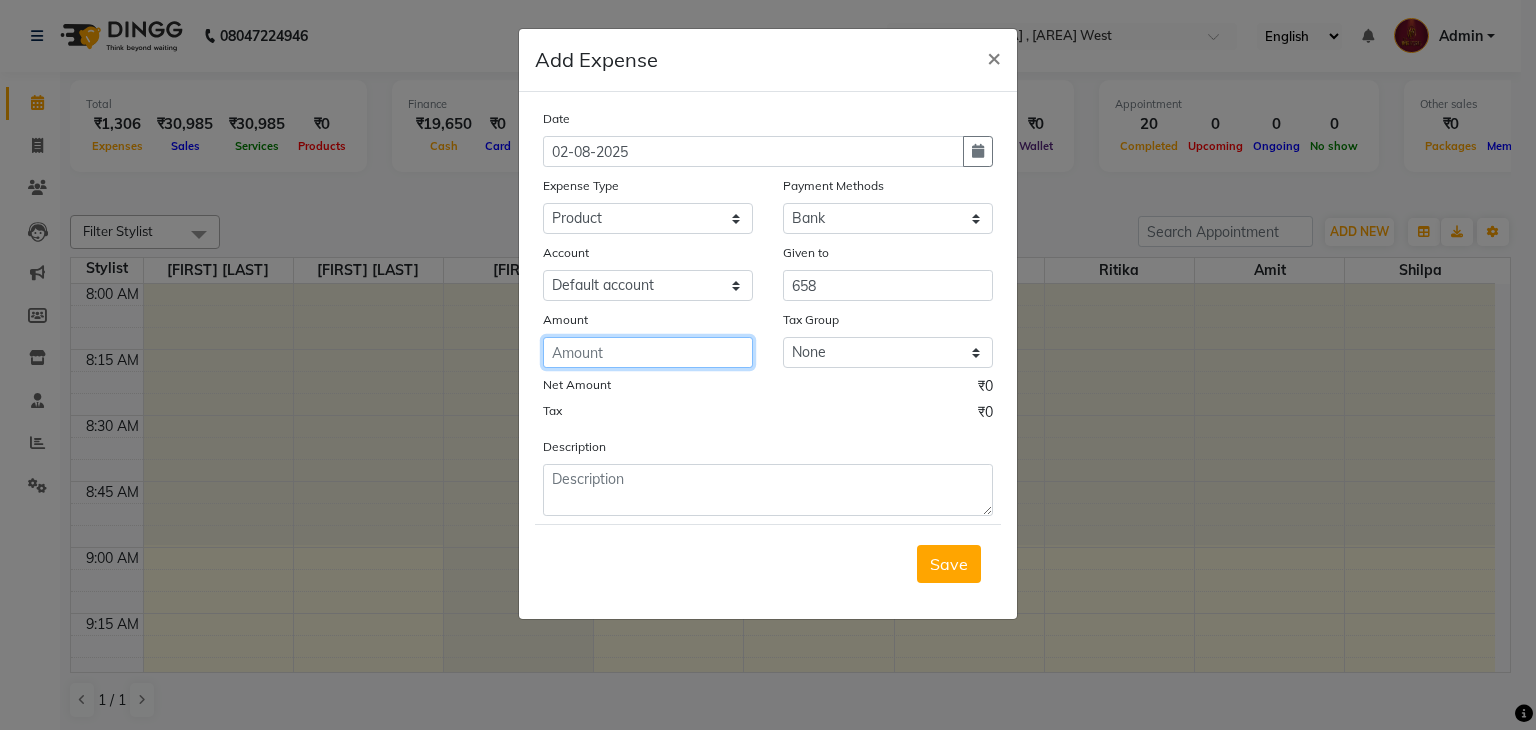 click 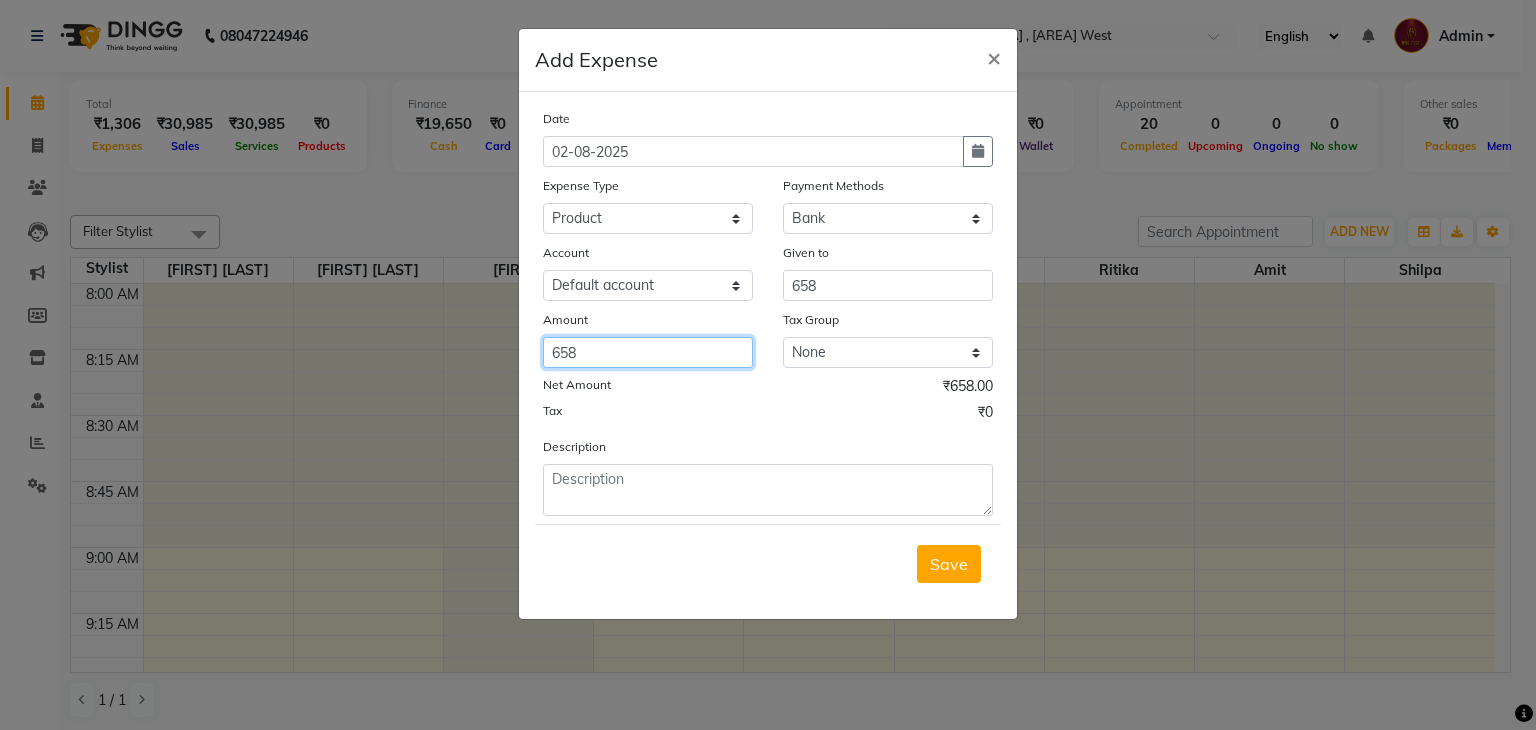 type on "658" 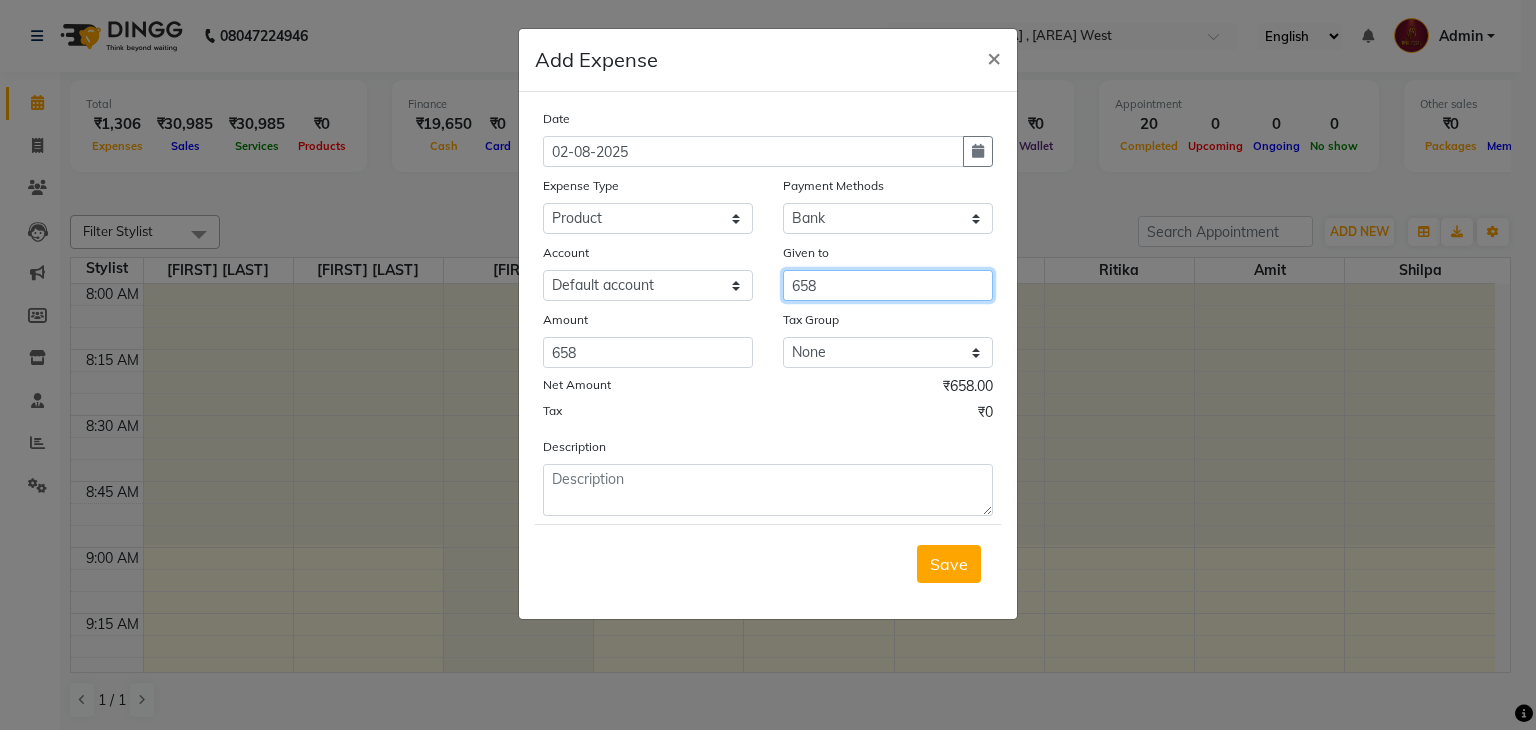 drag, startPoint x: 834, startPoint y: 284, endPoint x: 671, endPoint y: 294, distance: 163.30646 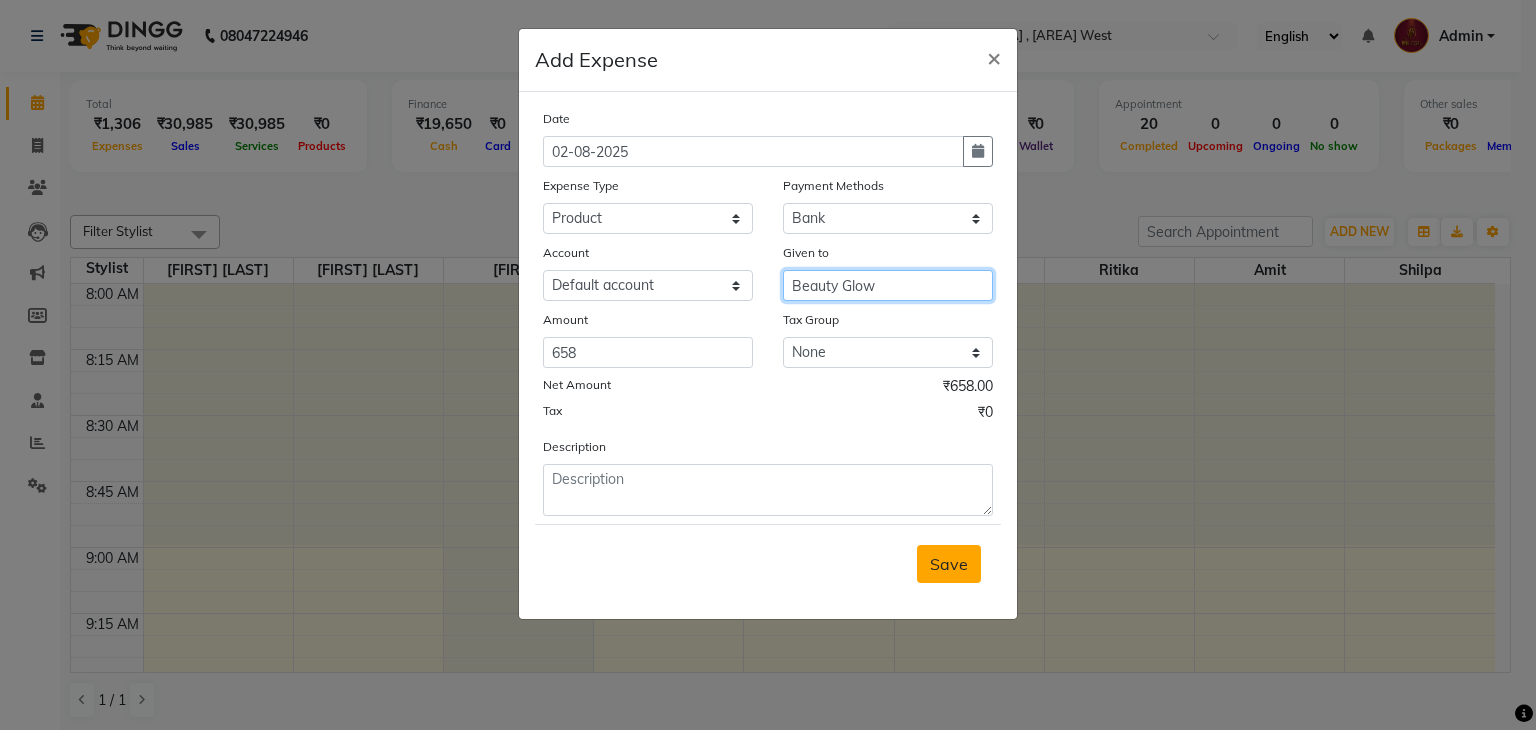 type on "Beauty Glow" 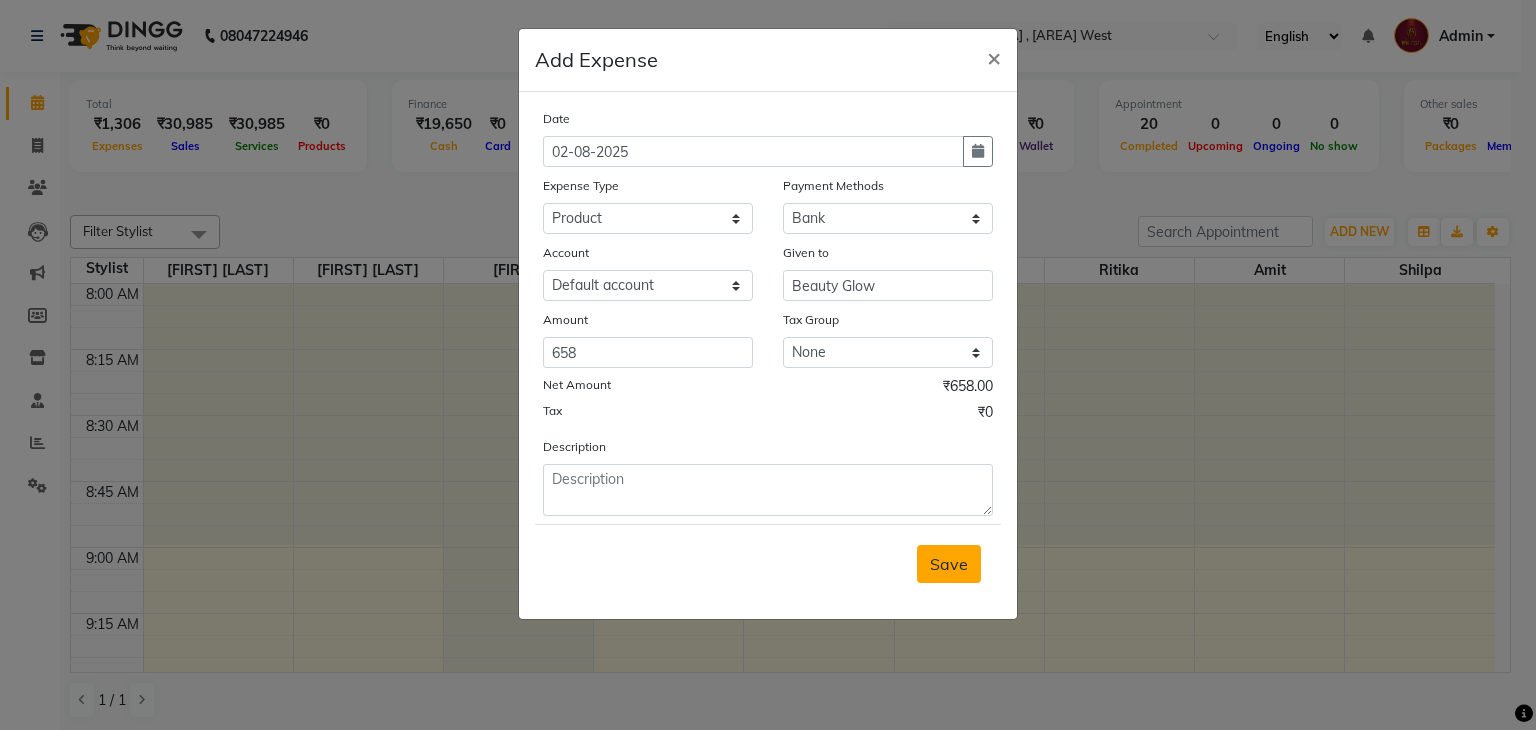 click on "Save" at bounding box center (949, 564) 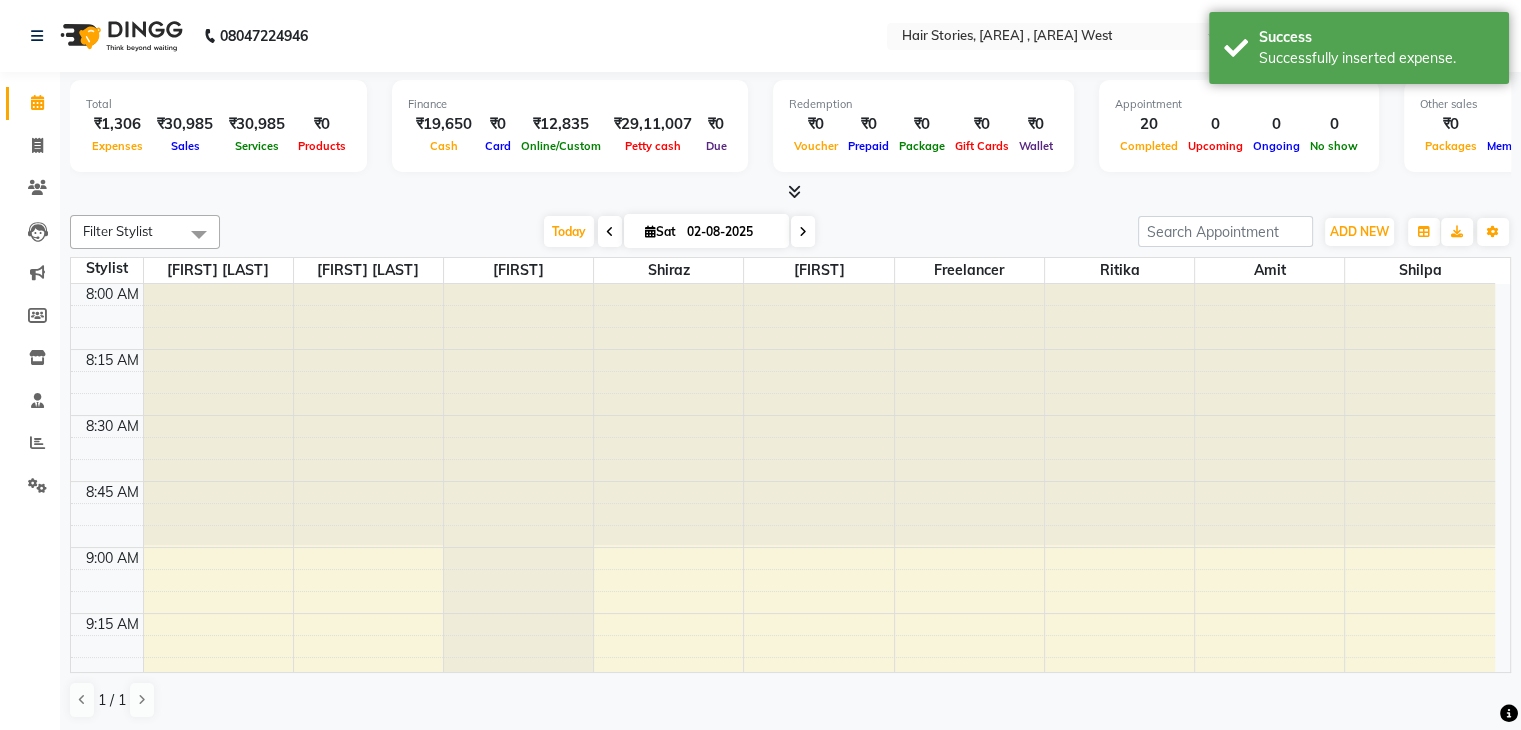 click on "[NUMBER] Select Location × Hair Stories, [AREA] , [AREA] West English ENGLISH Español العربية मराठी हिंदी ગુજરાતી தமிழ் 中文 Notifications nothing to show Admin Manage Profile Change Password Sign out Version:[NUMBER].[NUMBER].[NUMBER]" 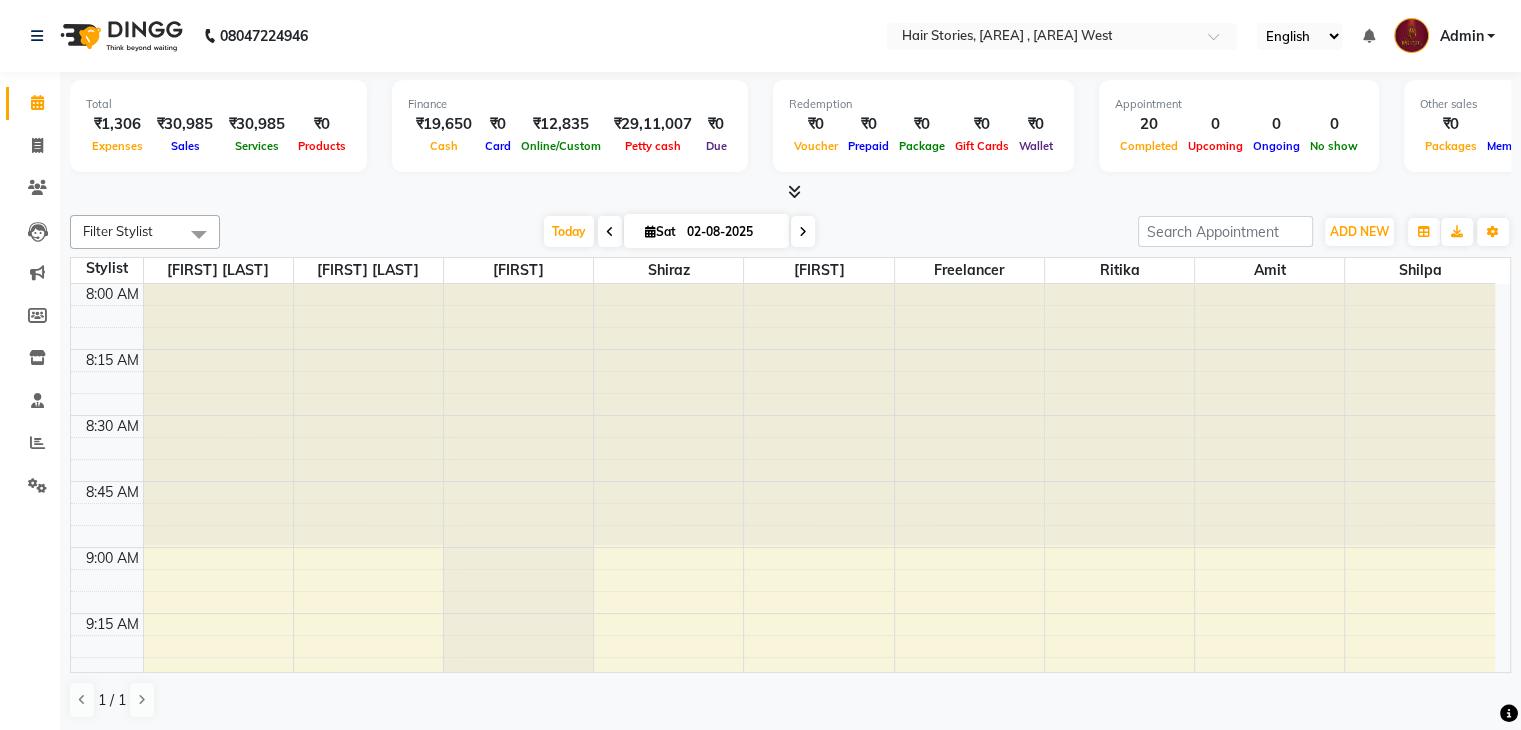 click on "Redemption  ₹0 Voucher ₹0 Prepaid ₹0 Package ₹0  Gift Cards ₹0  Wallet" at bounding box center (923, 126) 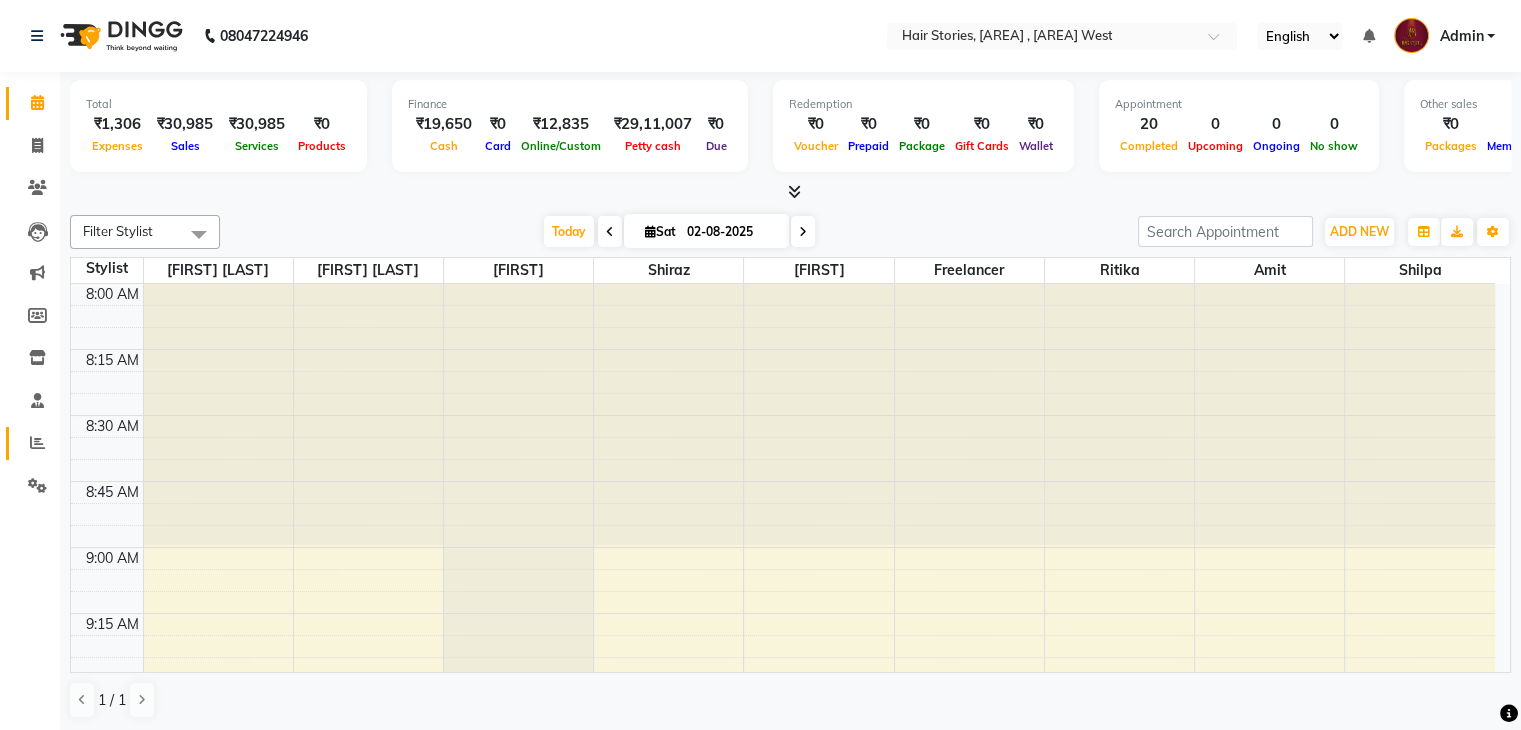 click on "Reports" 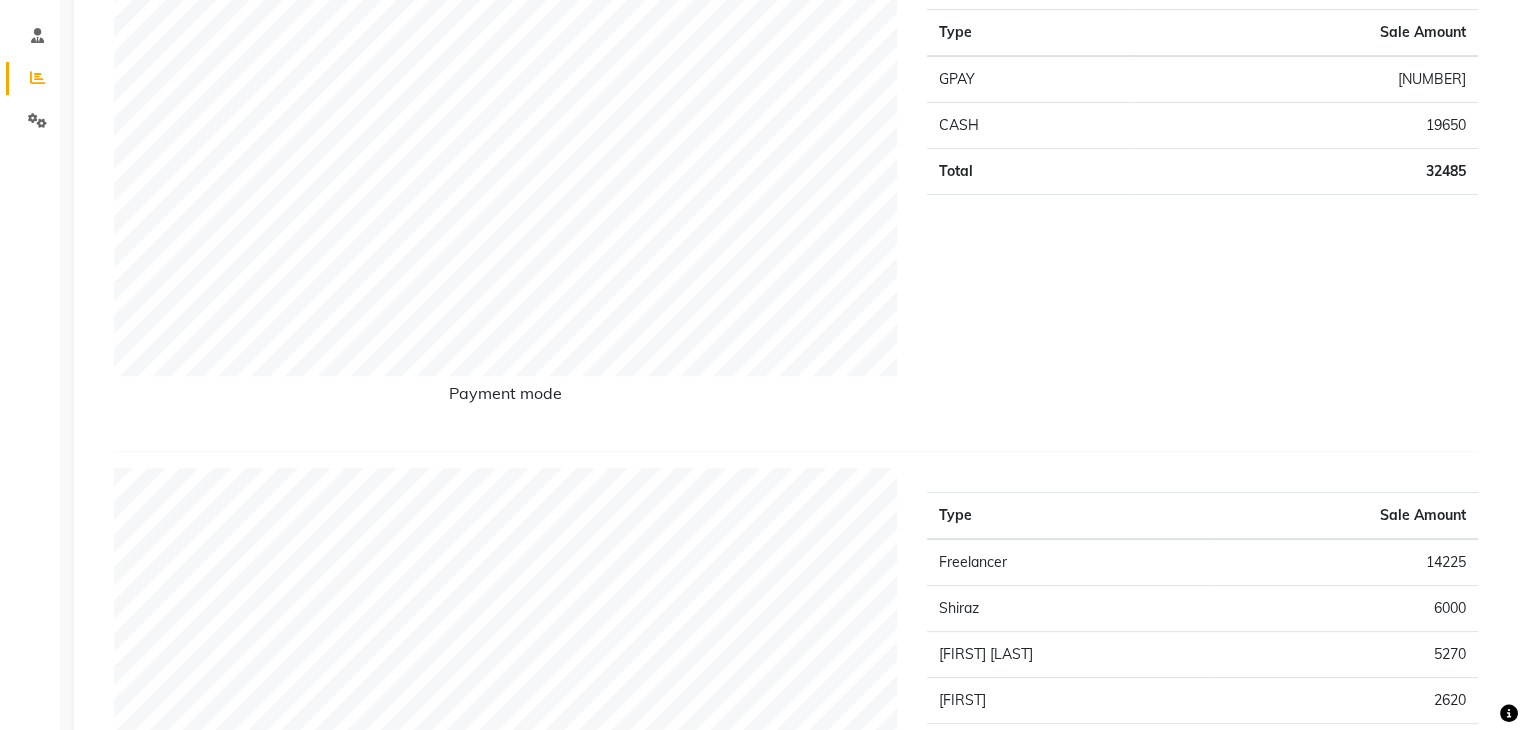scroll, scrollTop: 0, scrollLeft: 0, axis: both 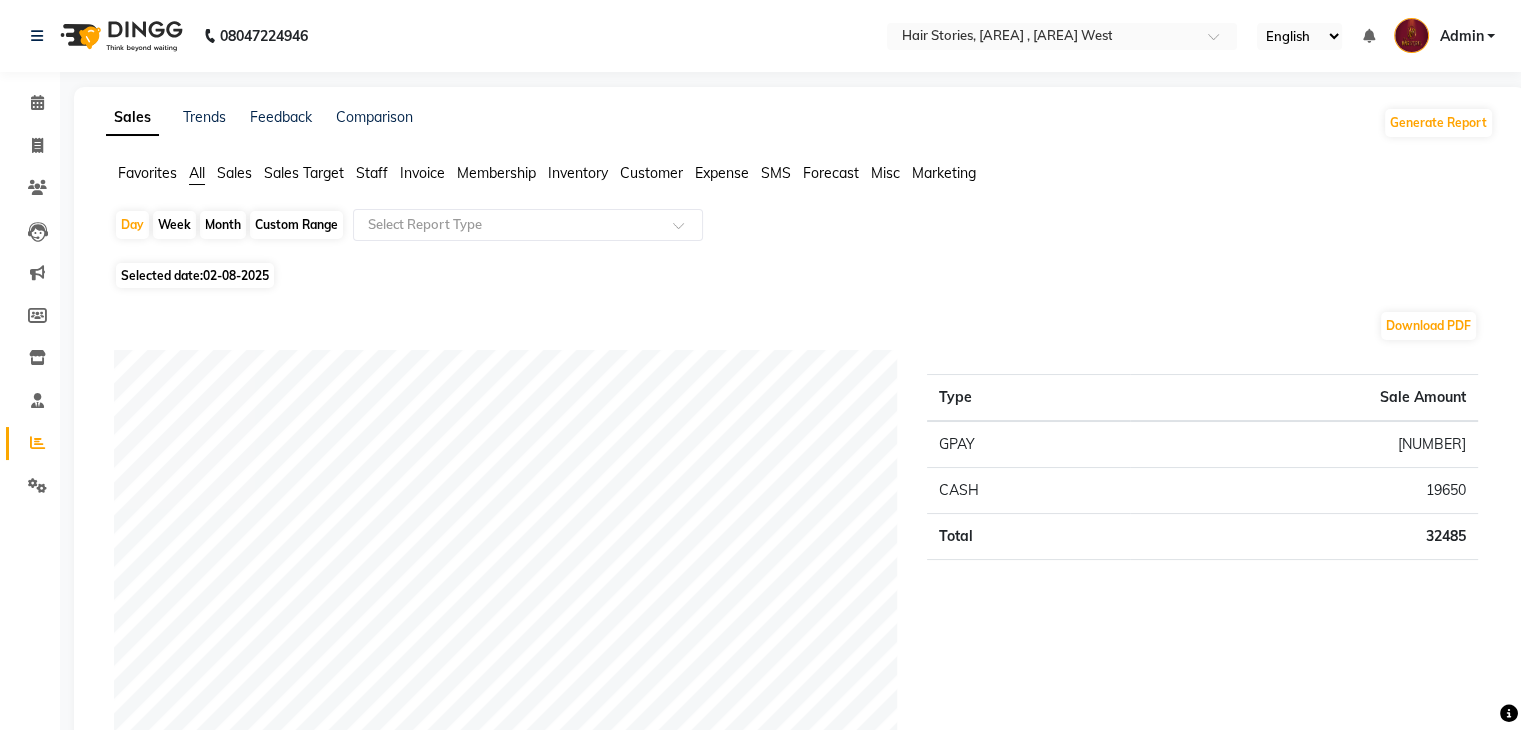 click on "Month" 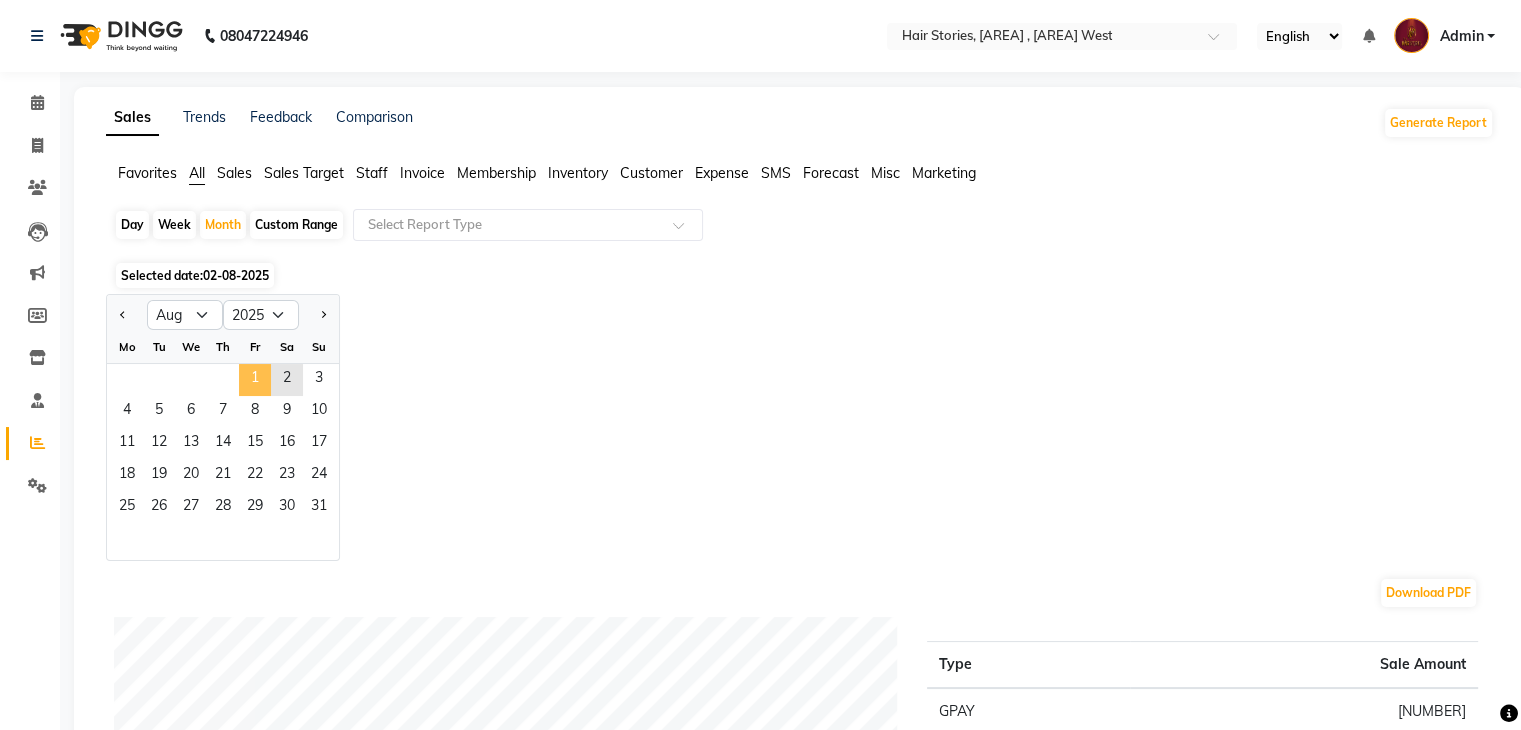 click on "1" 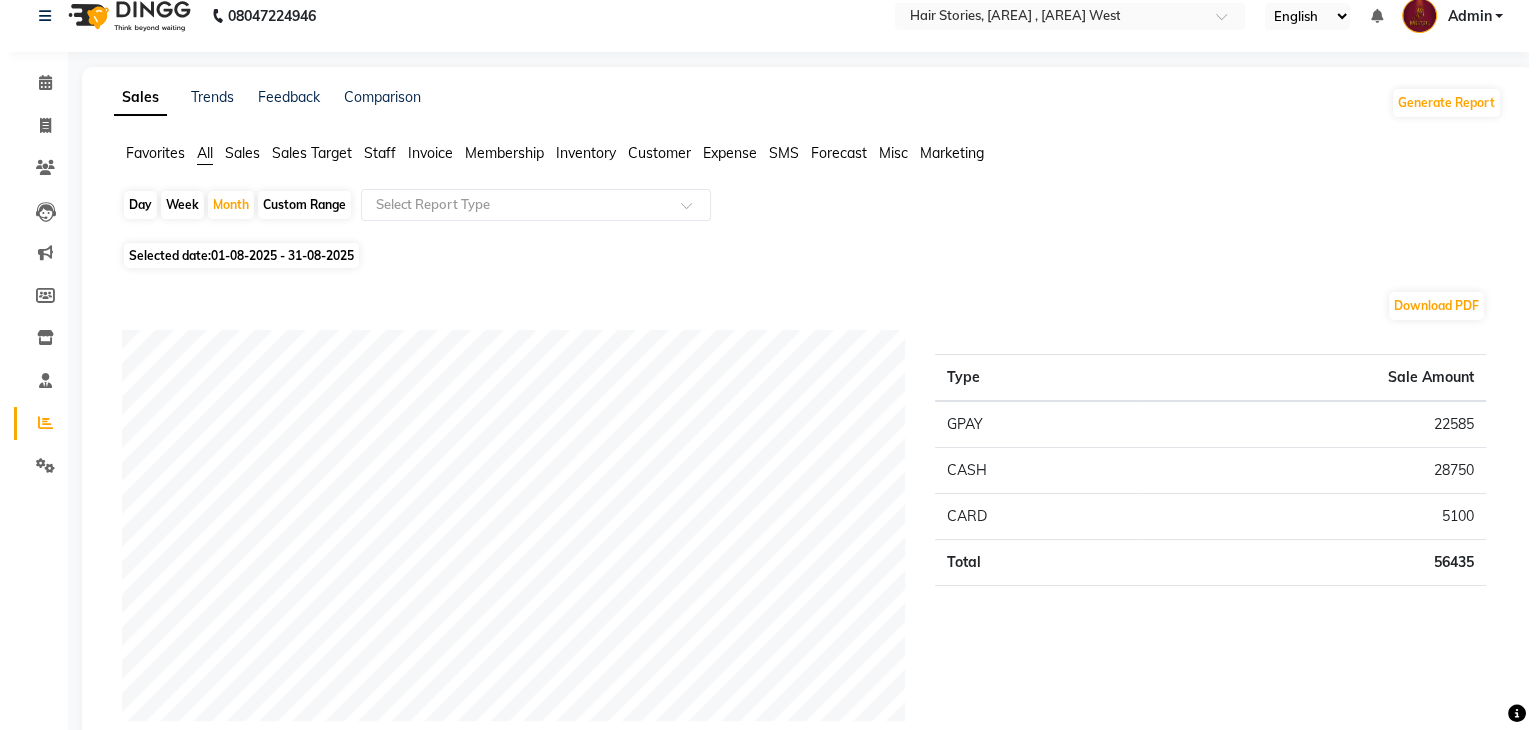 scroll, scrollTop: 0, scrollLeft: 0, axis: both 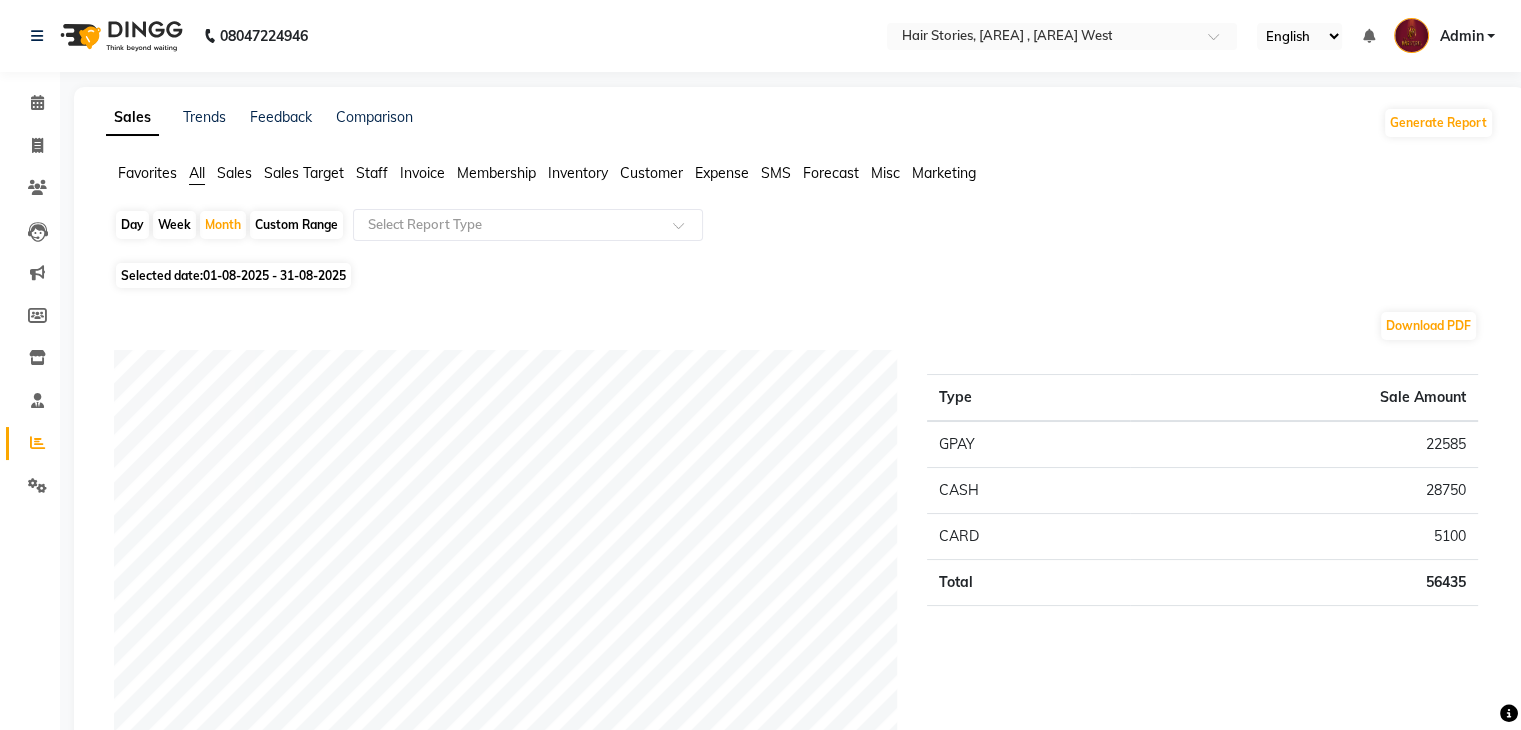 click on "Admin" at bounding box center [1461, 36] 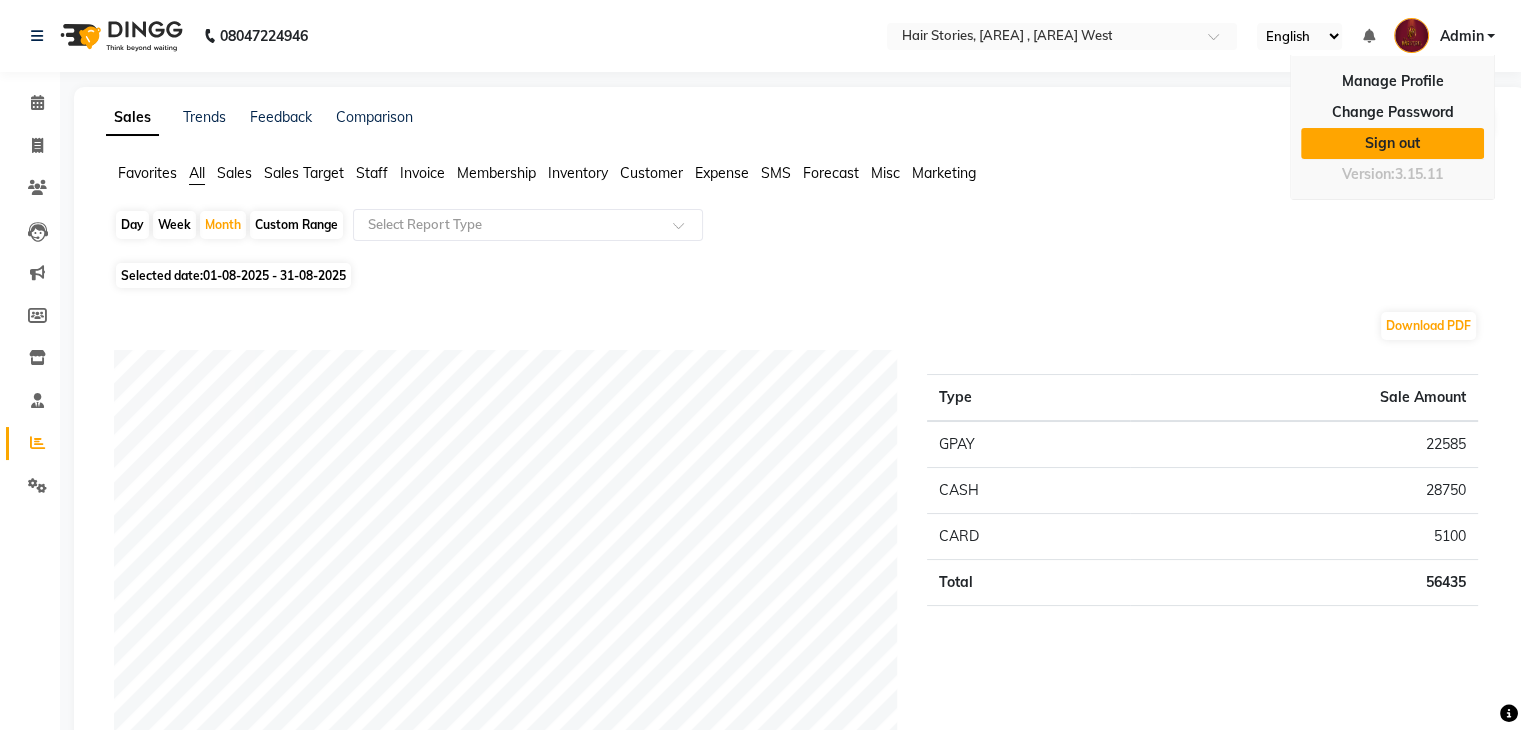 click on "Sign out" at bounding box center (1392, 143) 